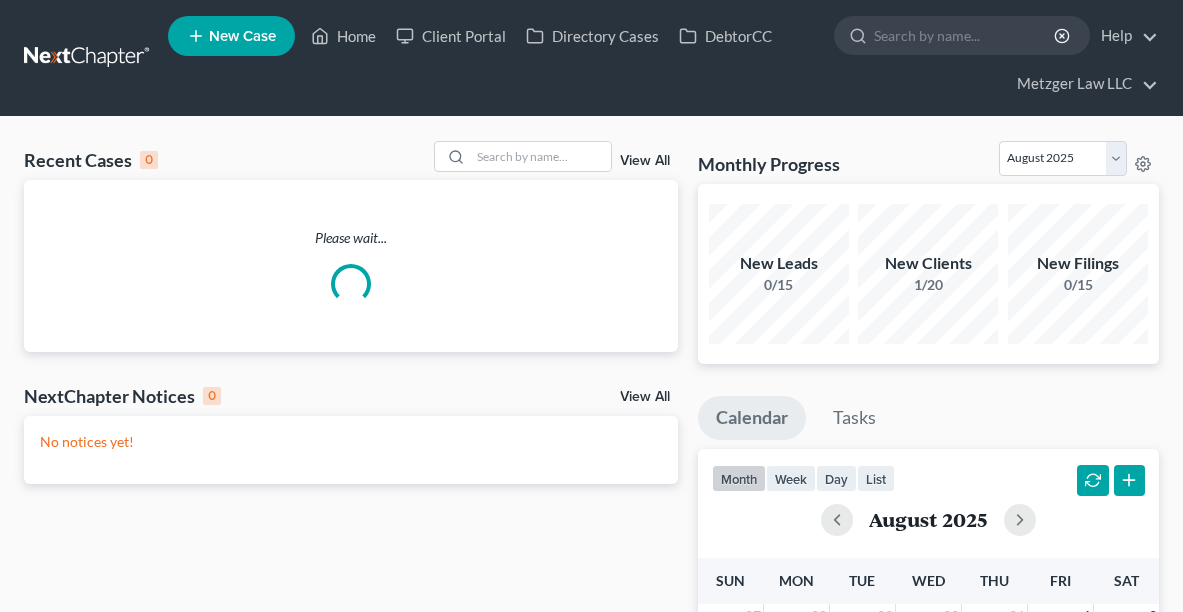 scroll, scrollTop: 0, scrollLeft: 0, axis: both 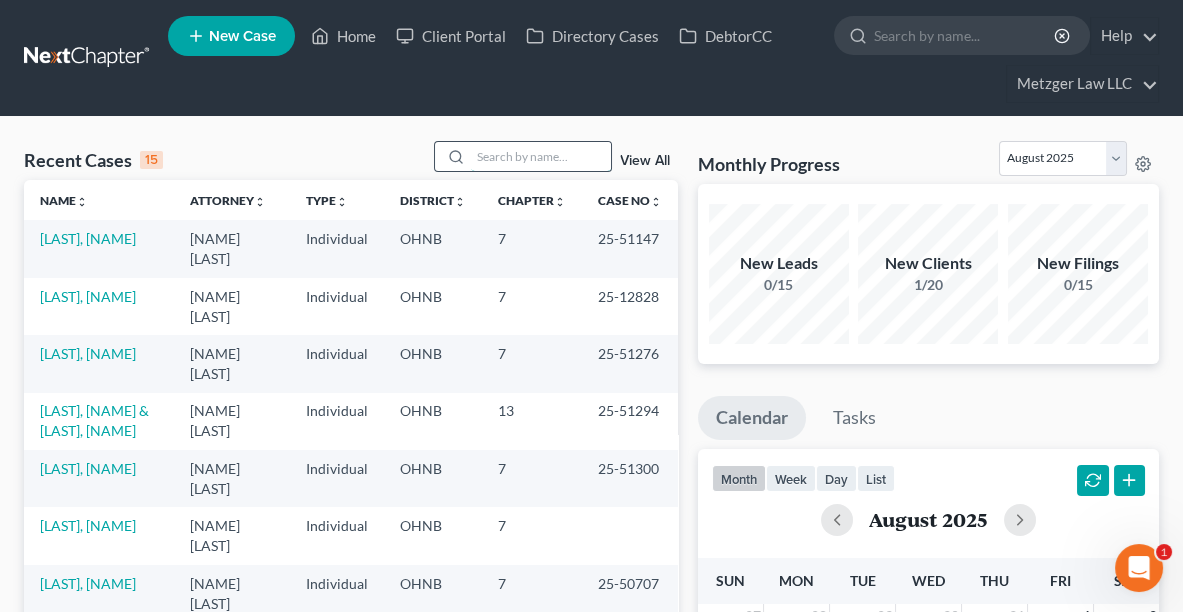 click at bounding box center (541, 156) 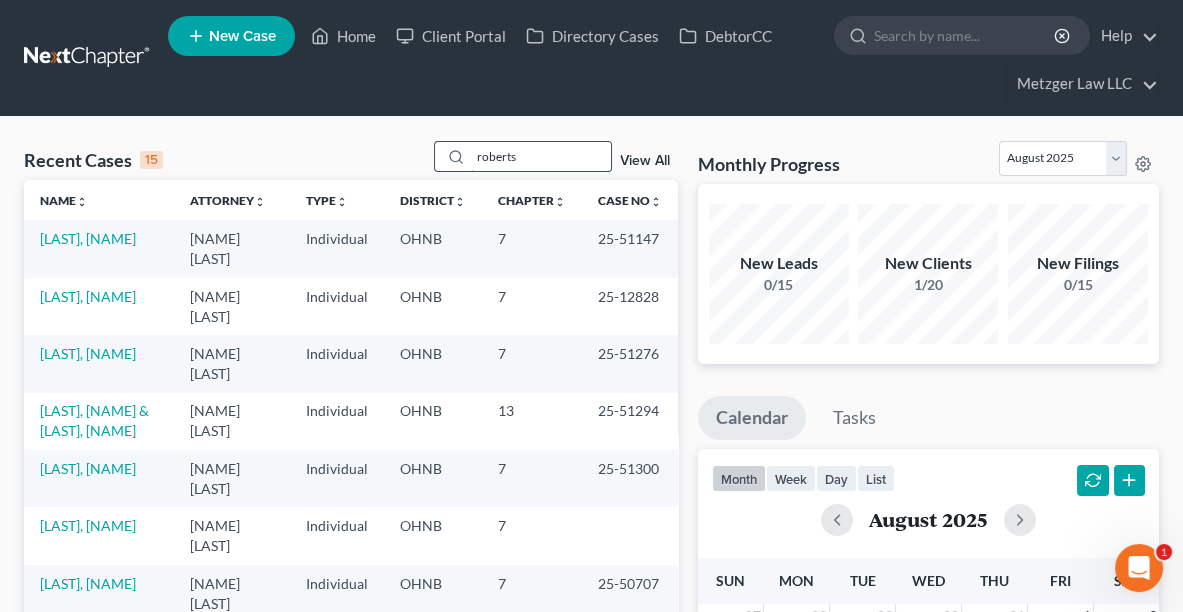 type on "roberts" 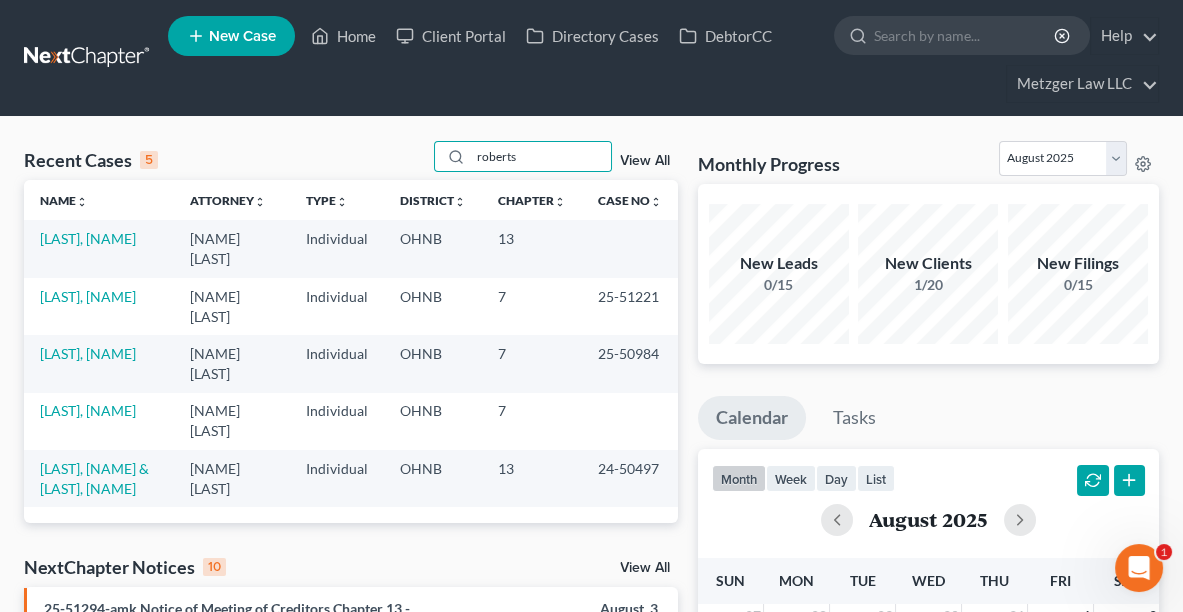 click on "[LAST], [FIRST]" at bounding box center [99, 248] 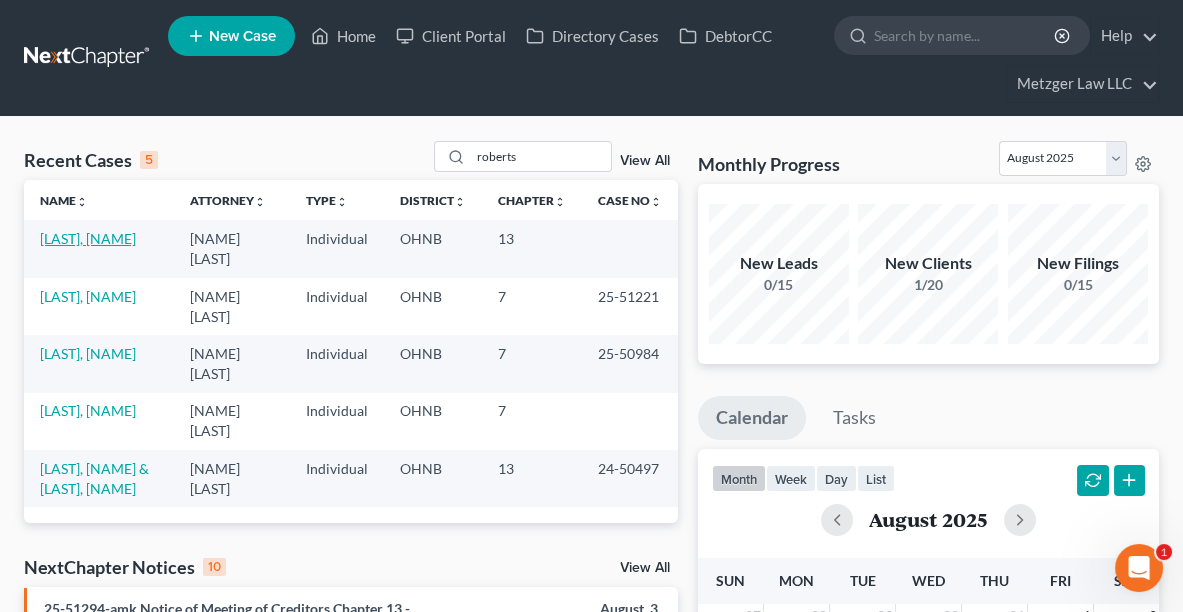 click on "[LAST], [FIRST]" at bounding box center [88, 238] 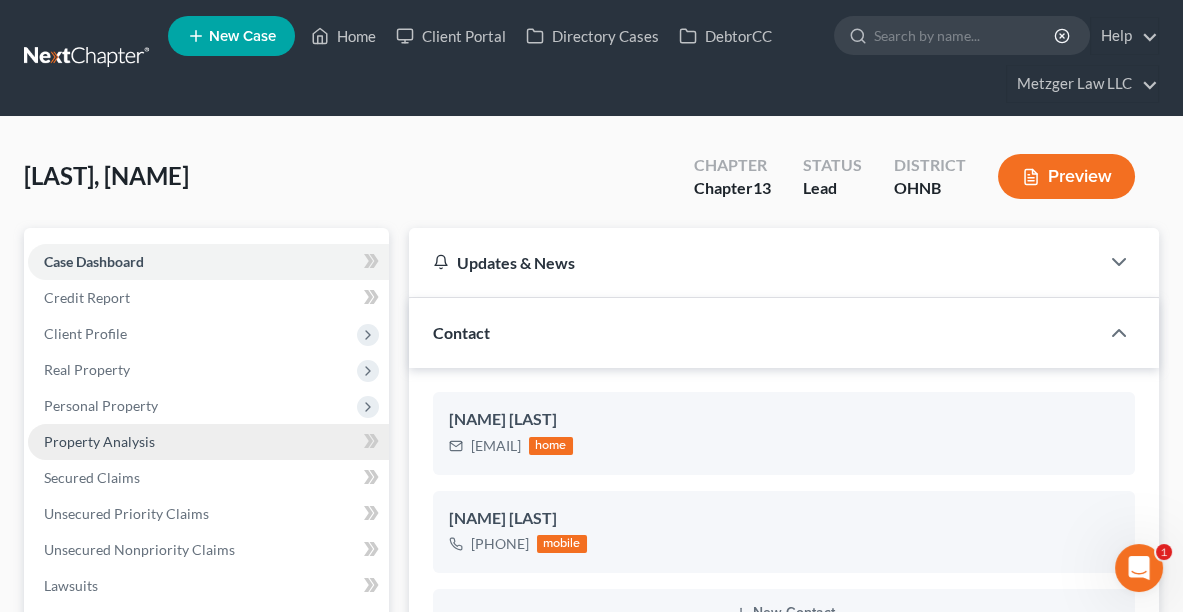 click on "Property Analysis" at bounding box center (99, 441) 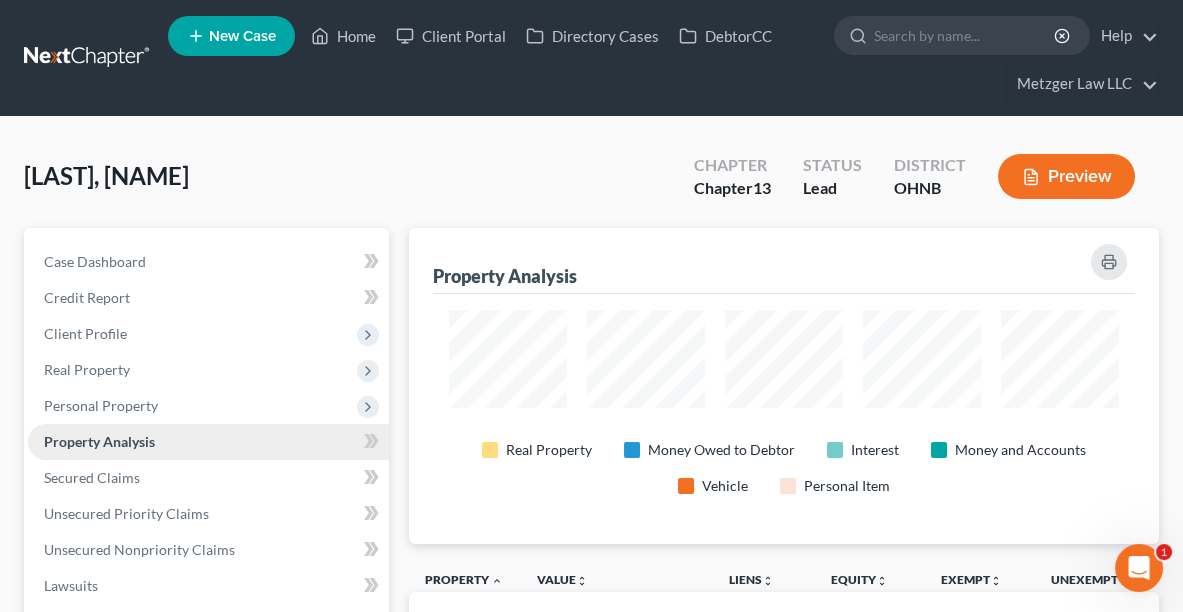 scroll, scrollTop: 999684, scrollLeft: 999250, axis: both 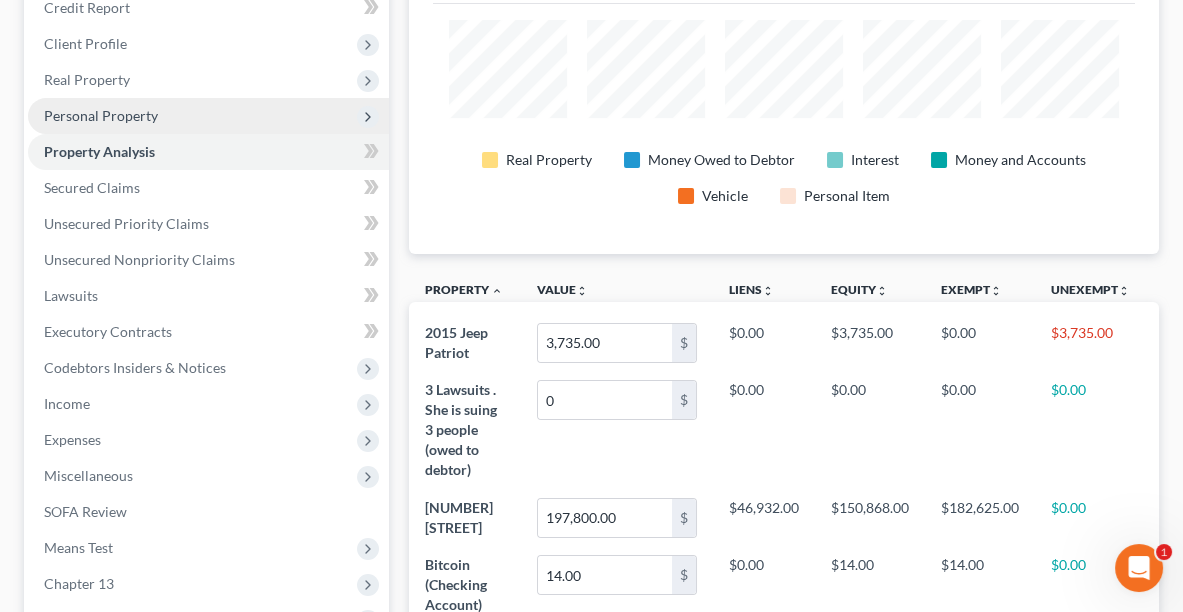 click on "Personal Property" at bounding box center [208, 116] 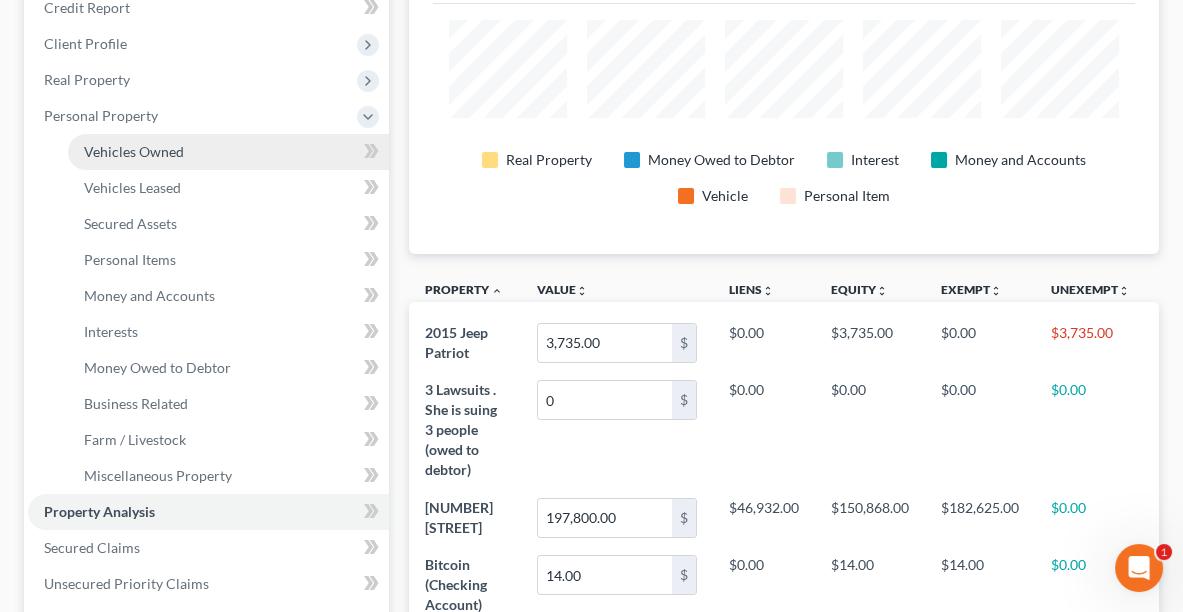 click on "Vehicles Owned" at bounding box center [134, 151] 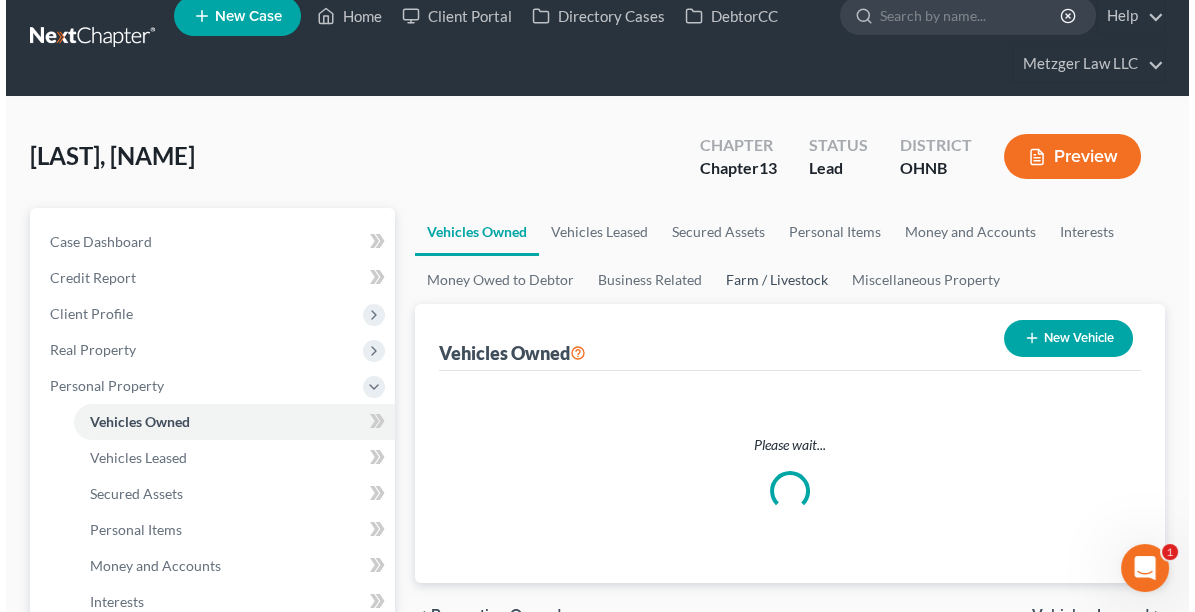 scroll, scrollTop: 0, scrollLeft: 0, axis: both 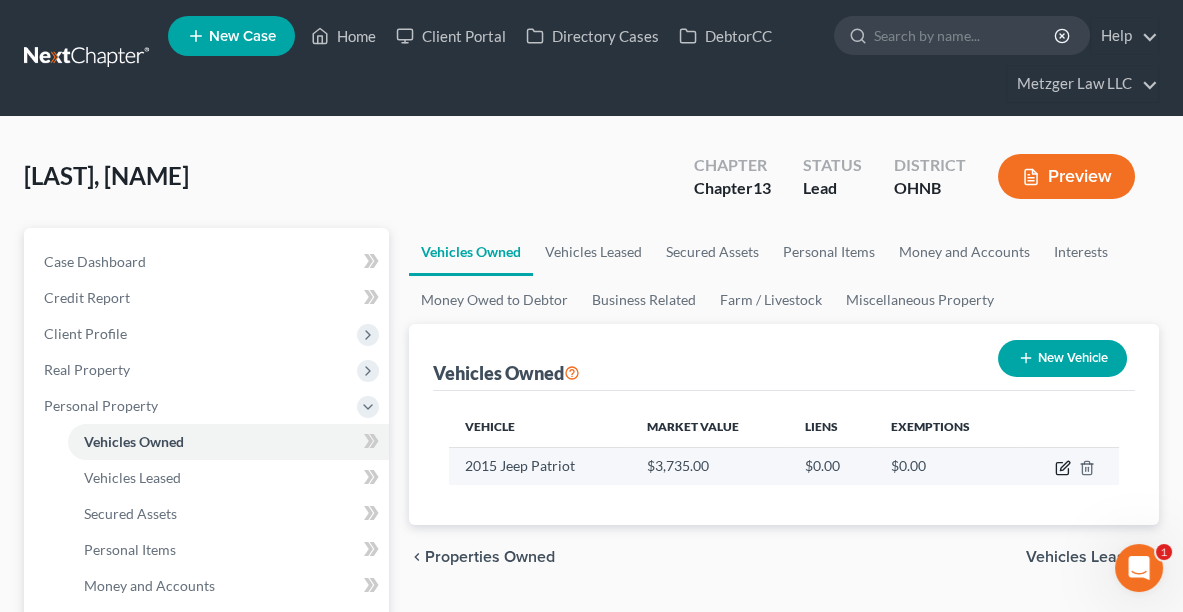 click 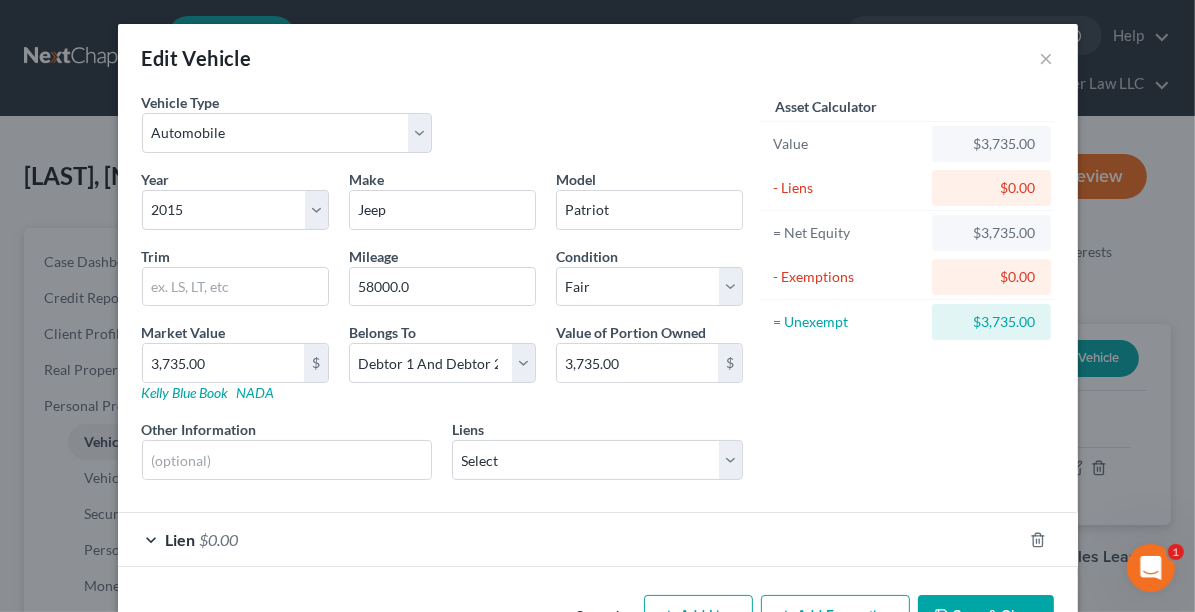 scroll, scrollTop: 59, scrollLeft: 0, axis: vertical 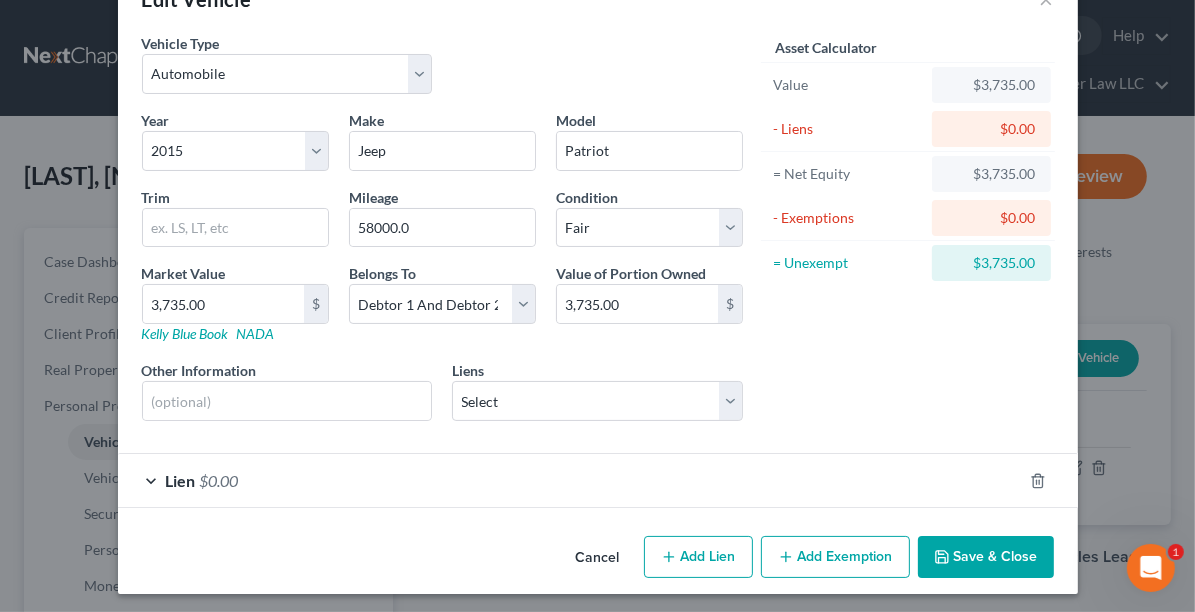 click on "Add Exemption" at bounding box center (835, 557) 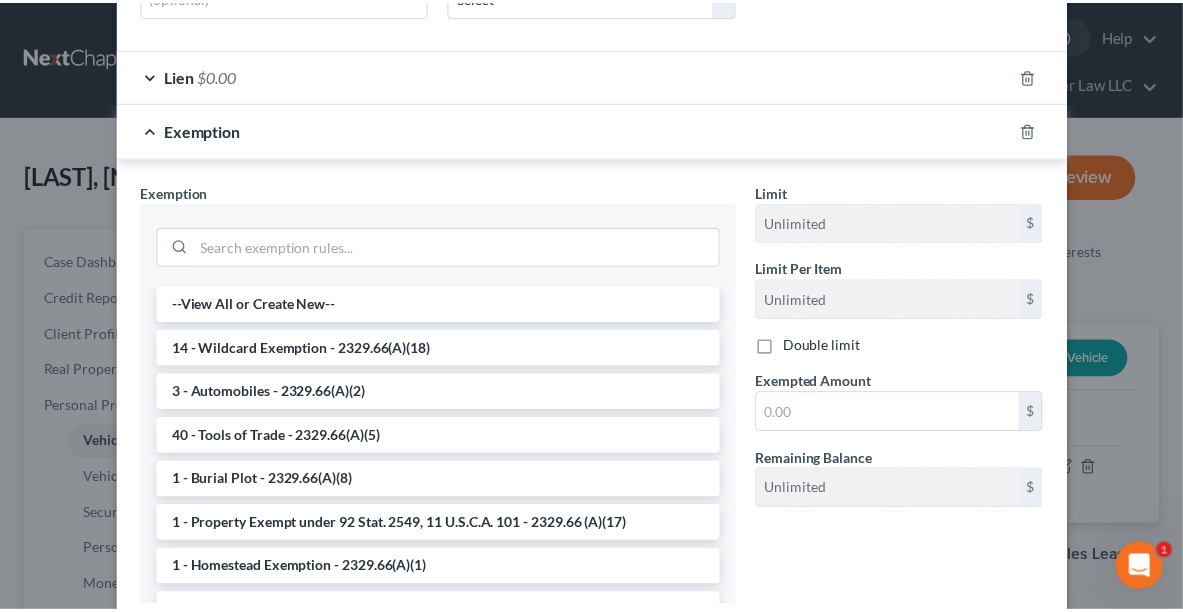 scroll, scrollTop: 466, scrollLeft: 0, axis: vertical 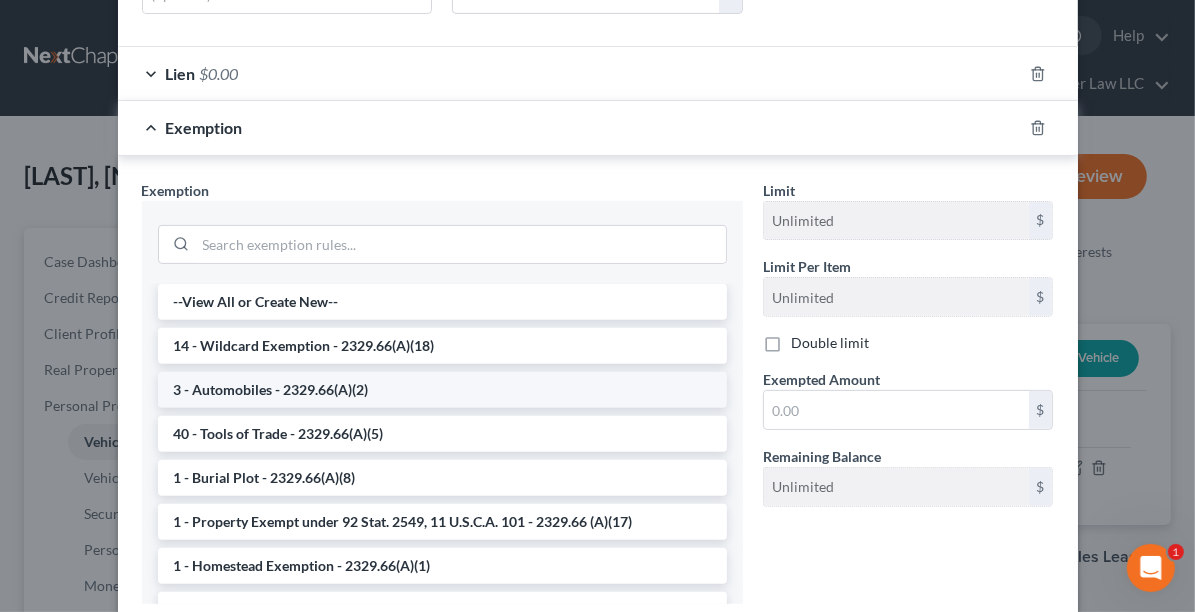 click on "3 - Automobiles - 2329.66(A)(2)" at bounding box center [442, 390] 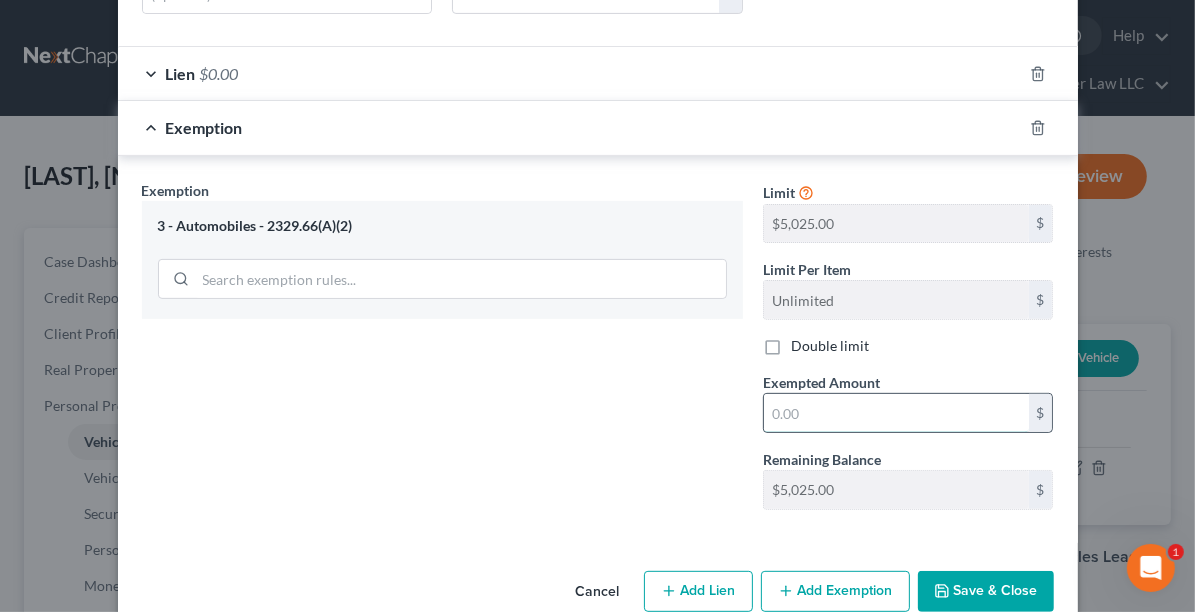 click at bounding box center [896, 413] 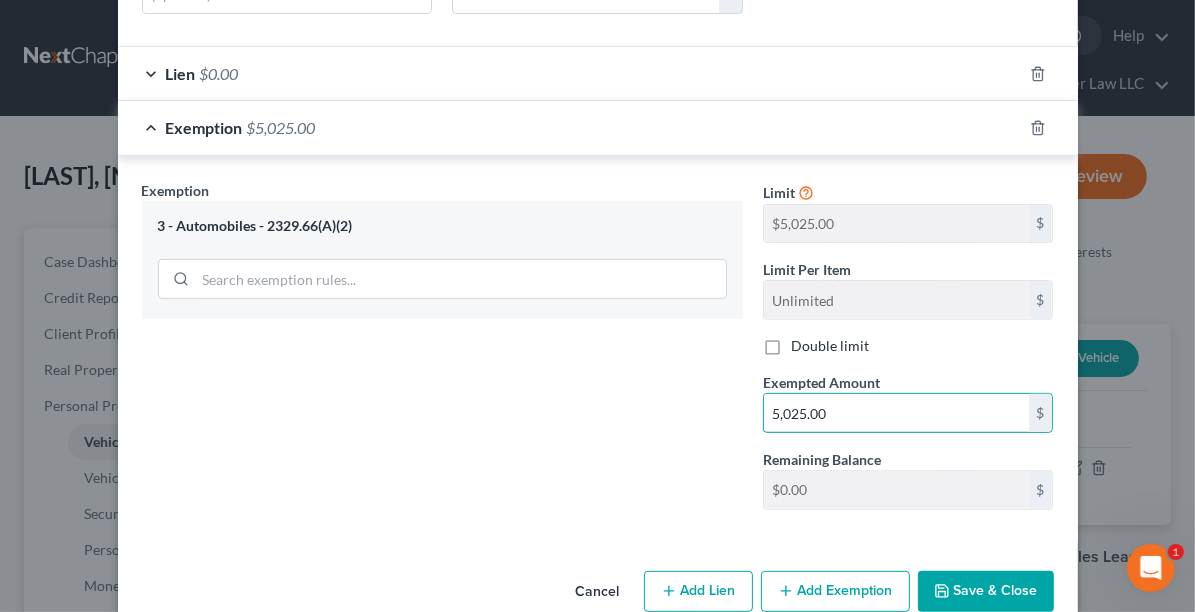 type on "5,025.00" 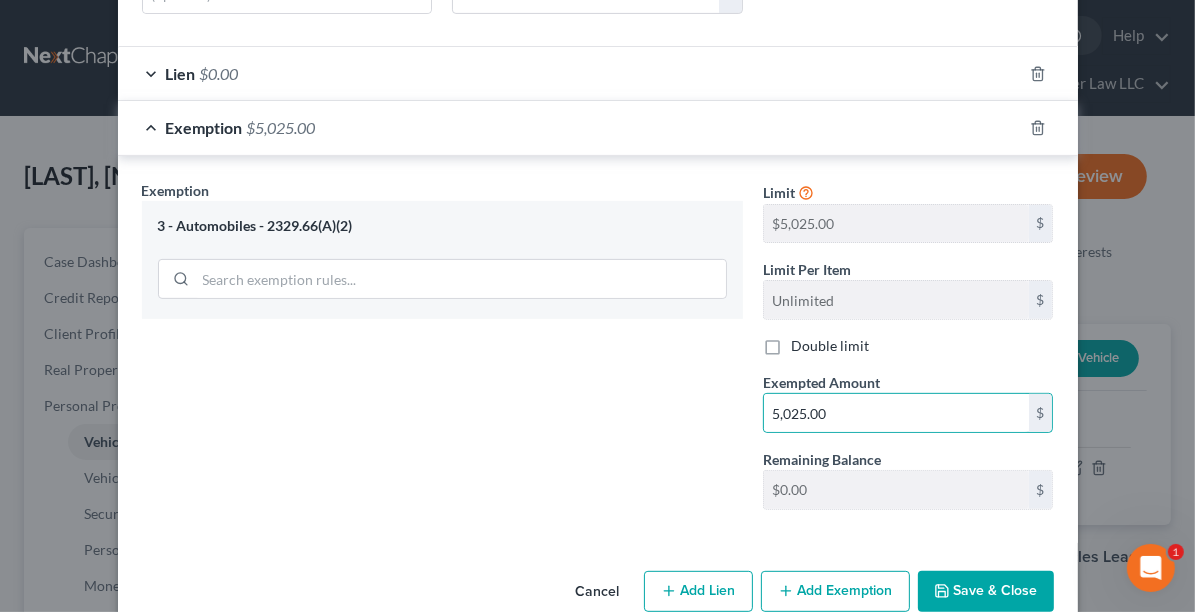 click on "Save & Close" at bounding box center [986, 592] 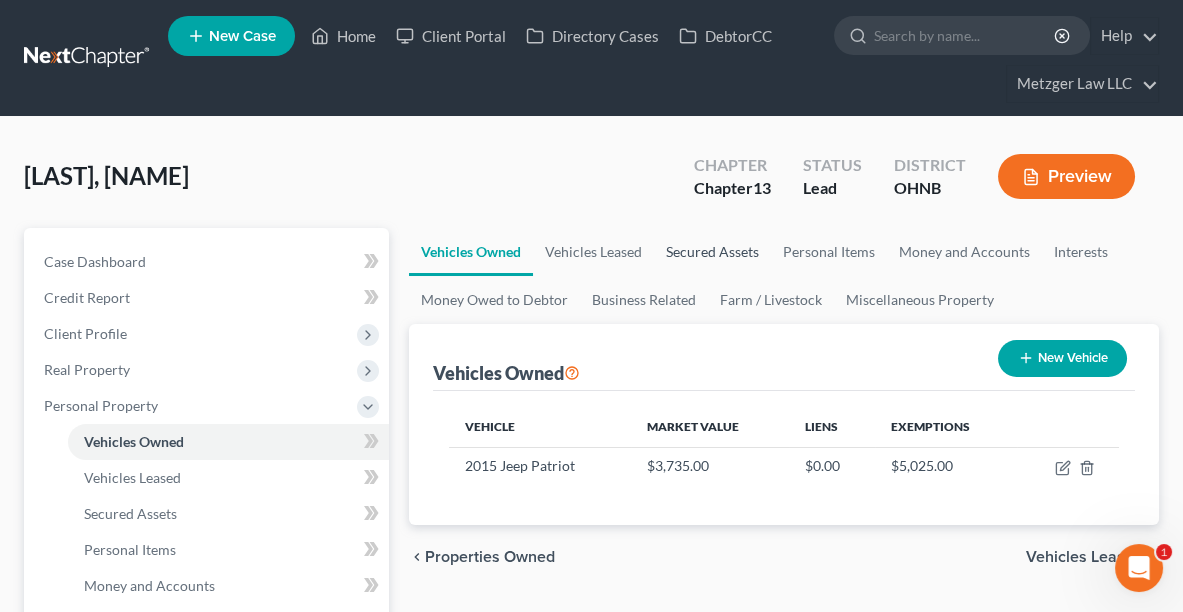click on "Secured Assets" at bounding box center [712, 252] 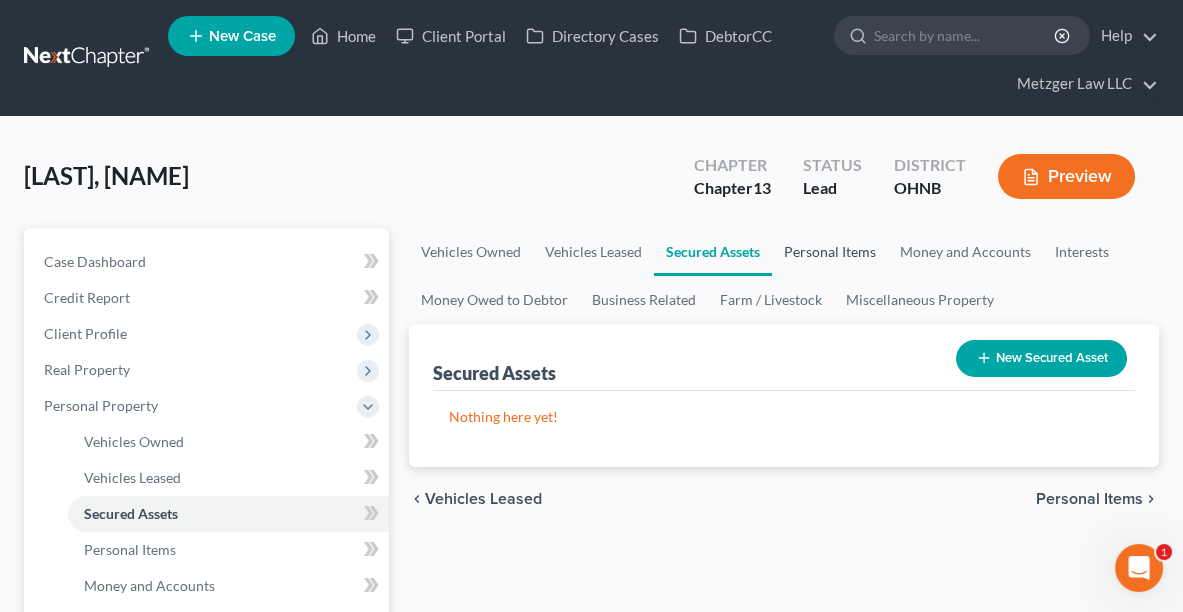 click on "Personal Items" at bounding box center (830, 252) 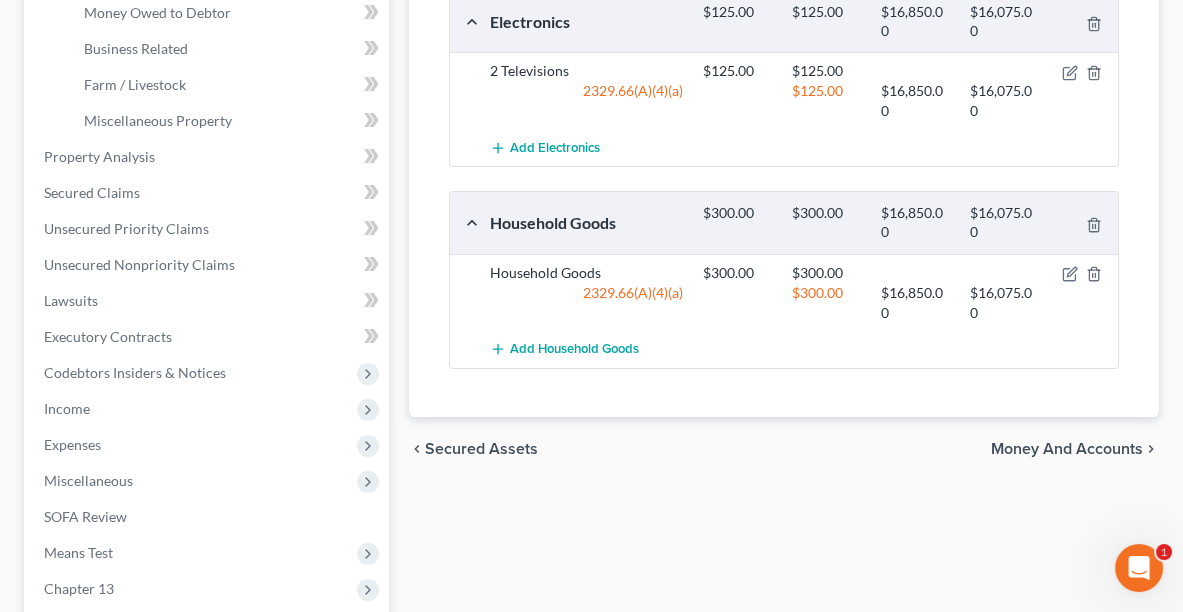 scroll, scrollTop: 643, scrollLeft: 0, axis: vertical 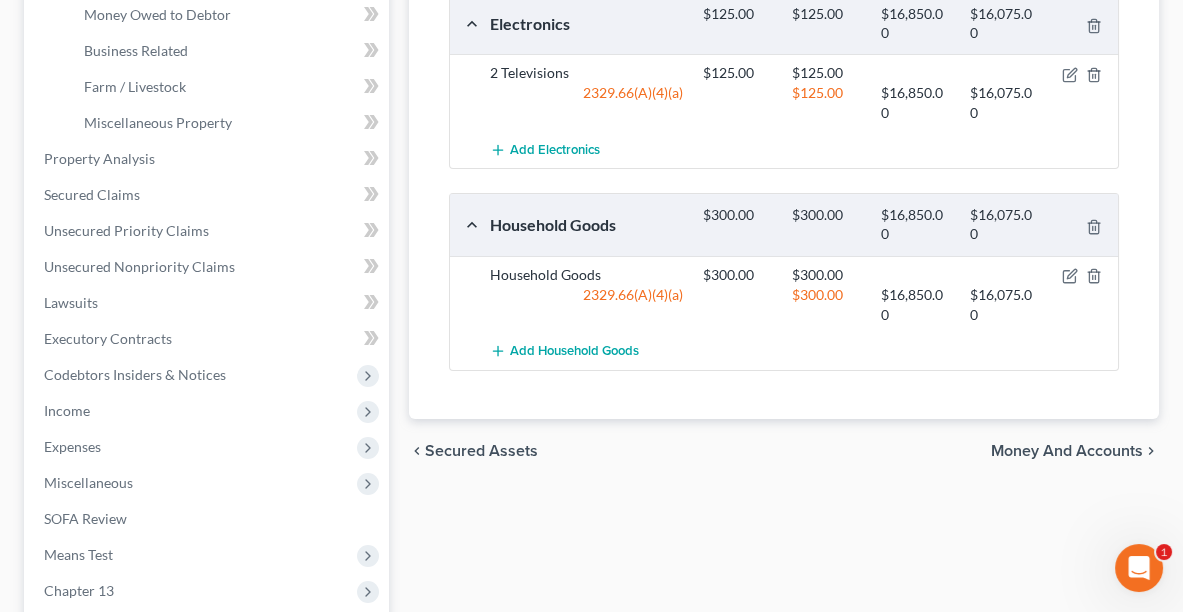 click on "Money and Accounts" at bounding box center [1067, 451] 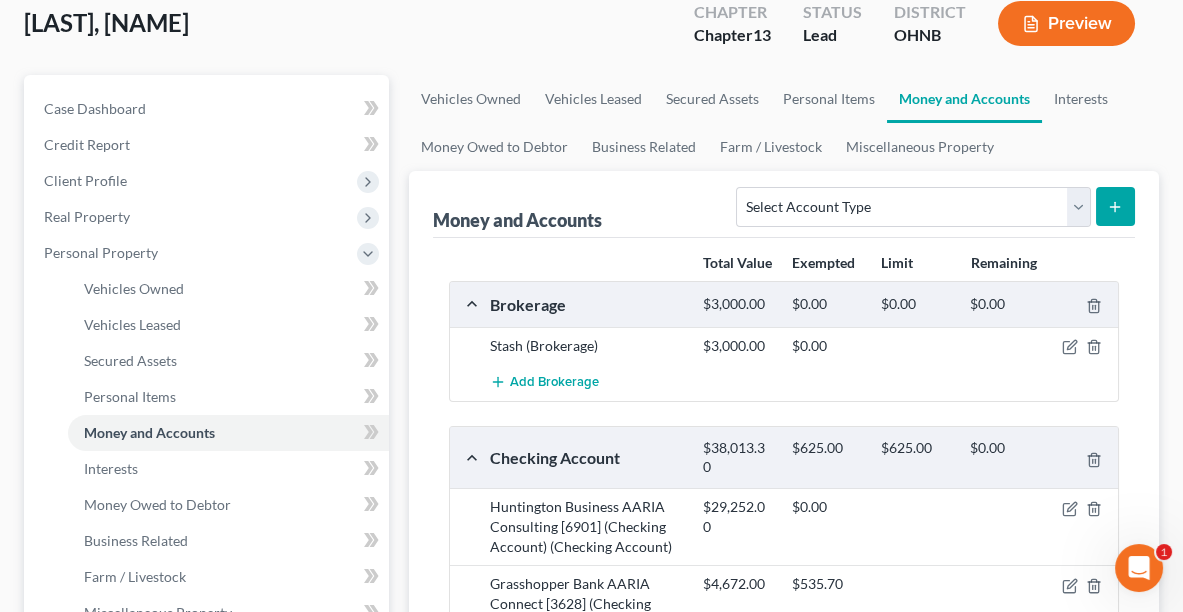 scroll, scrollTop: 0, scrollLeft: 0, axis: both 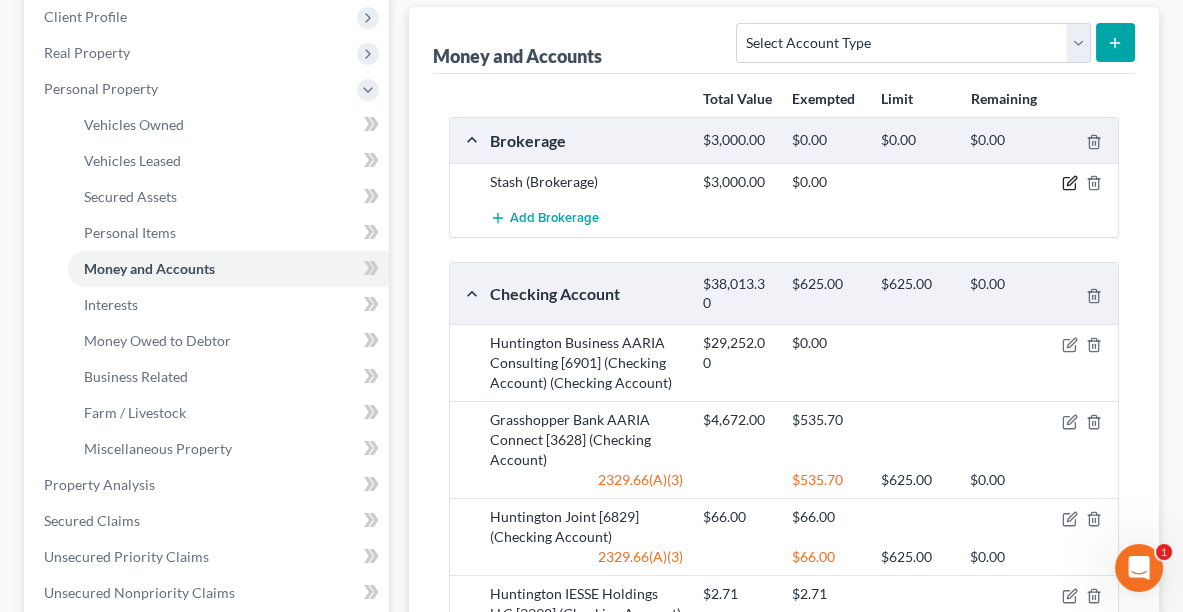 click 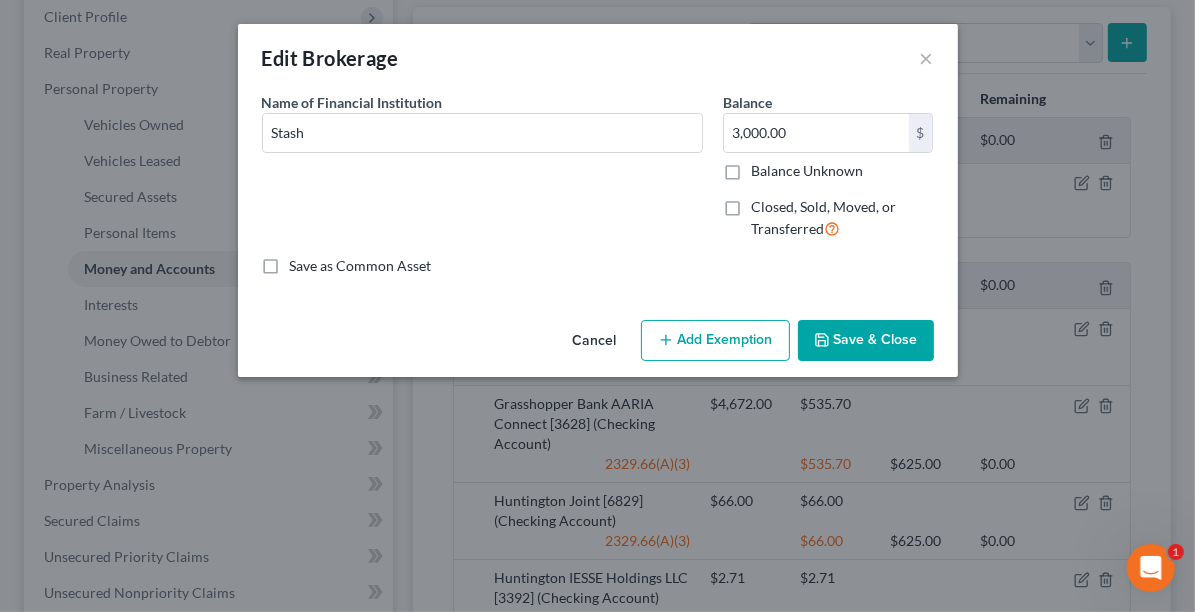 click on "Add Exemption" at bounding box center (715, 341) 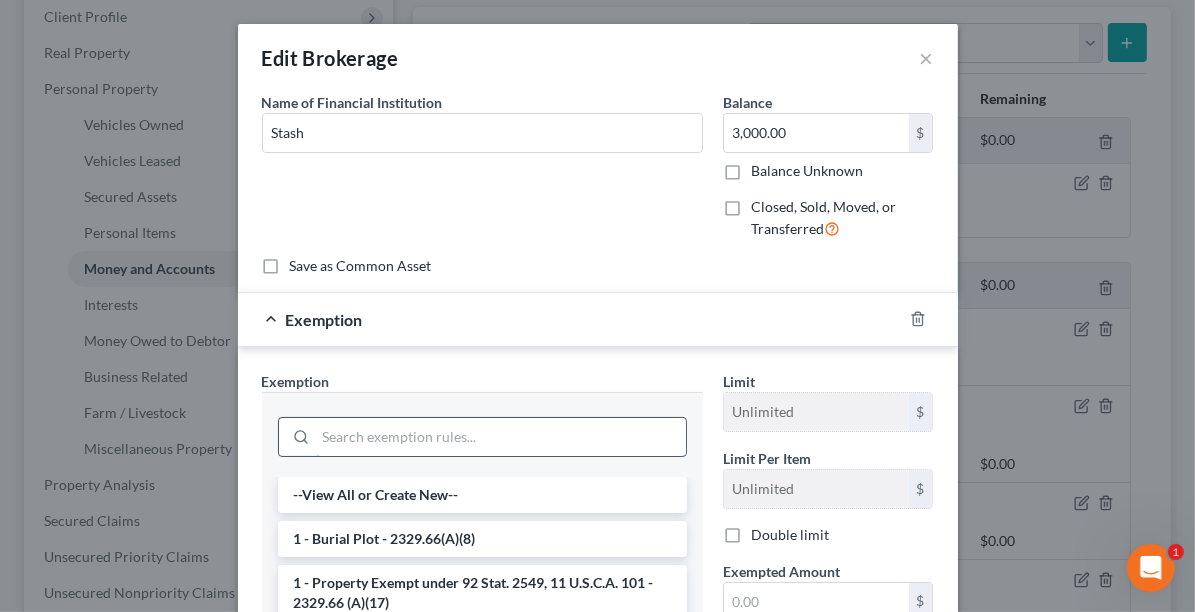 click at bounding box center (501, 437) 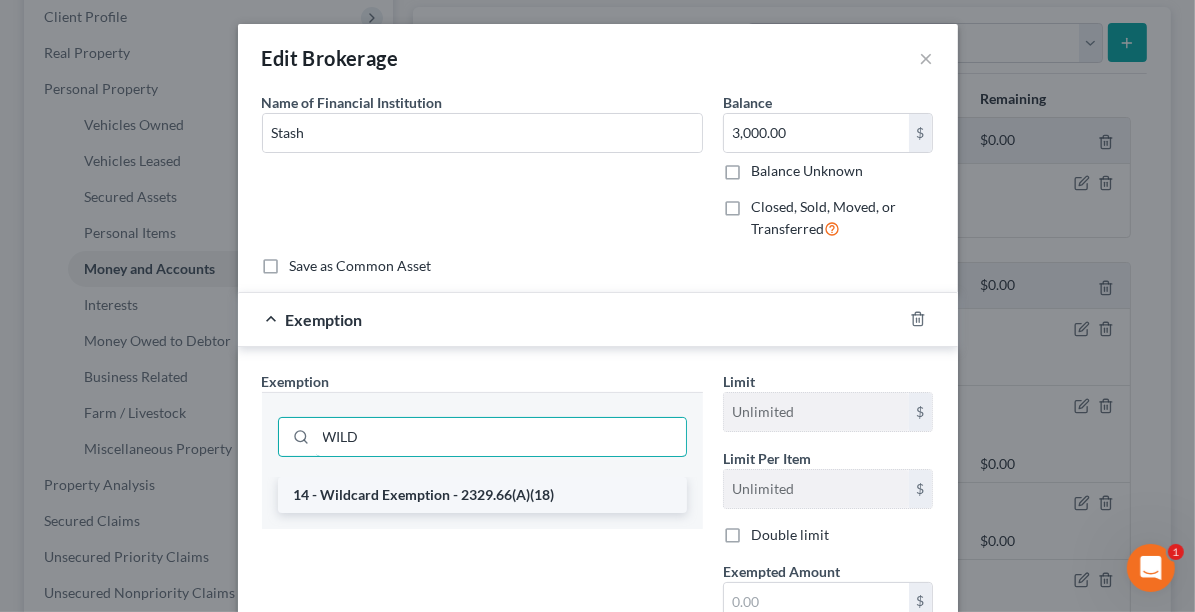 type on "WILD" 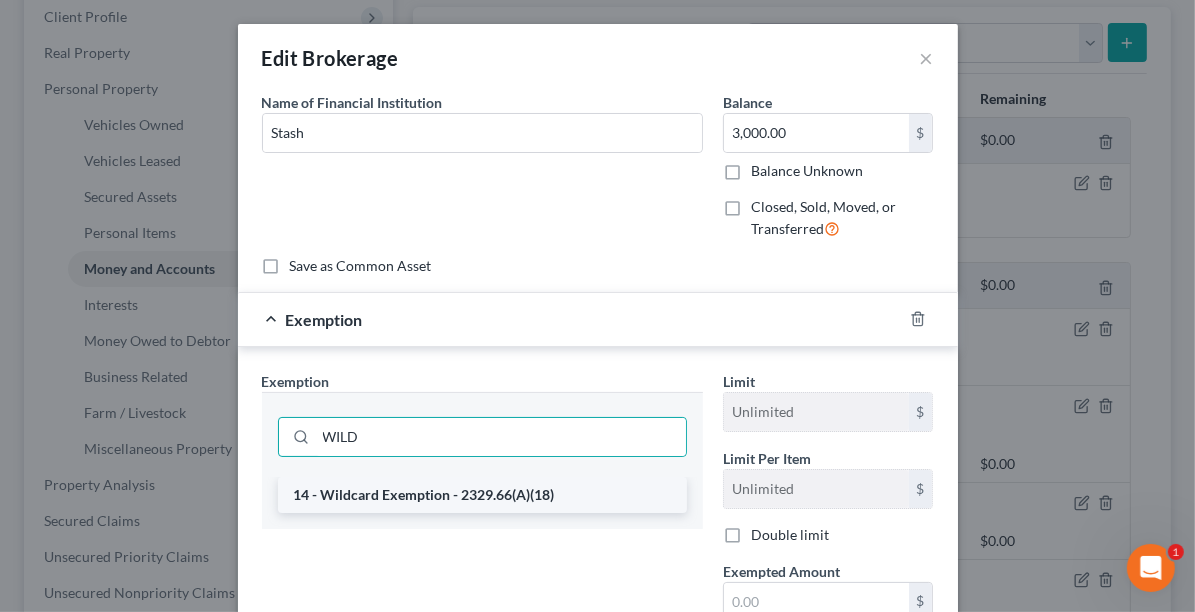 click on "14 - Wildcard Exemption  - 2329.66(A)(18)" at bounding box center [482, 495] 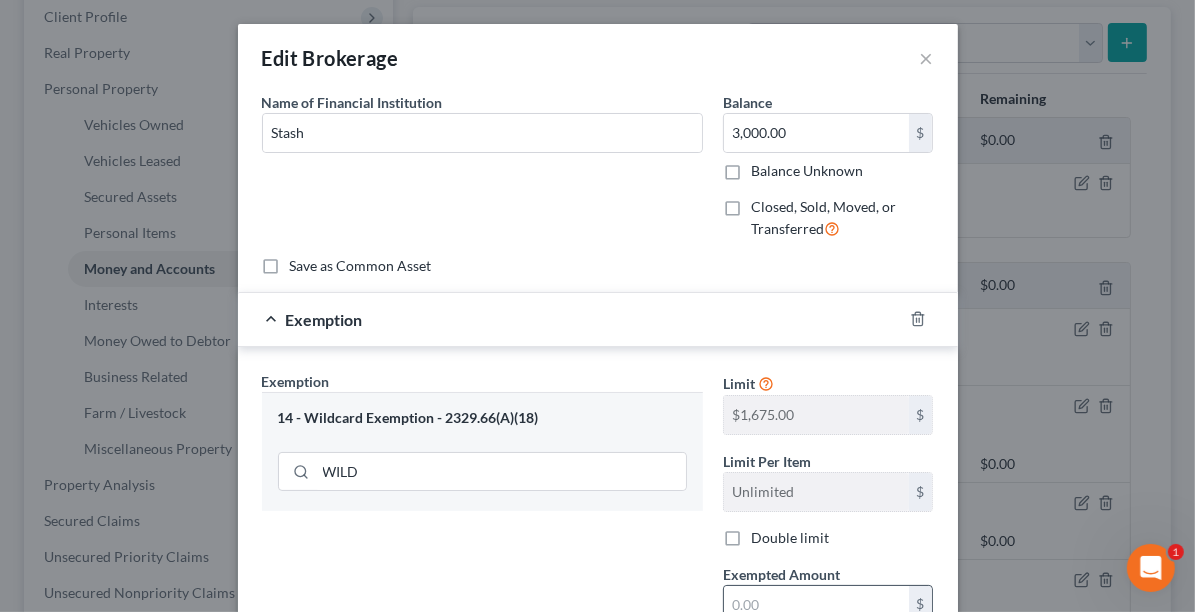 click at bounding box center (816, 605) 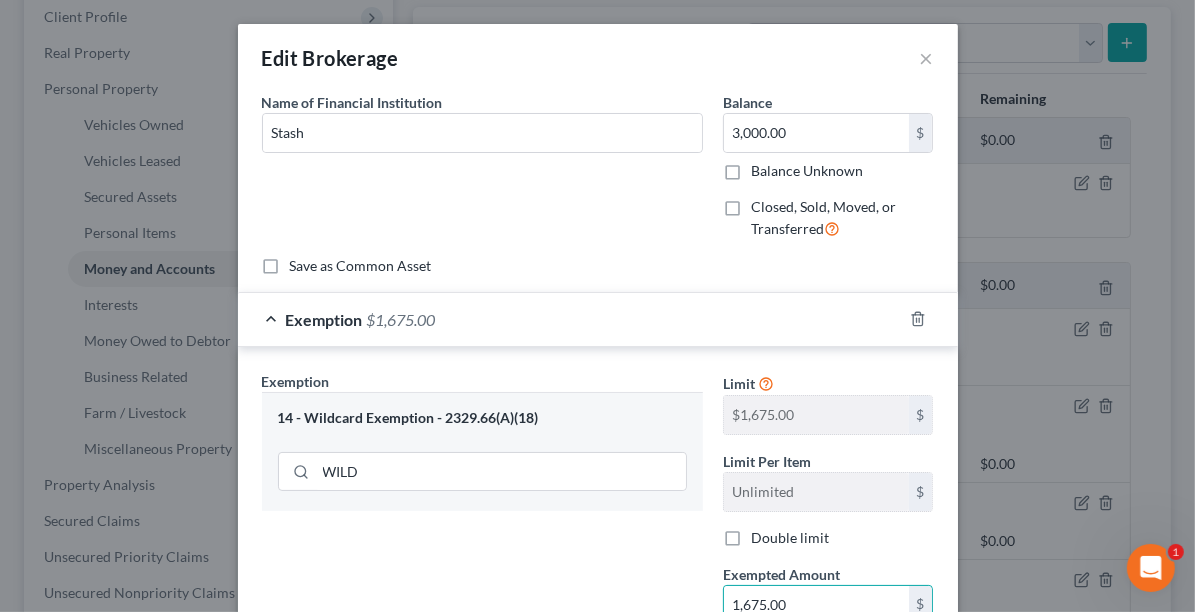 type on "1,675.00" 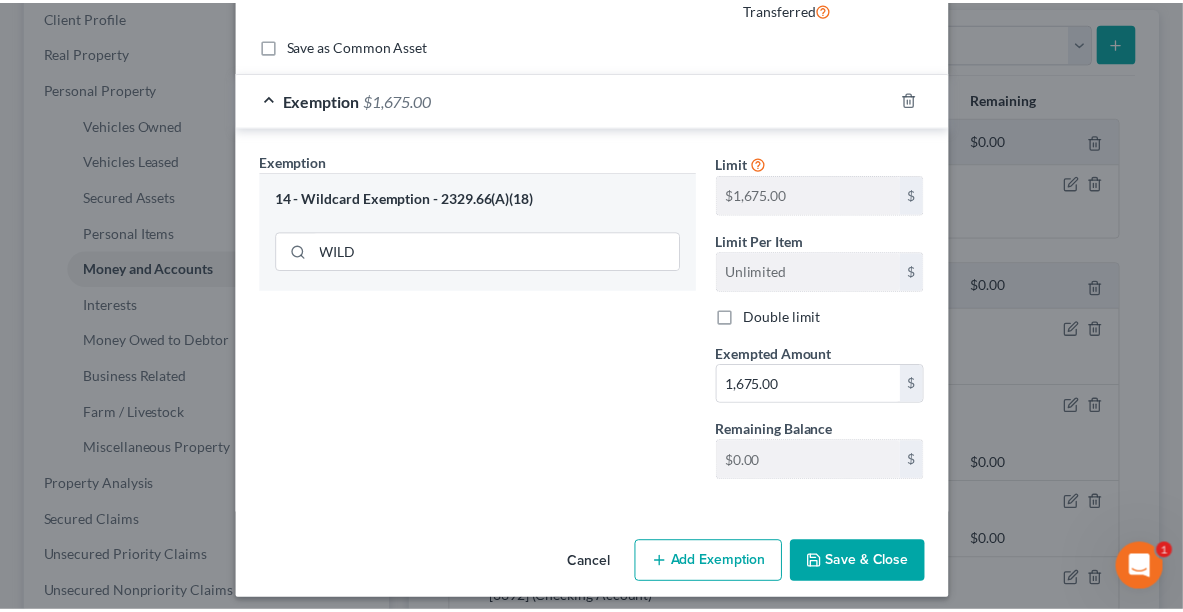 scroll, scrollTop: 226, scrollLeft: 0, axis: vertical 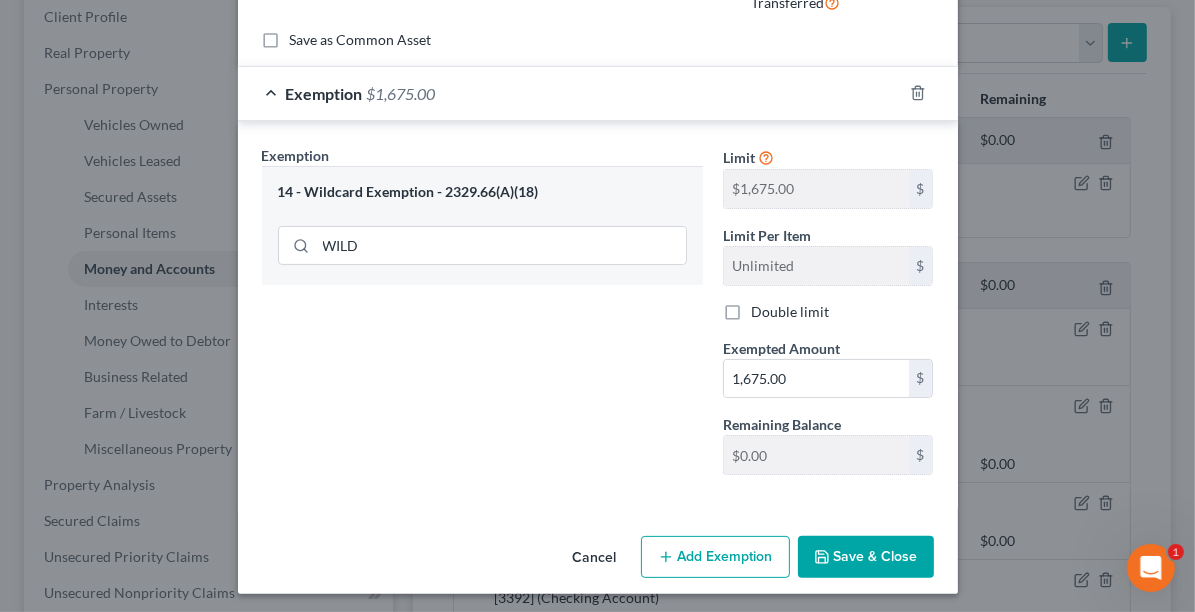 click on "Save & Close" at bounding box center [866, 557] 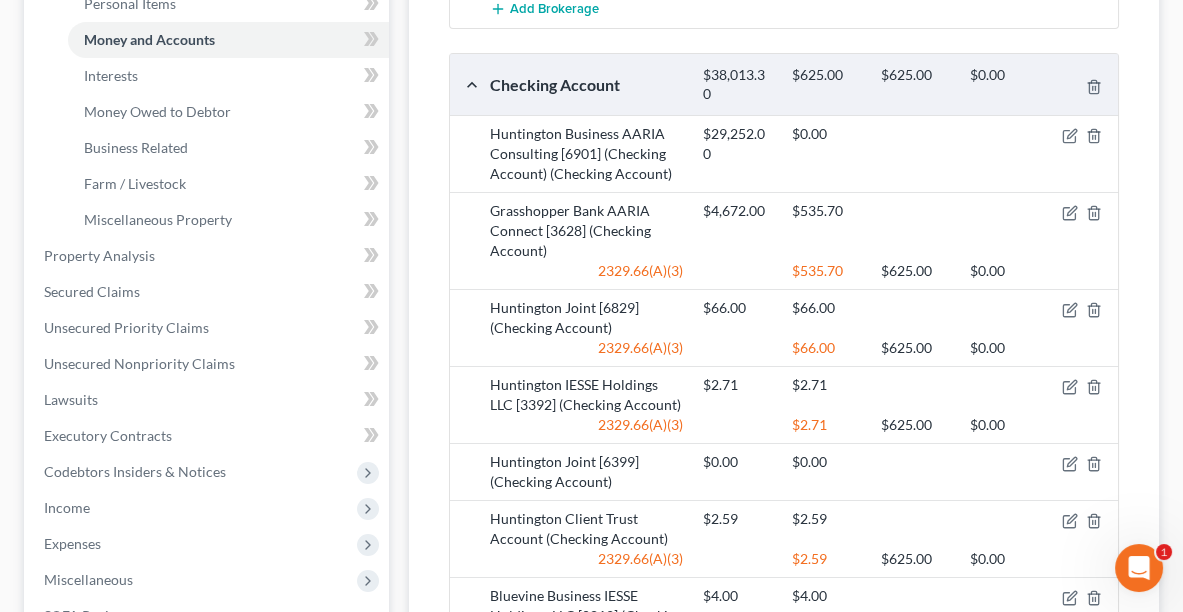 scroll, scrollTop: 549, scrollLeft: 0, axis: vertical 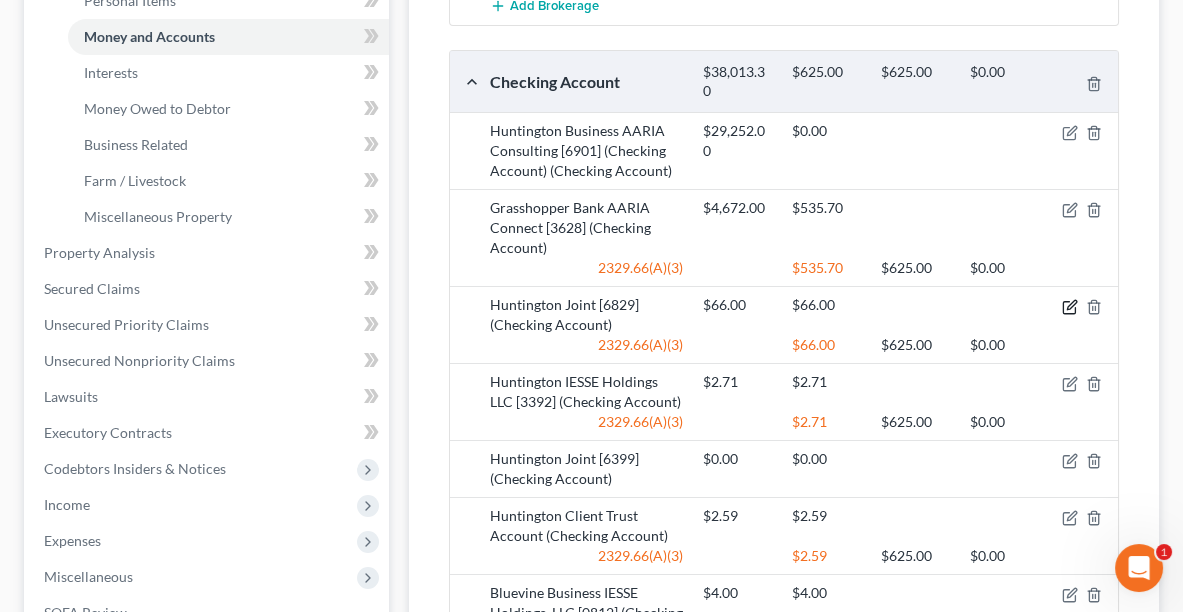 click 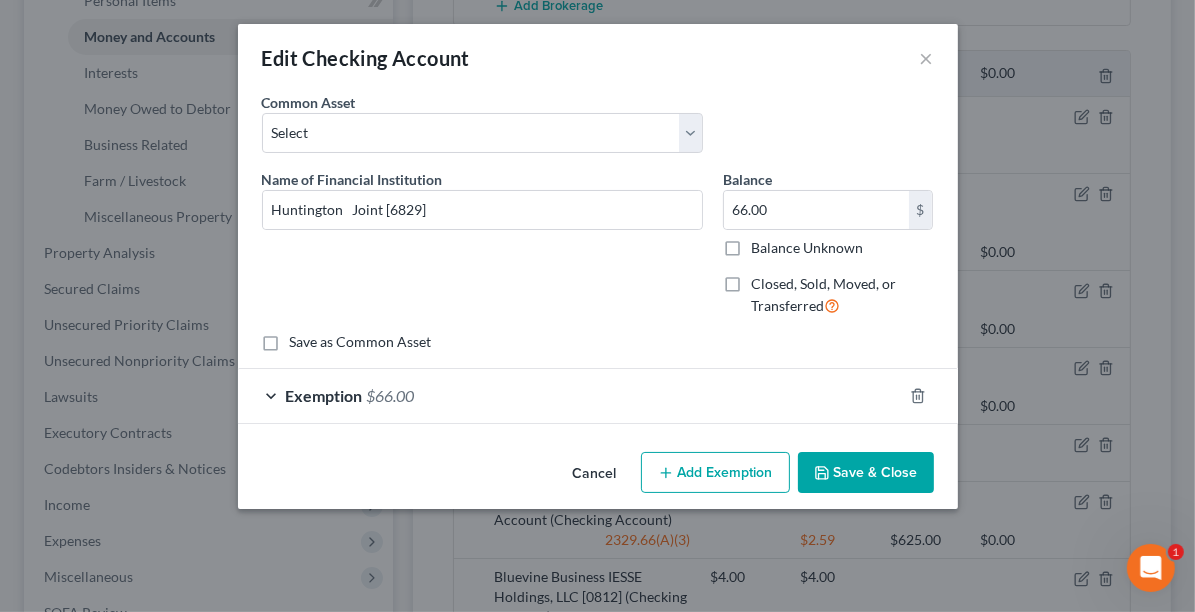 click on "Save & Close" at bounding box center [866, 473] 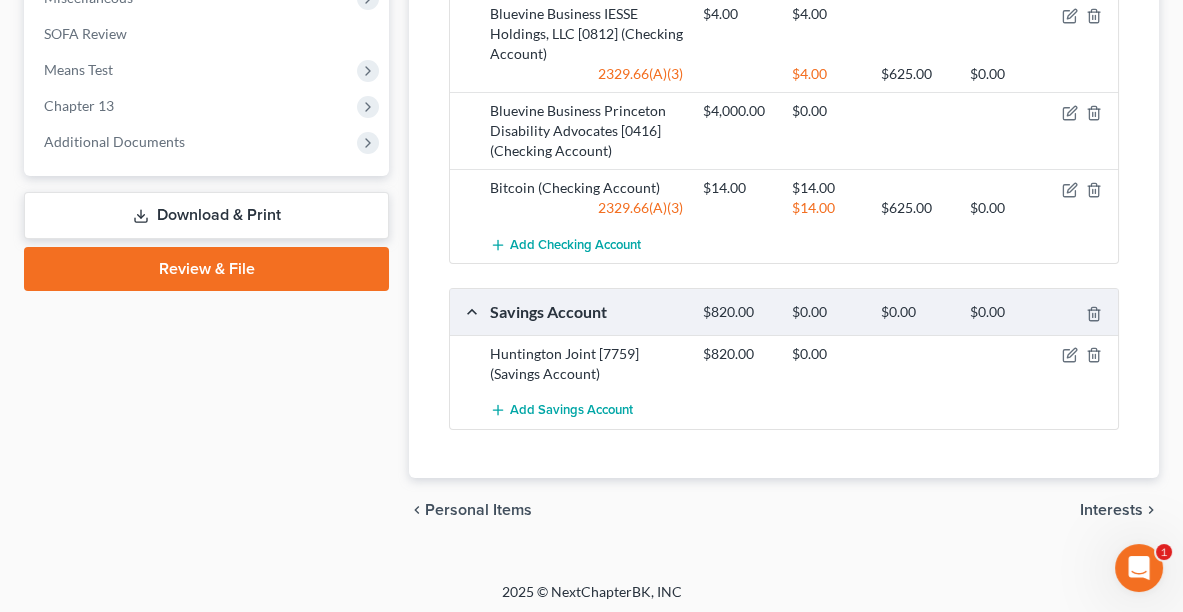 scroll, scrollTop: 1142, scrollLeft: 0, axis: vertical 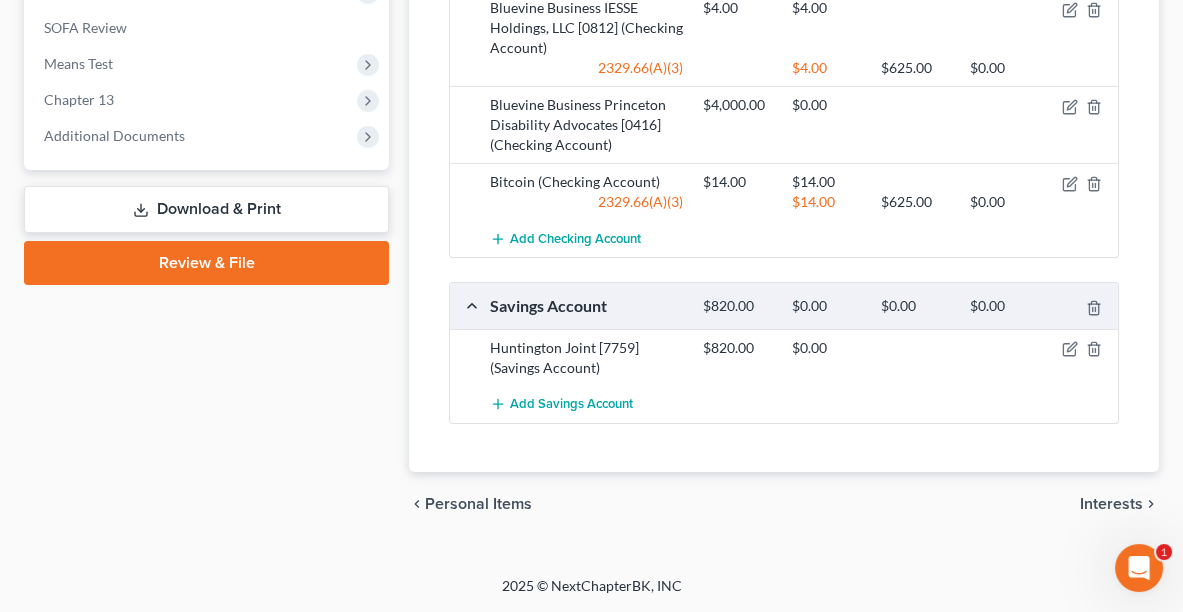 click 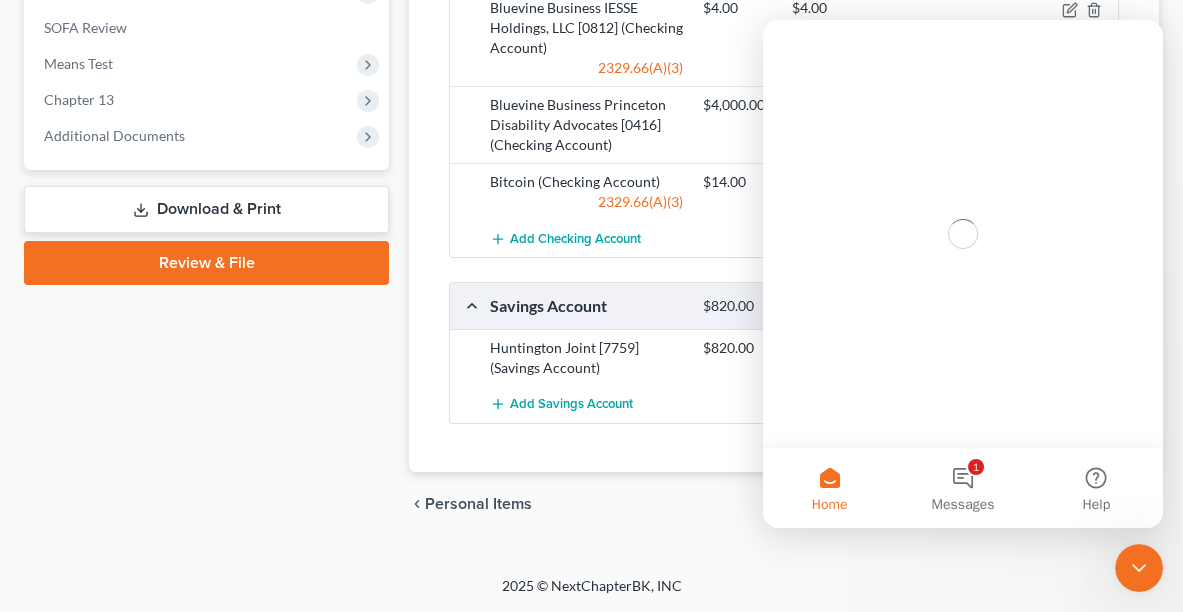 scroll, scrollTop: 0, scrollLeft: 0, axis: both 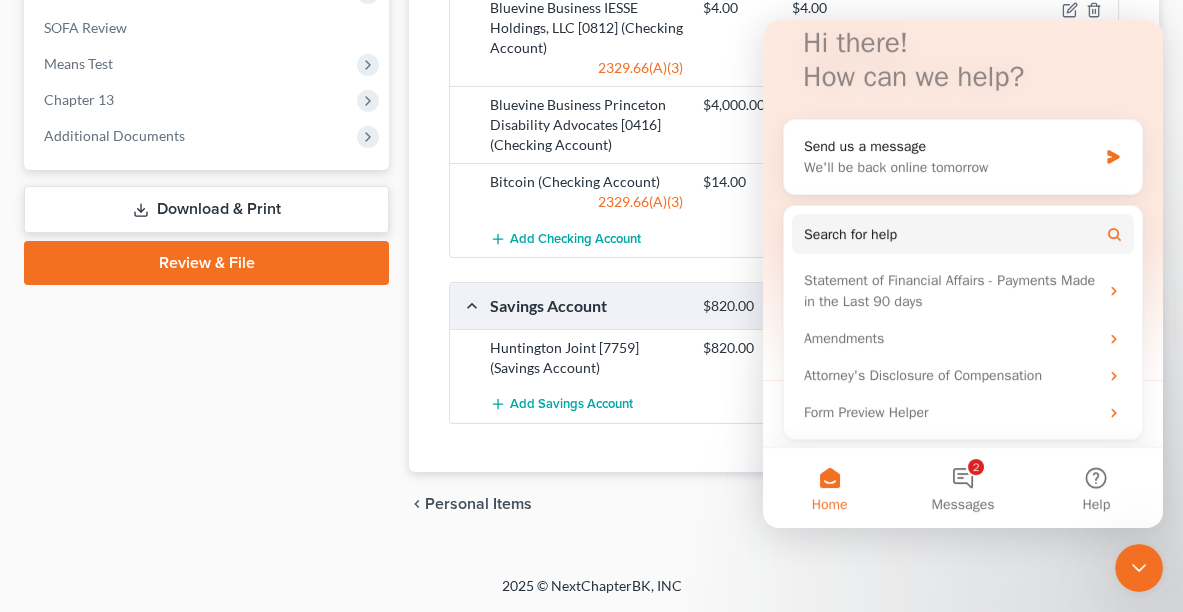 drag, startPoint x: 1155, startPoint y: 214, endPoint x: 1957, endPoint y: 397, distance: 822.6135 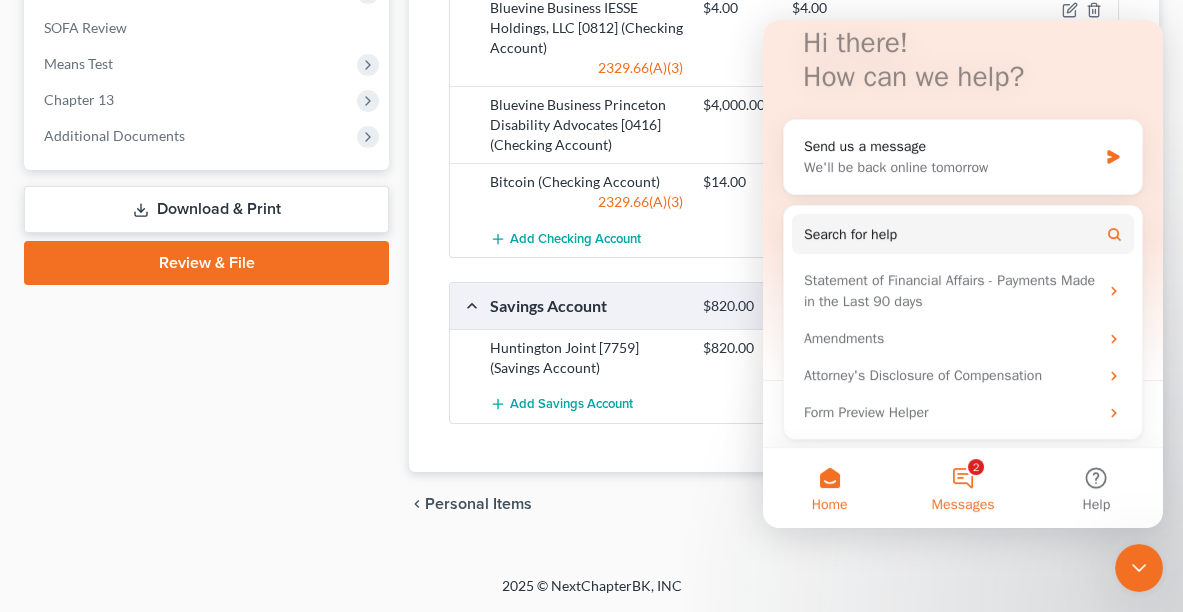click on "2 Messages" at bounding box center [962, 488] 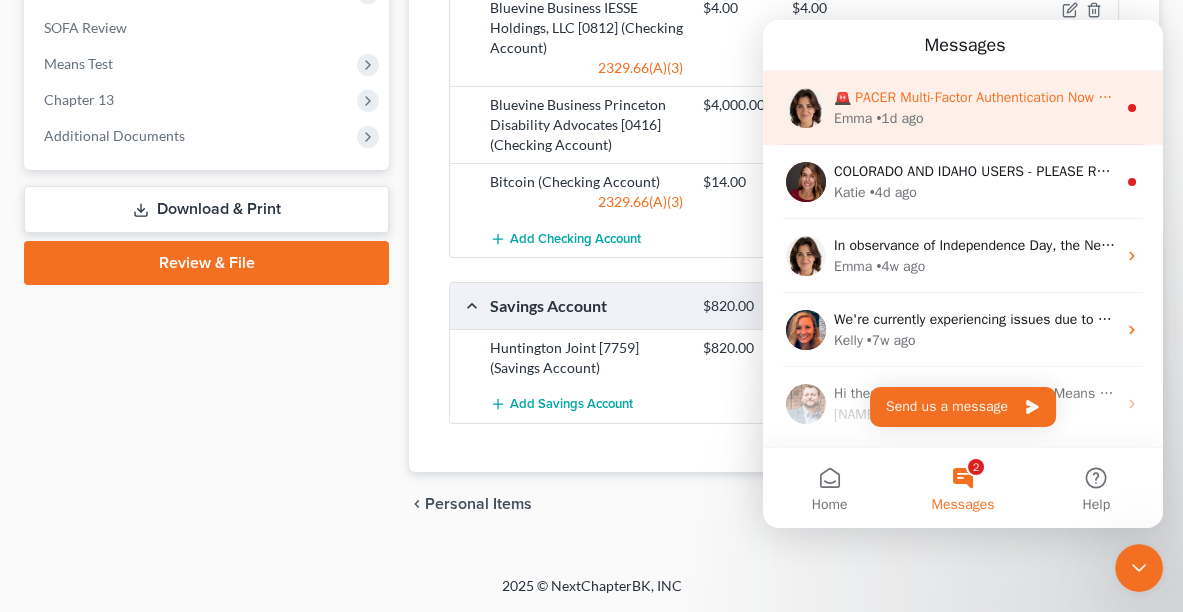 click on "🚨 PACER Multi-Factor Authentication Now Required 🚨   Starting August 1st, 2025, PACER requires Multi-Factor Authentication (MFA) for all filers in select districts, while enrolling users at random for other districts.   Please be sure to enable MFA in your PACER account settings. Once enabled, you will have 2 minutes to enter your MFA code when prompted during filing in NextChapter   Learn More Here   We use the Salesforce Authenticator app for MFA at NextChapter and other users are reporting the Microsoft Authenticator is easy to use. Emma •  1d ago" at bounding box center [963, 108] 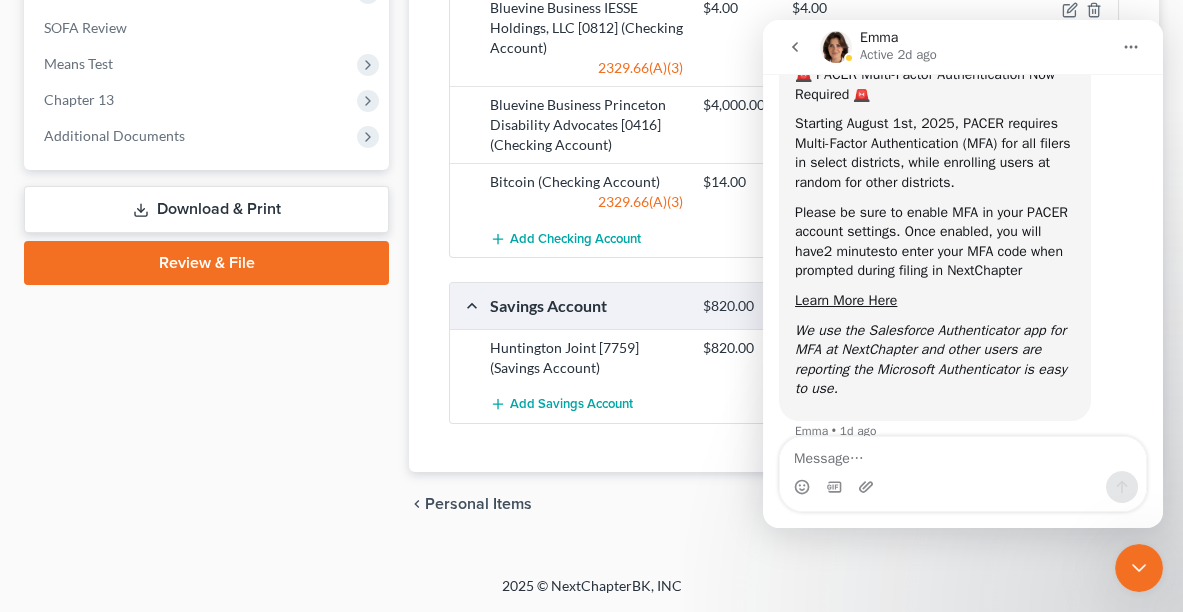 scroll, scrollTop: 148, scrollLeft: 0, axis: vertical 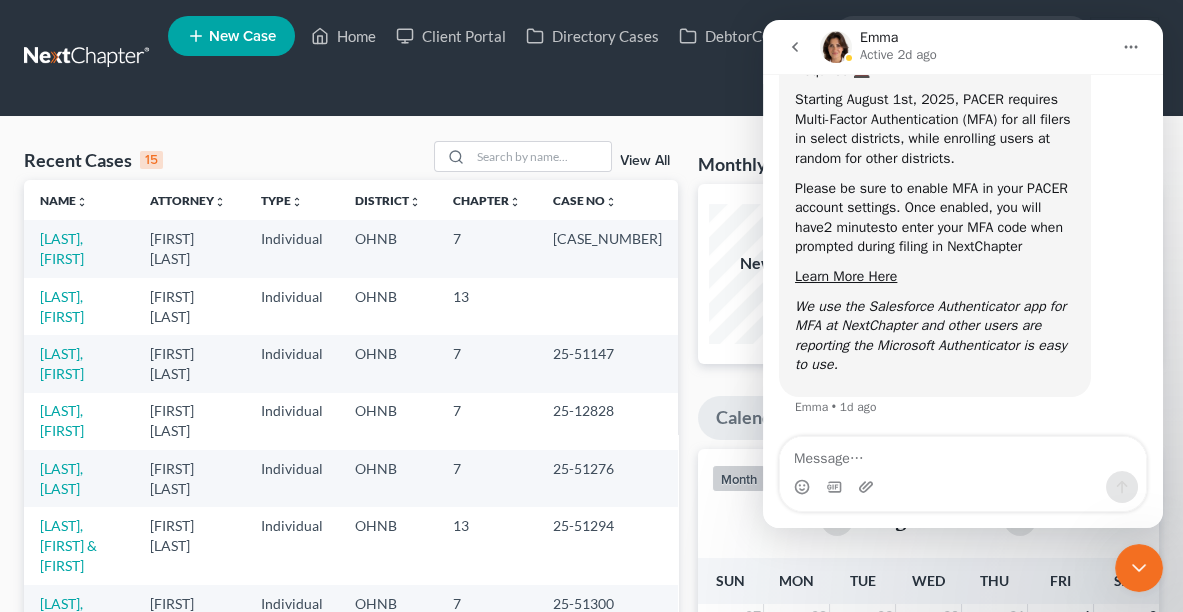 click 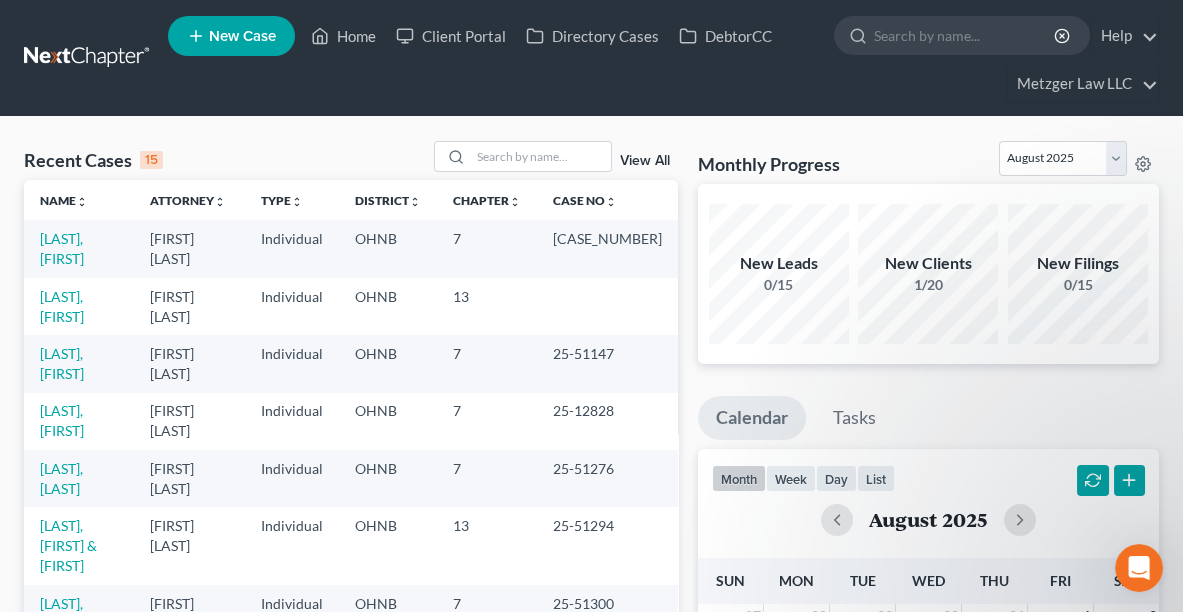 scroll, scrollTop: 0, scrollLeft: 0, axis: both 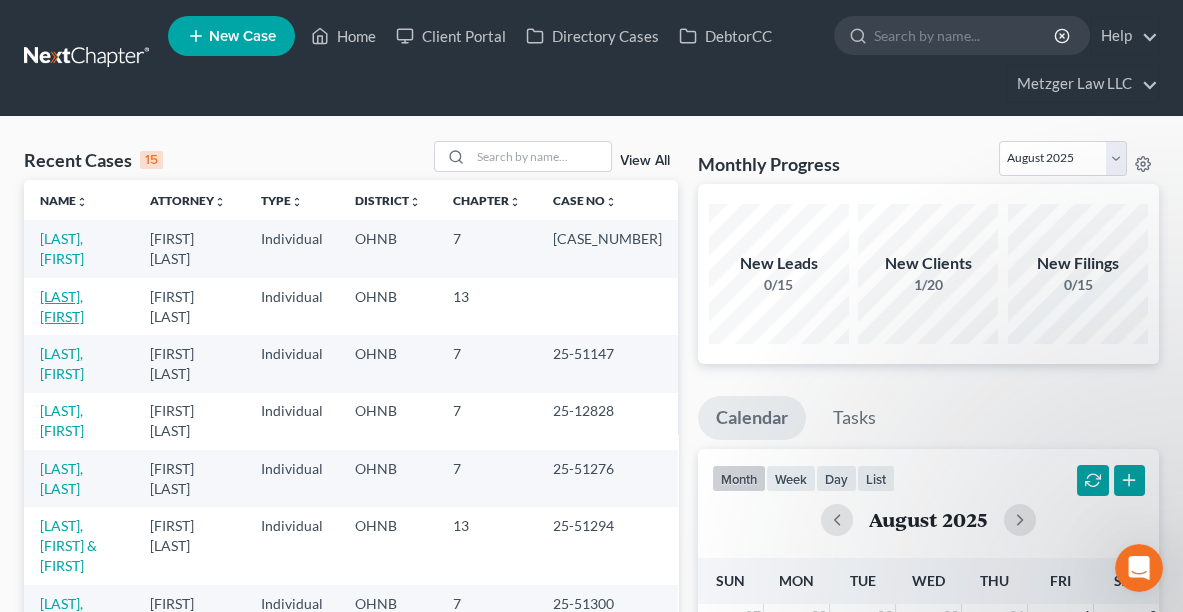 click on "[LAST], [FIRST]" at bounding box center [62, 306] 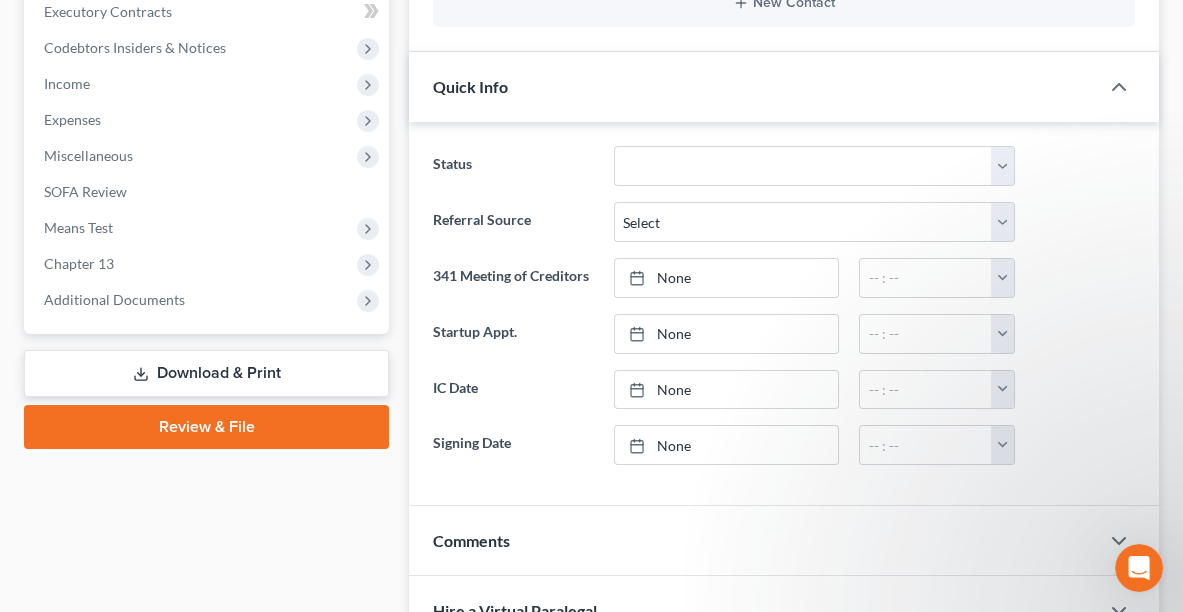 scroll, scrollTop: 607, scrollLeft: 0, axis: vertical 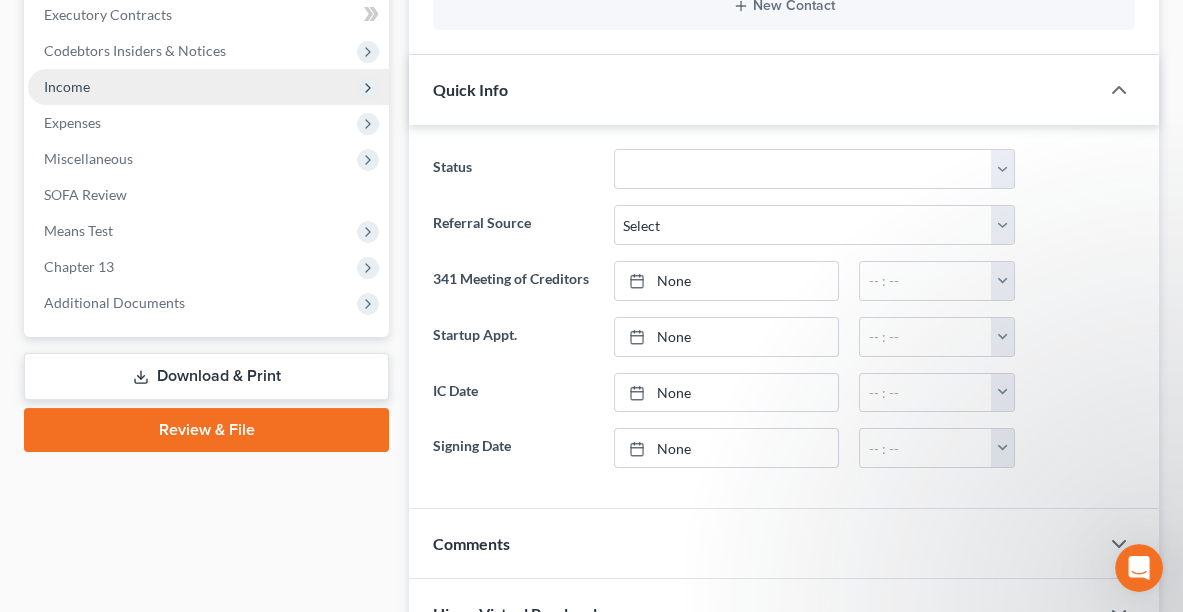 click on "Income" at bounding box center (208, 87) 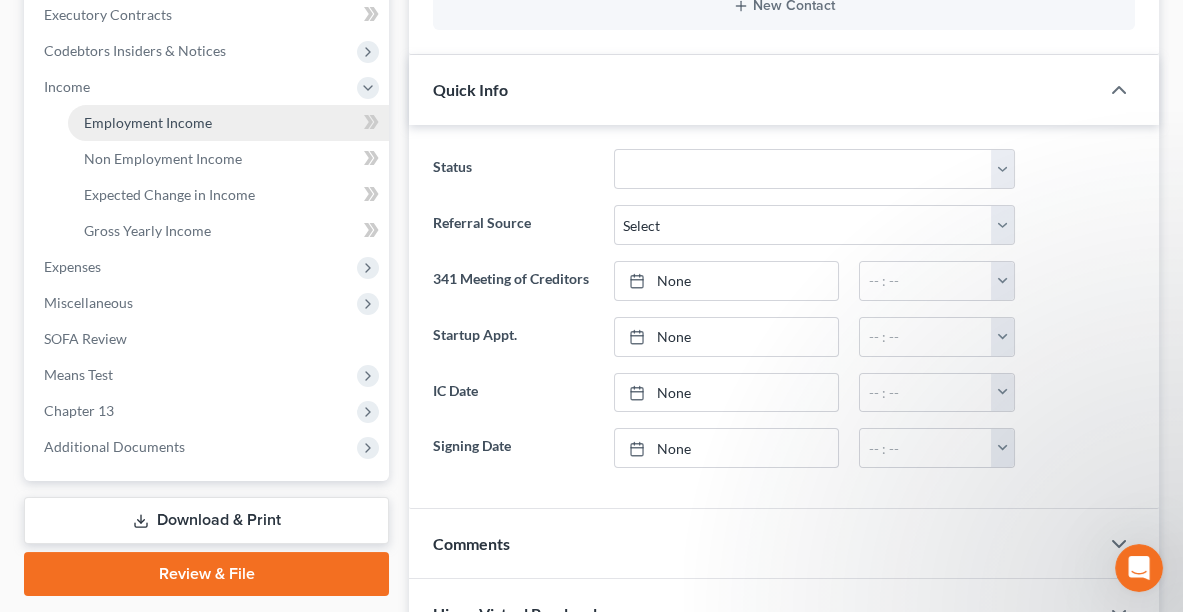 click on "Employment Income" at bounding box center (148, 122) 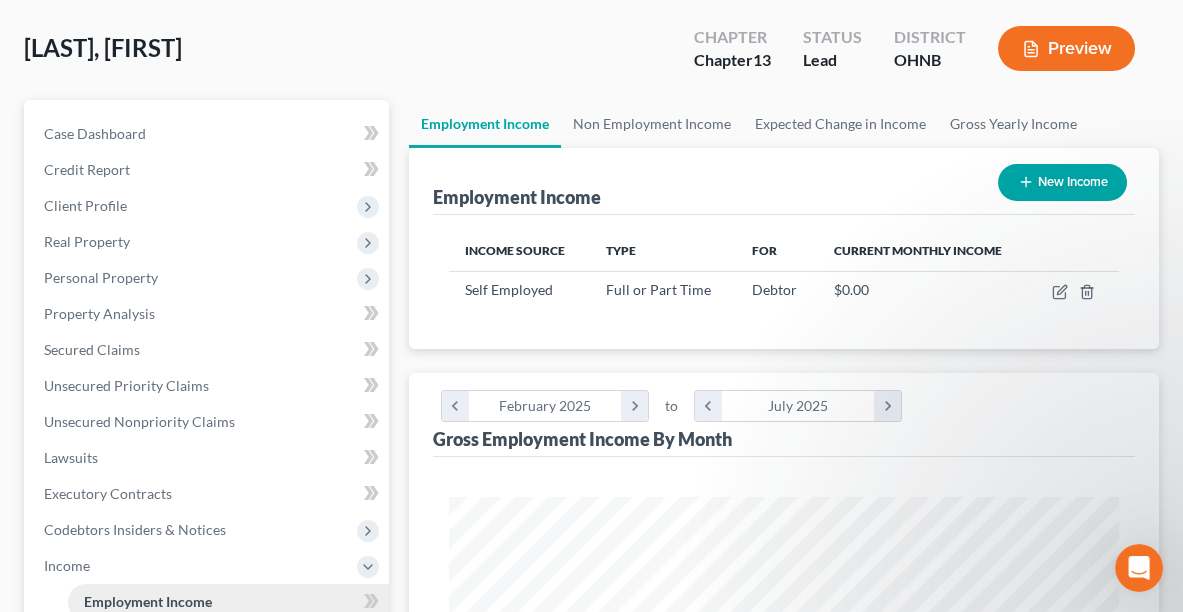 scroll, scrollTop: 0, scrollLeft: 0, axis: both 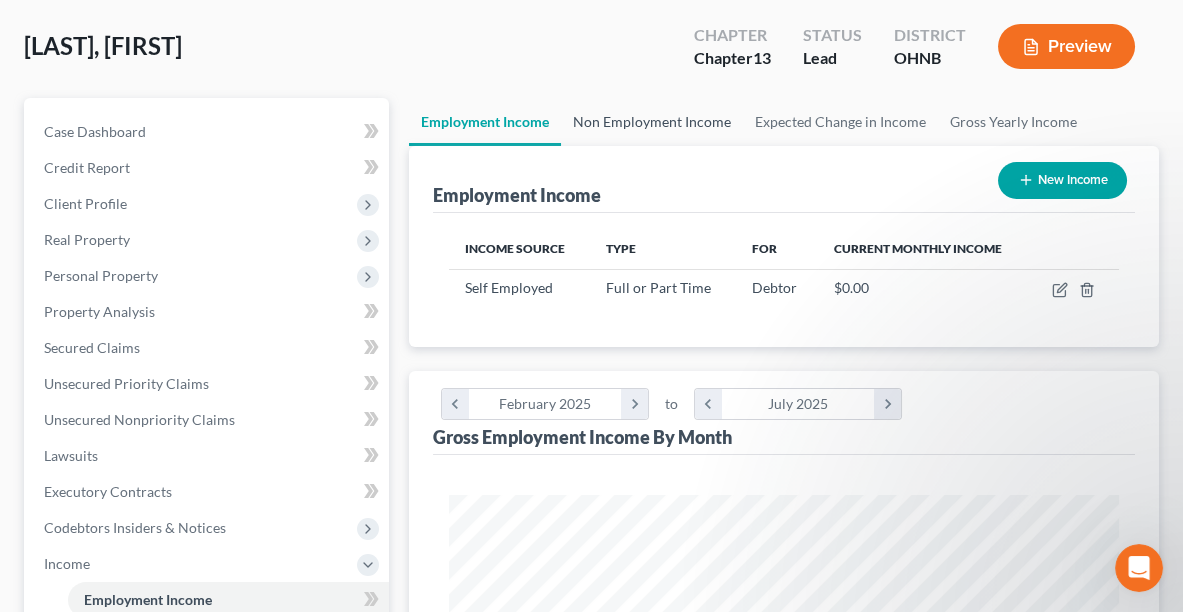 click on "Non Employment Income" at bounding box center (652, 122) 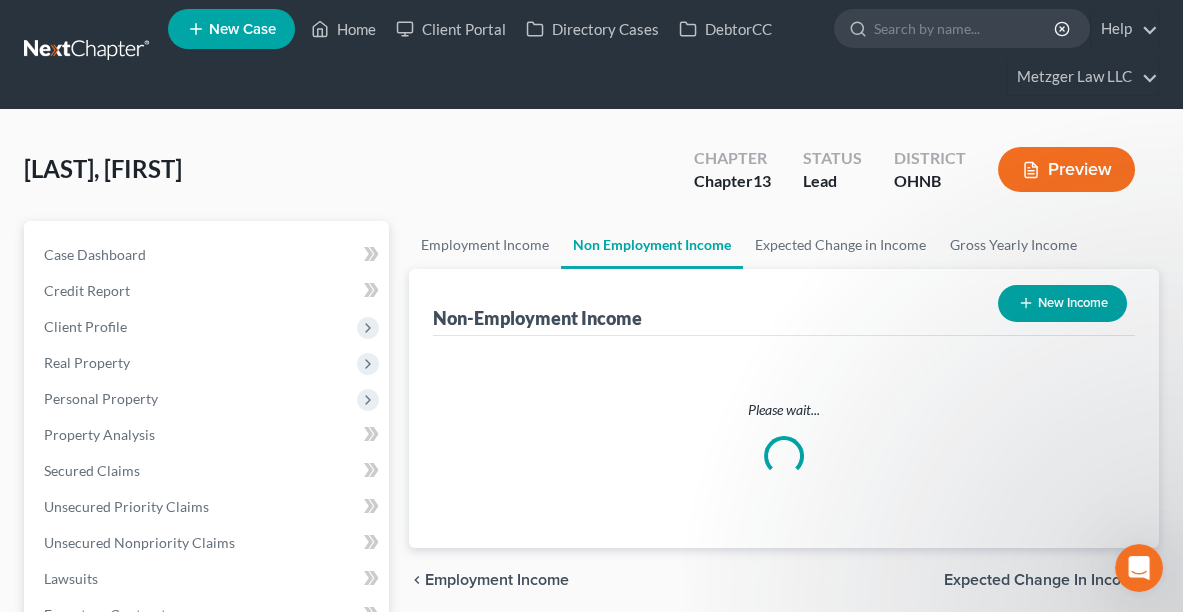 scroll, scrollTop: 0, scrollLeft: 0, axis: both 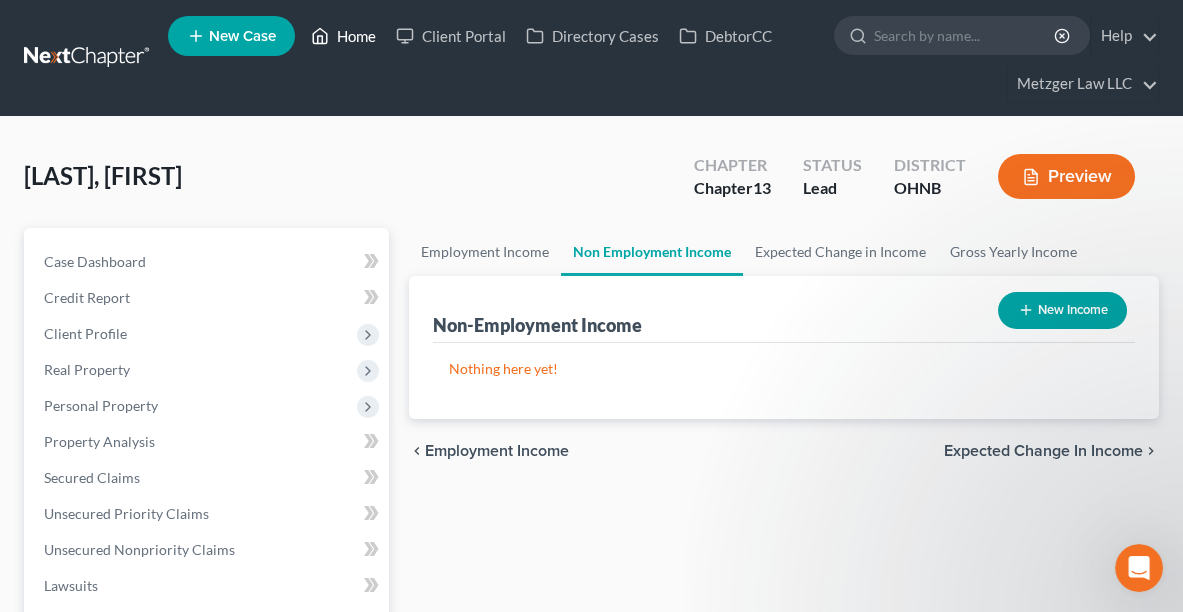 click on "Home" at bounding box center [343, 36] 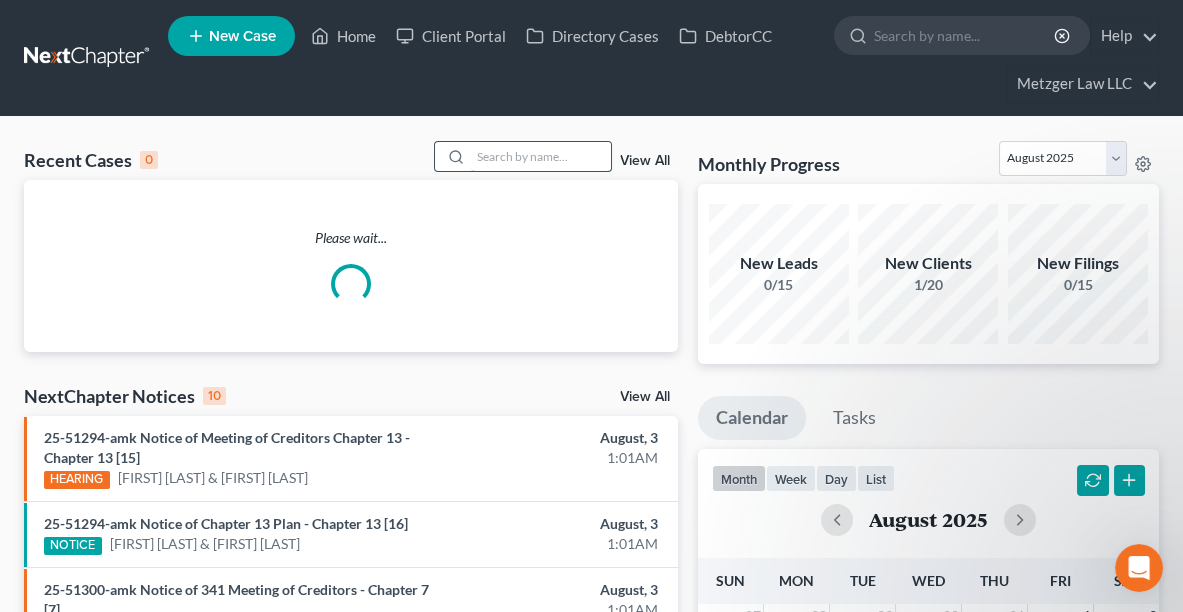 click at bounding box center (541, 156) 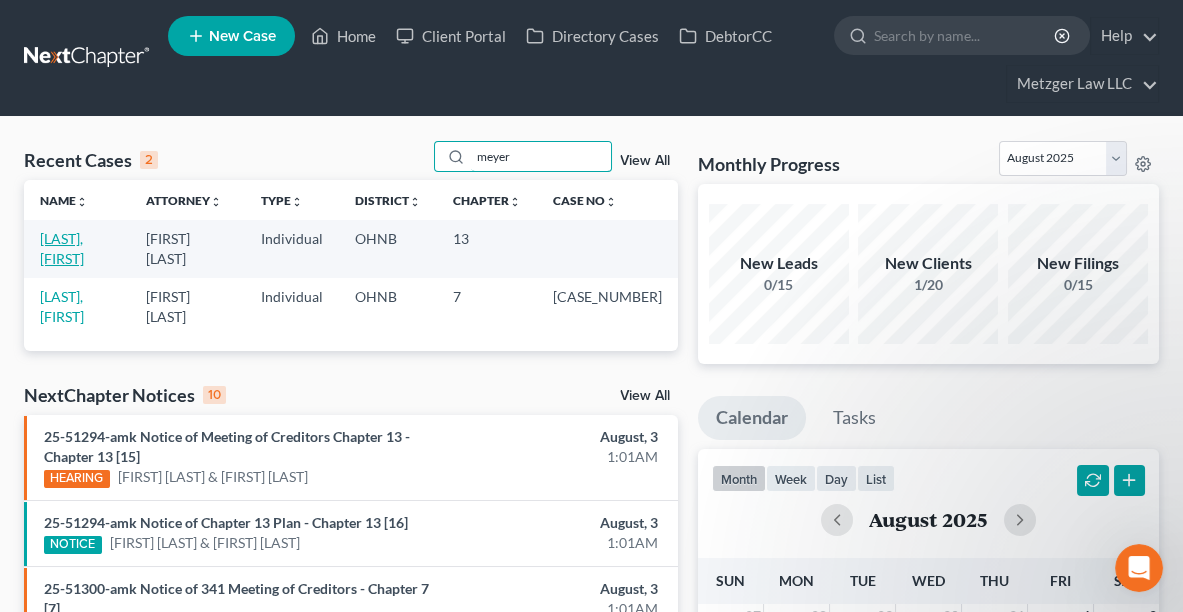 type on "meyer" 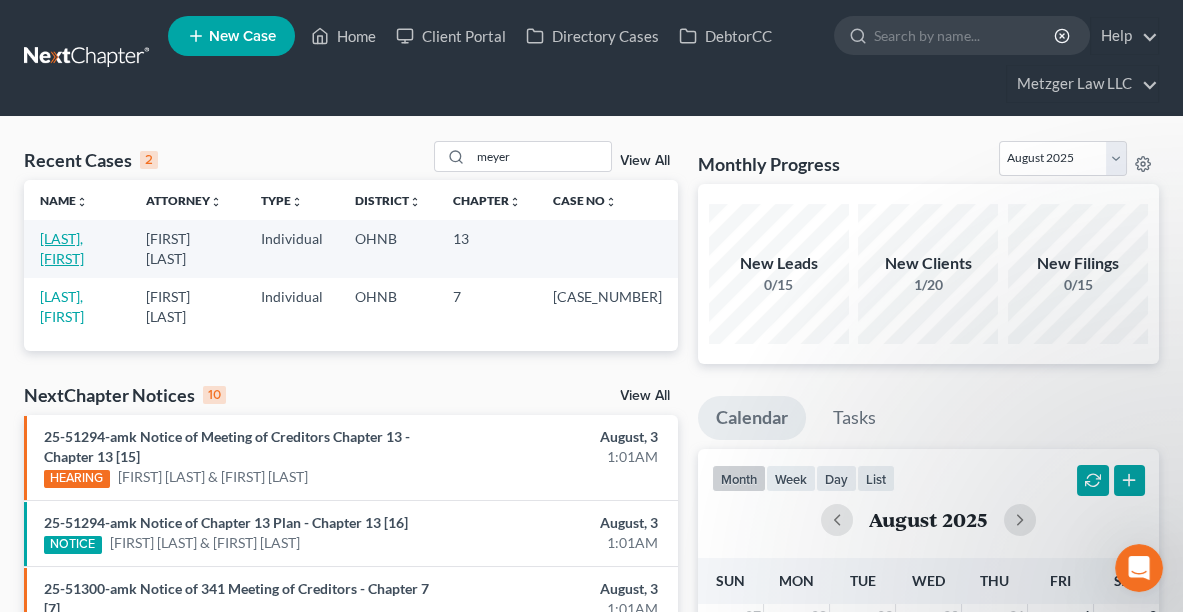 click on "[LAST], [FIRST]" at bounding box center [62, 248] 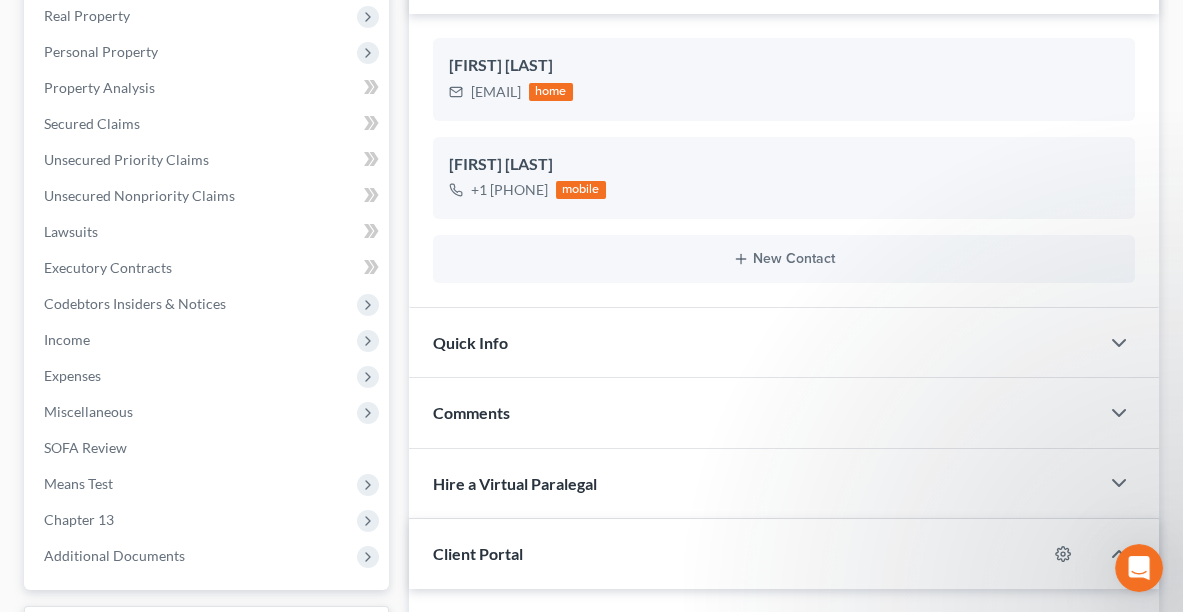 scroll, scrollTop: 350, scrollLeft: 0, axis: vertical 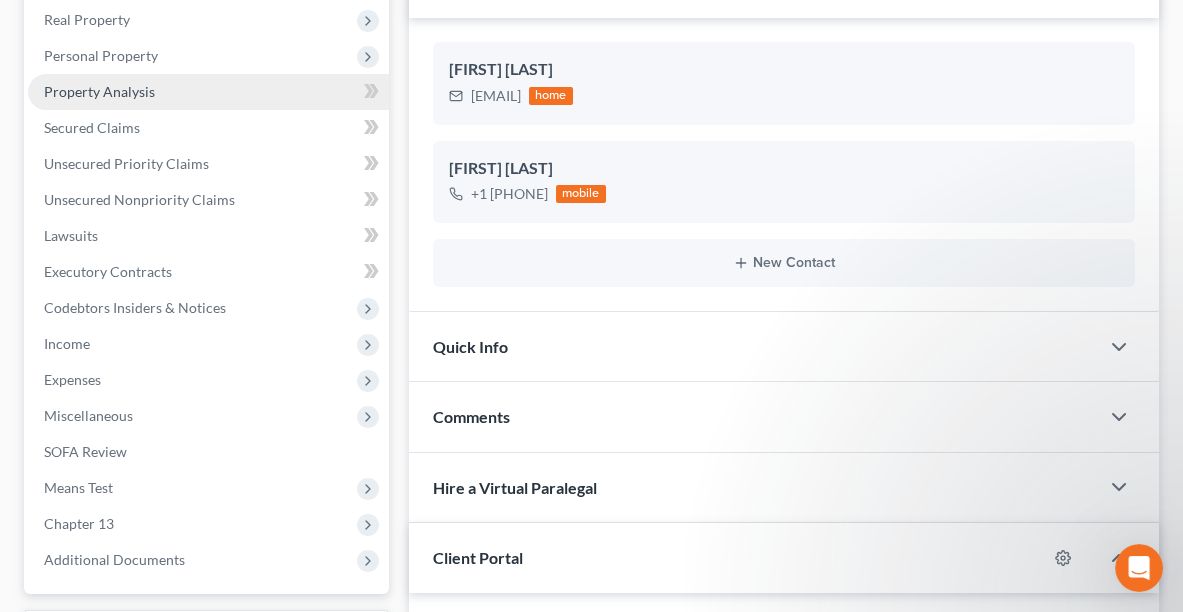 click on "Property Analysis" at bounding box center [99, 91] 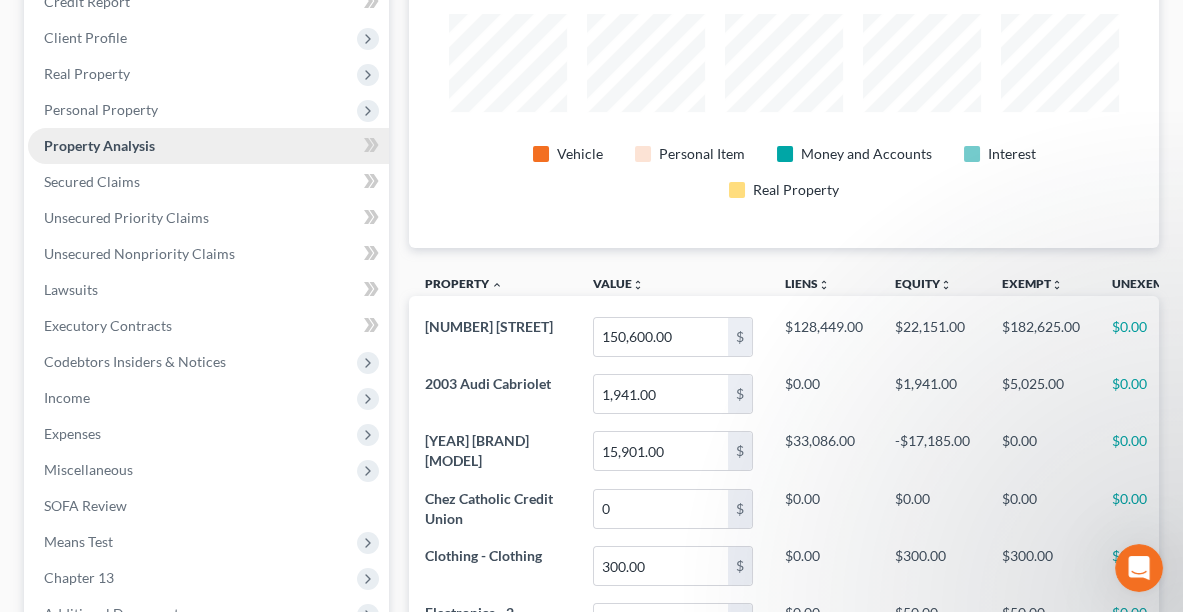 scroll, scrollTop: 0, scrollLeft: 0, axis: both 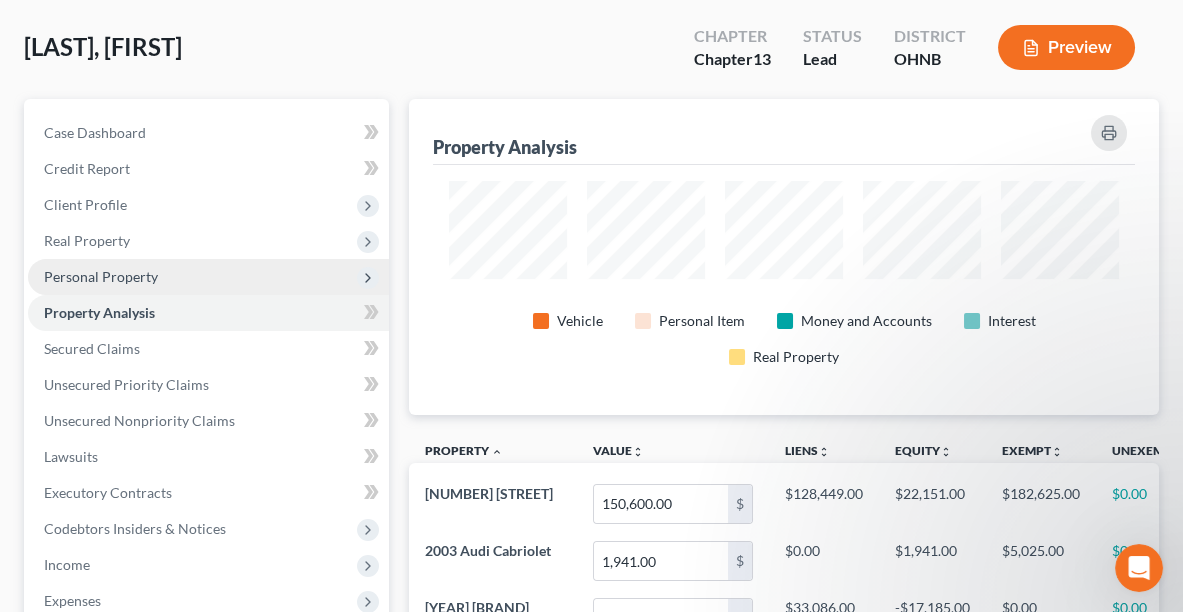 click on "Personal Property" at bounding box center (101, 276) 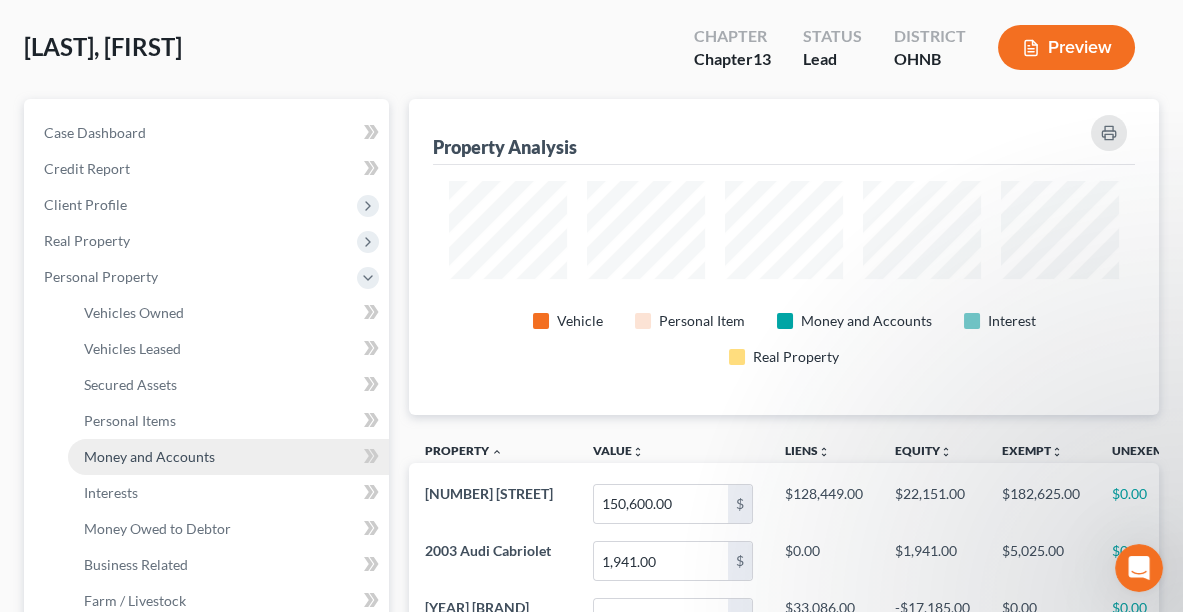 click on "Money and Accounts" at bounding box center (149, 456) 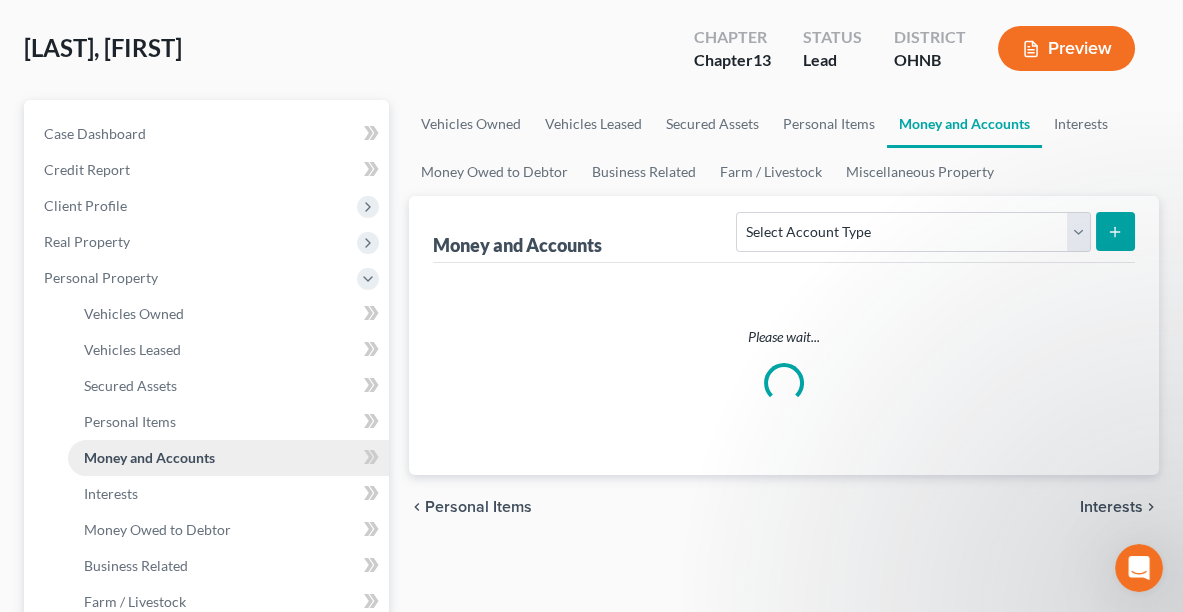 scroll, scrollTop: 0, scrollLeft: 0, axis: both 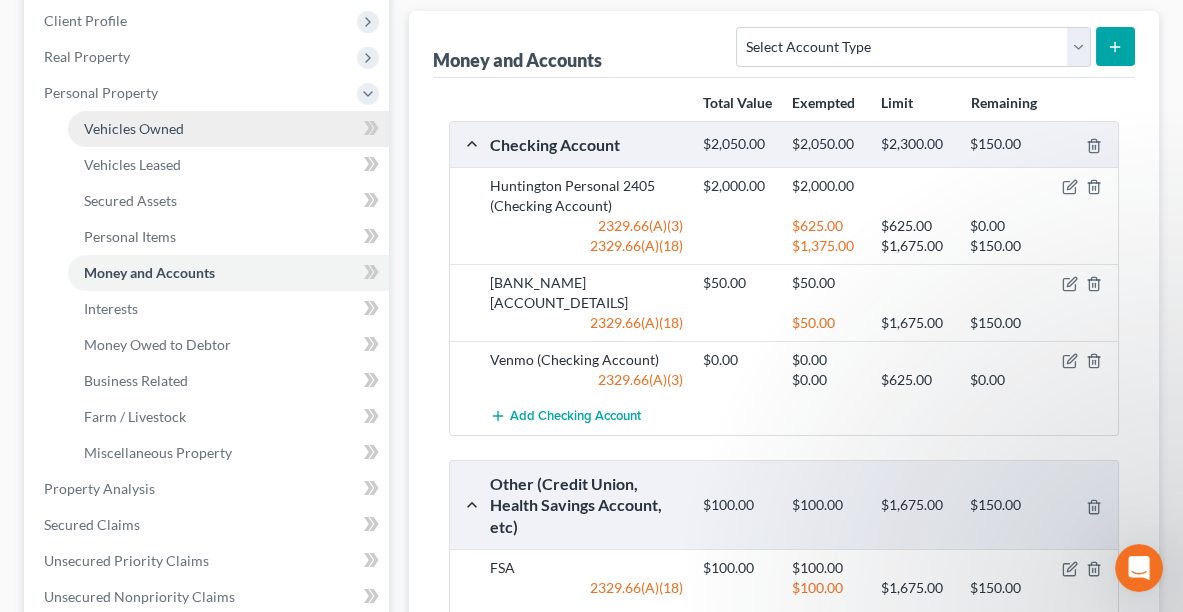 click on "Vehicles Owned" at bounding box center (134, 128) 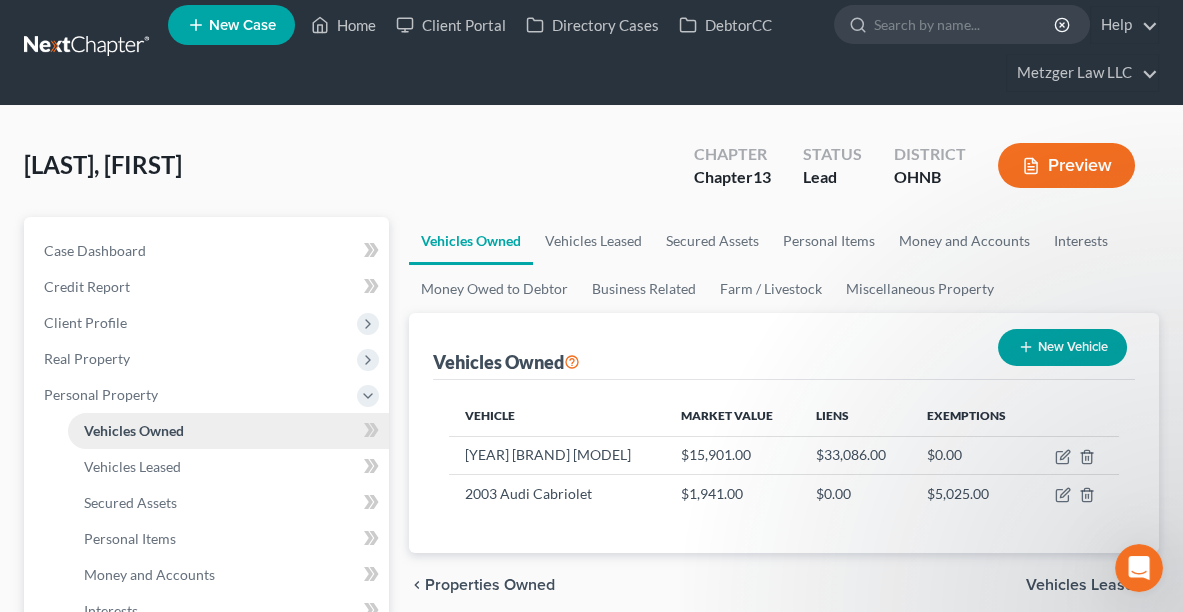scroll, scrollTop: 0, scrollLeft: 0, axis: both 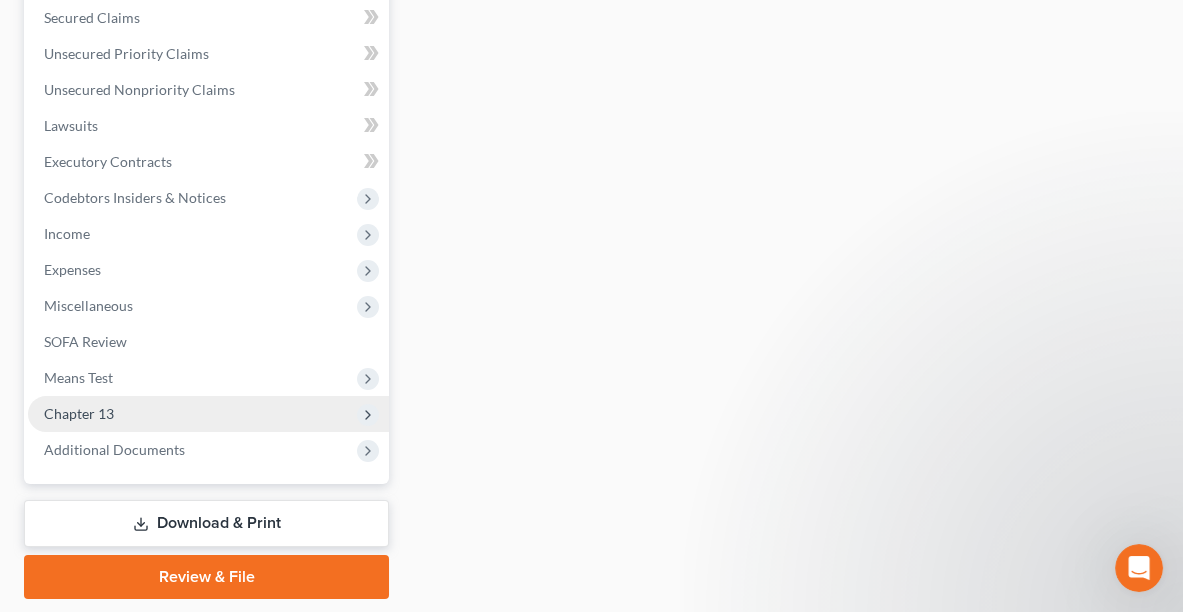 click on "Chapter 13" at bounding box center (208, 414) 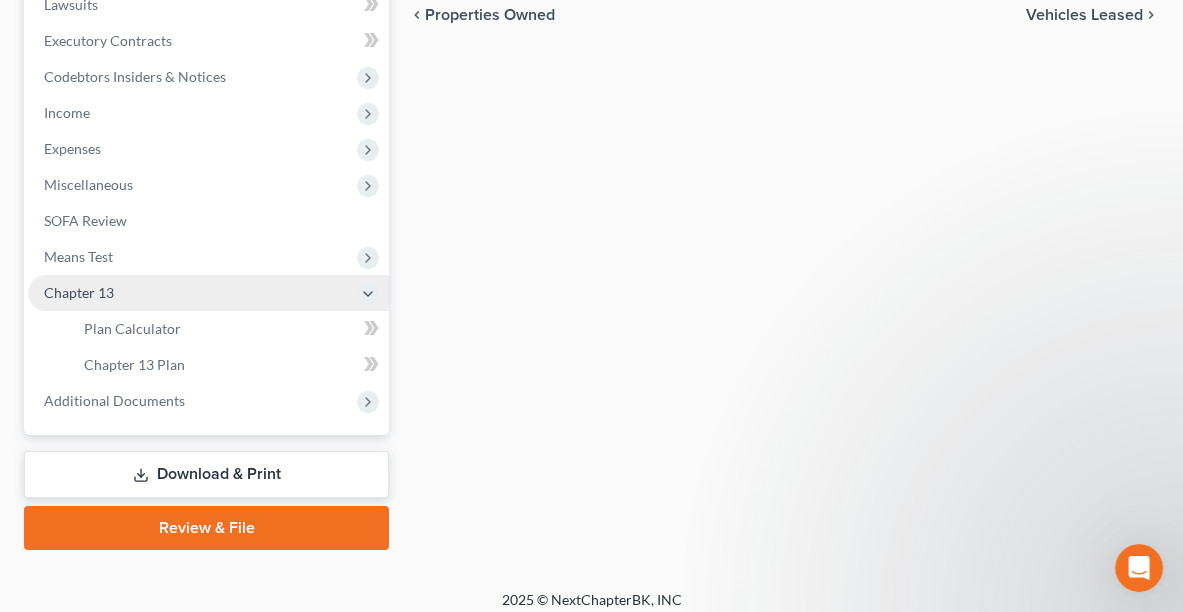 scroll, scrollTop: 460, scrollLeft: 0, axis: vertical 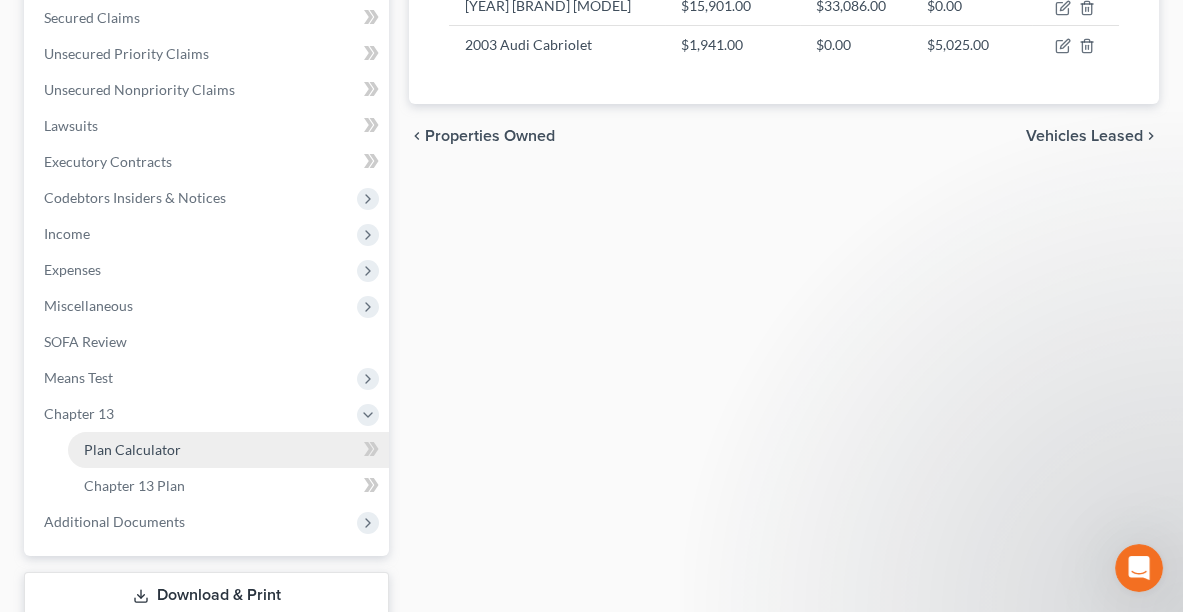 click on "Plan Calculator" at bounding box center [132, 449] 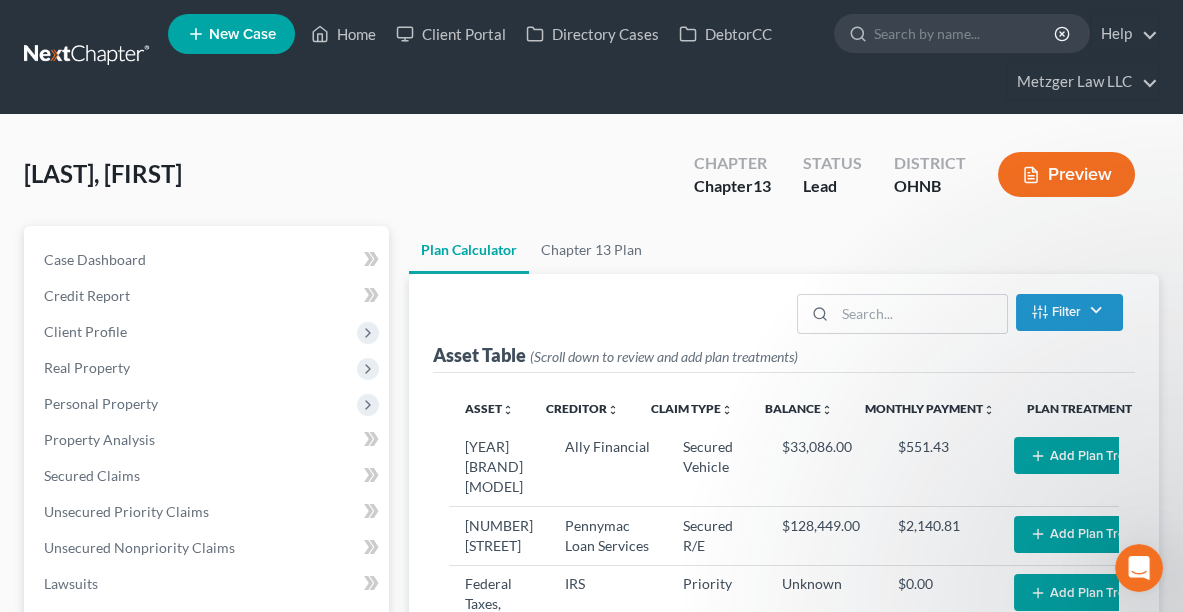 scroll, scrollTop: 0, scrollLeft: 0, axis: both 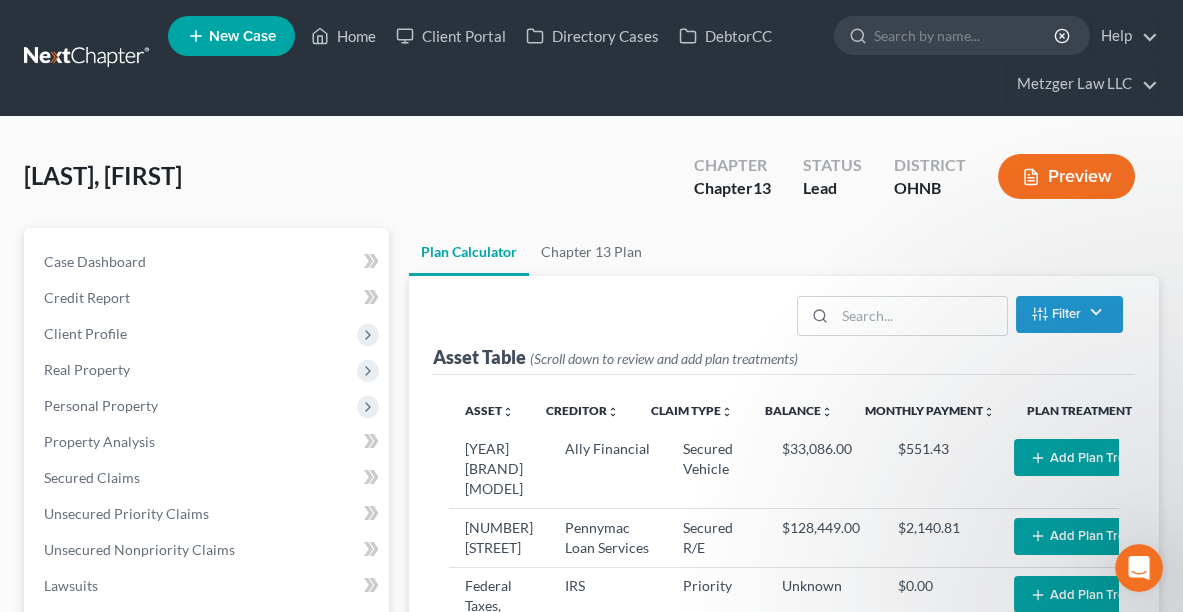 select on "59" 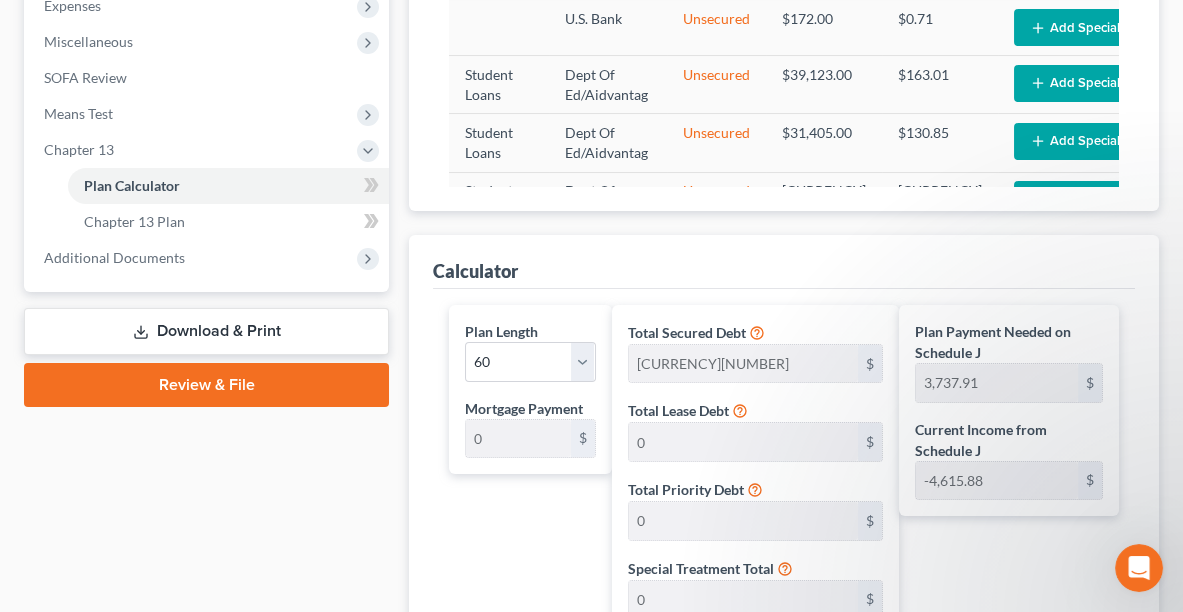 scroll, scrollTop: 969, scrollLeft: 0, axis: vertical 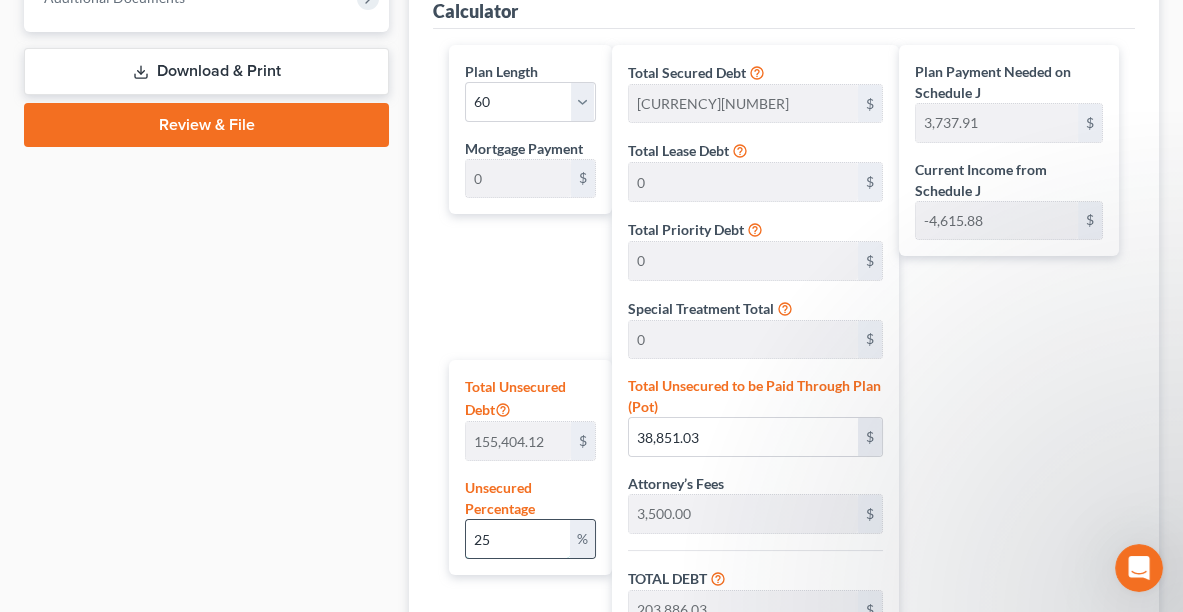 click on "25" at bounding box center [518, 539] 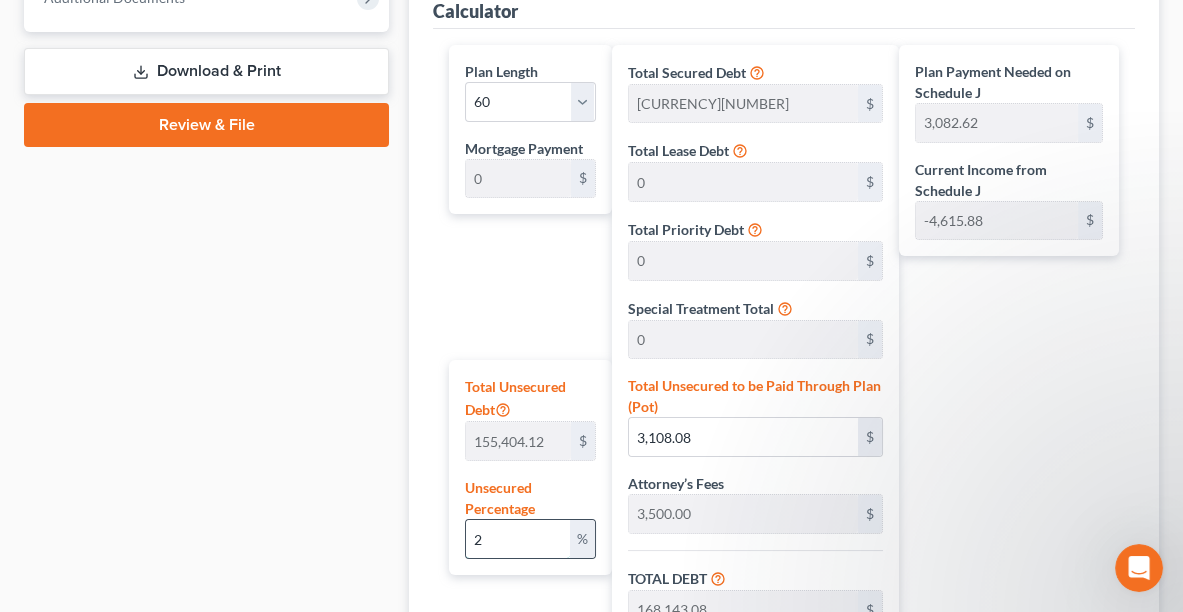 type 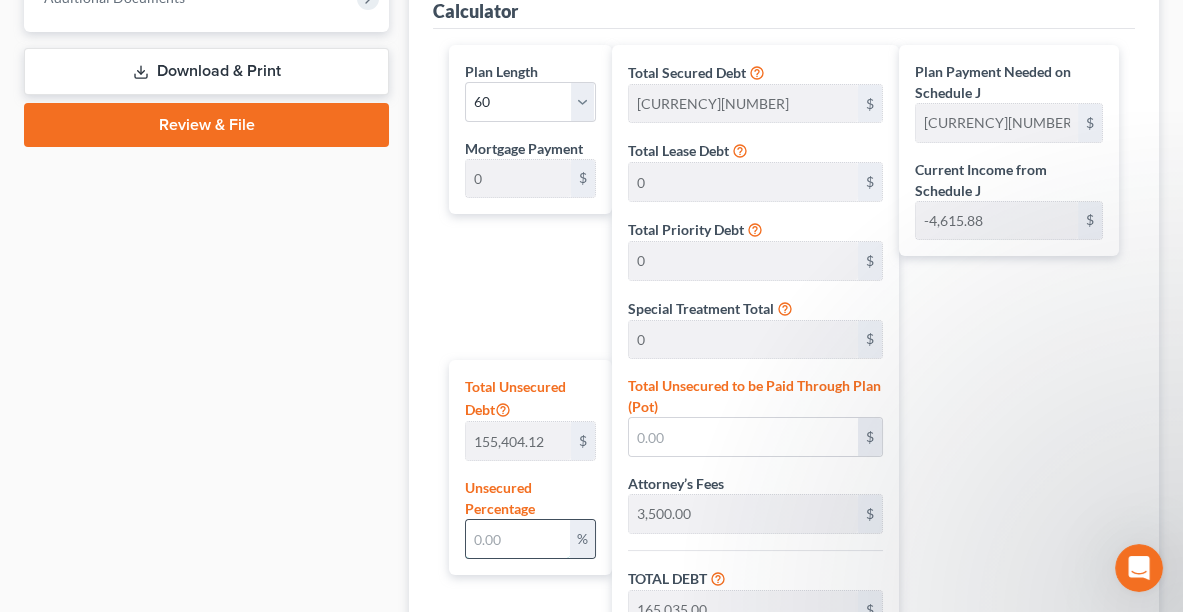 type on "1" 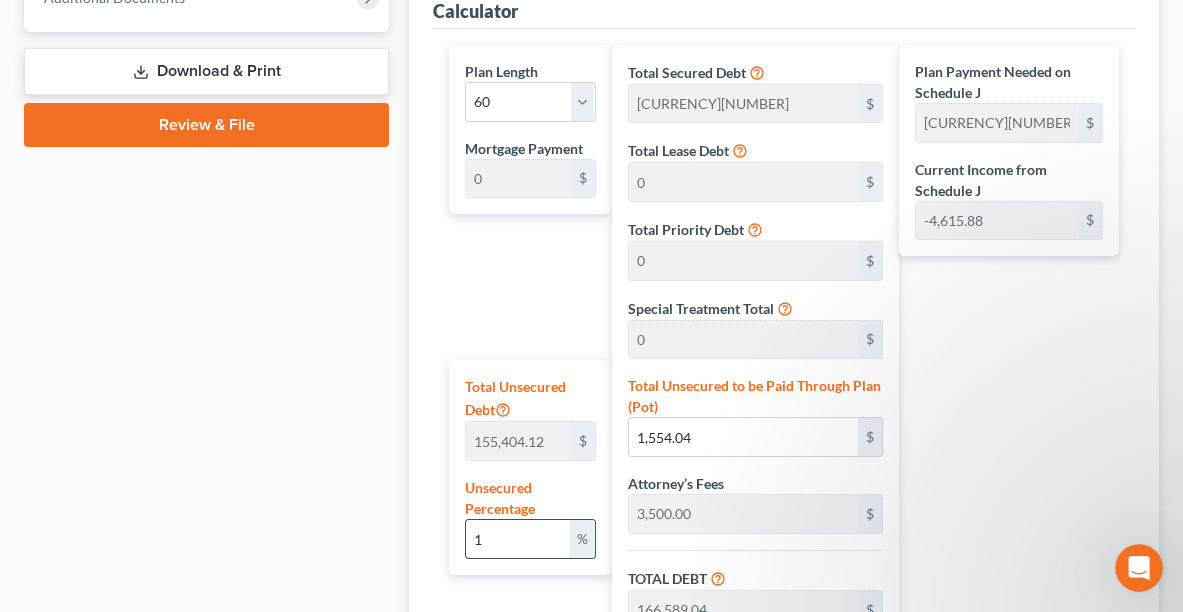 type on "15" 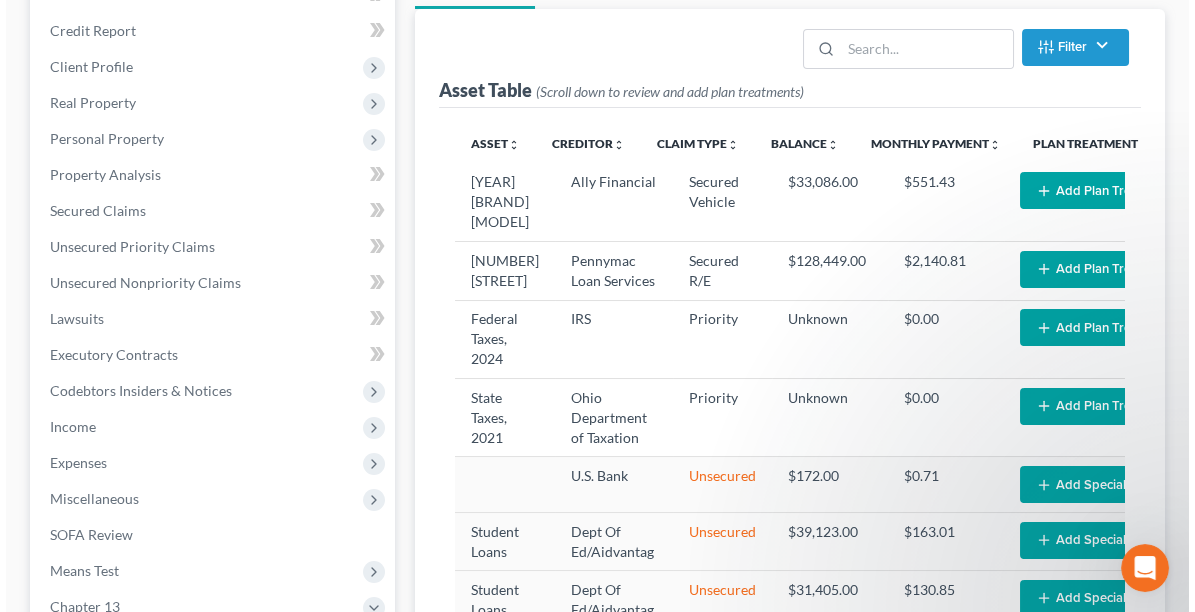 scroll, scrollTop: 203, scrollLeft: 0, axis: vertical 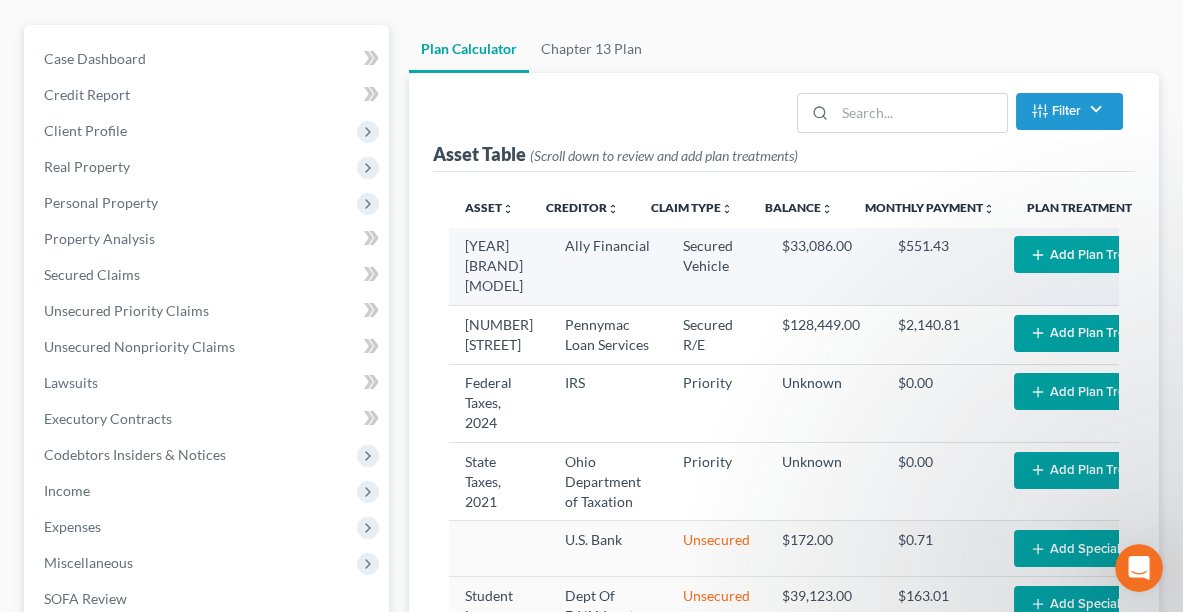 type on "15" 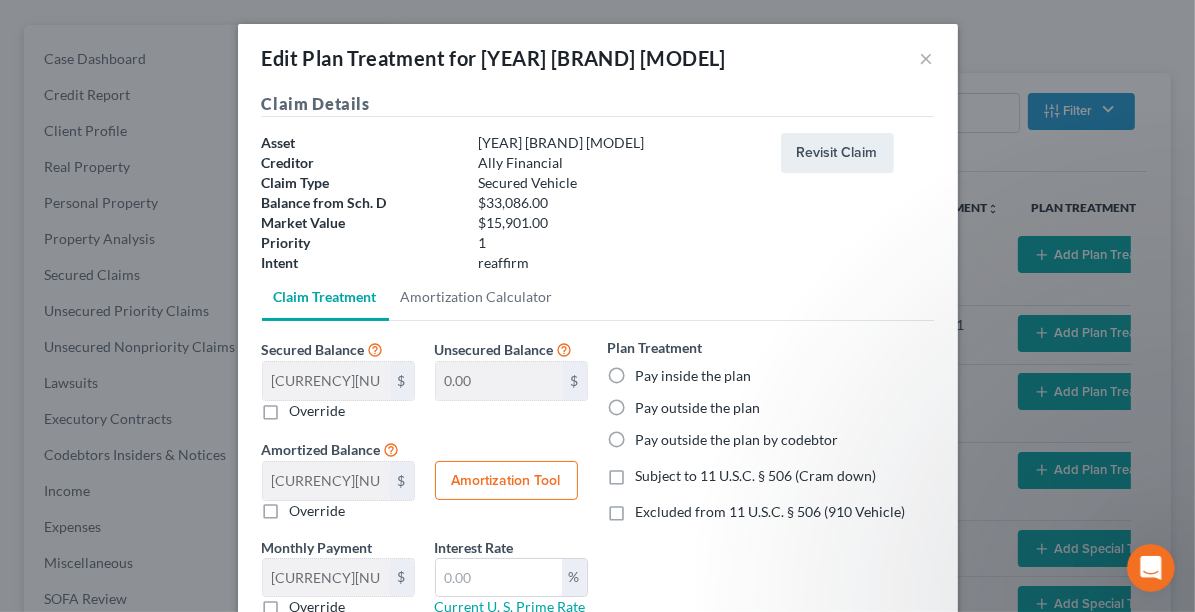 click on "Pay outside the plan" at bounding box center [698, 408] 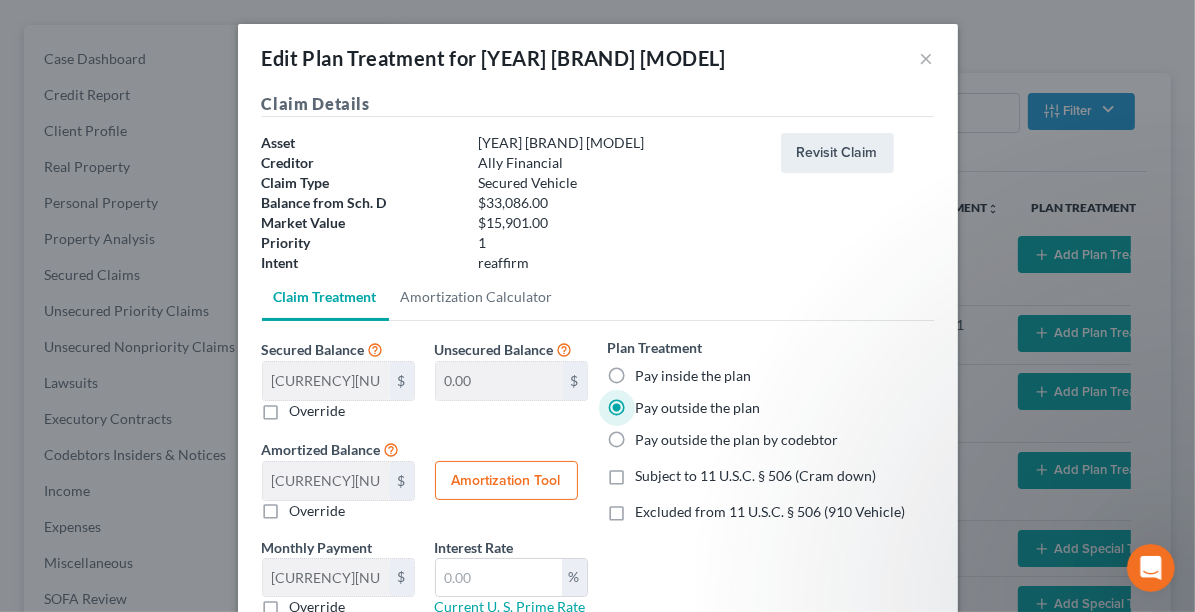 click on "Excluded from 11 U.S.C. § 506 (910 Vehicle)" at bounding box center [771, 512] 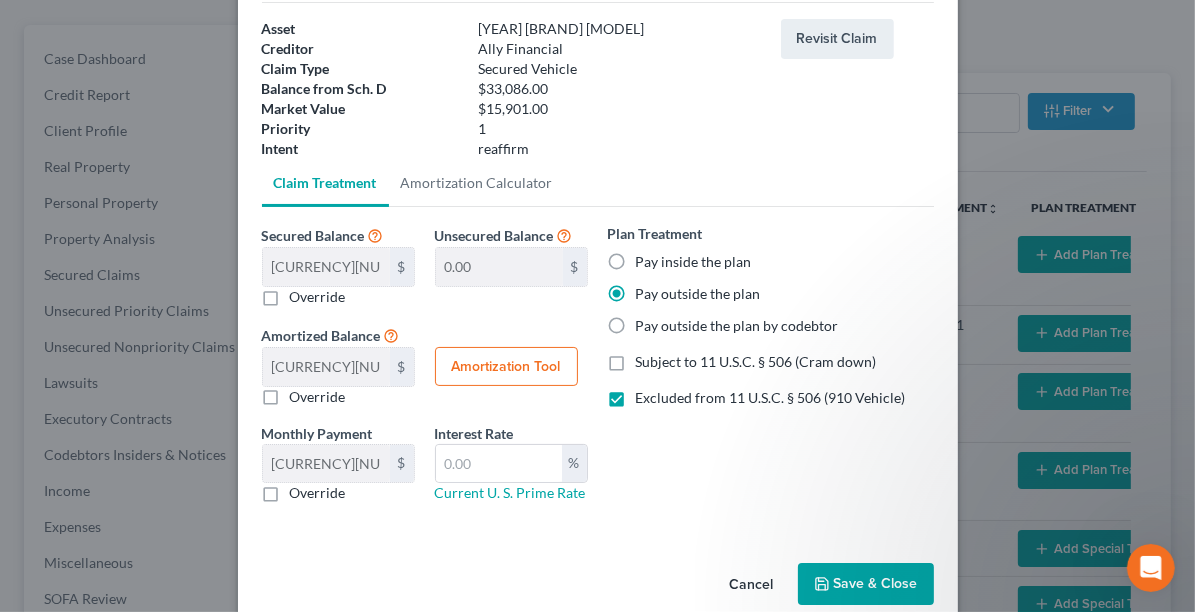 scroll, scrollTop: 143, scrollLeft: 0, axis: vertical 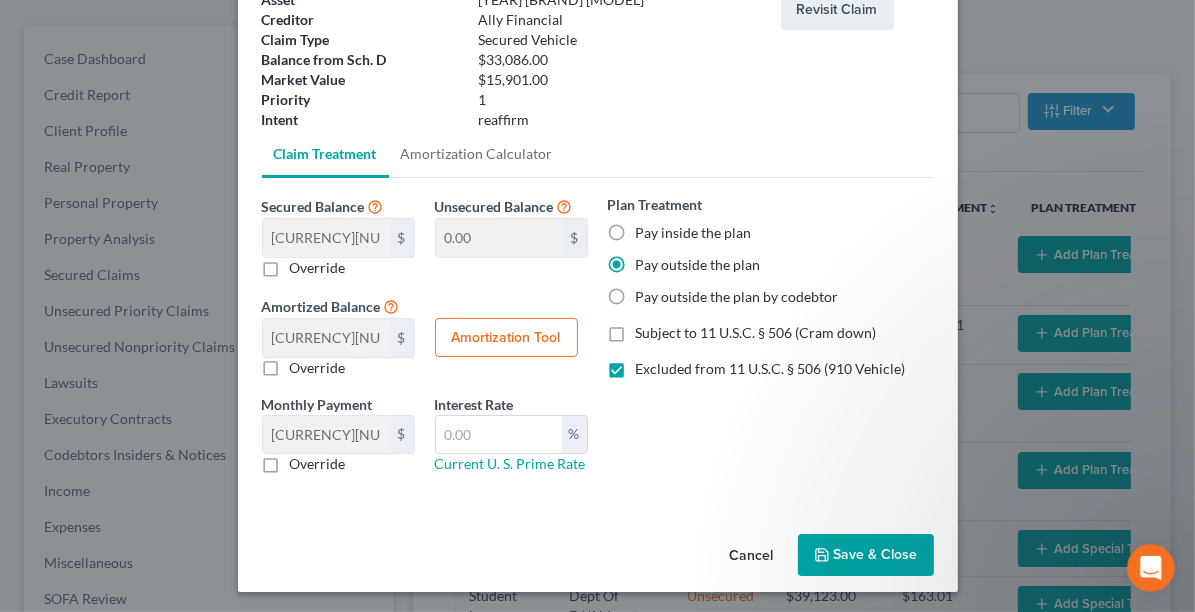 click on "Save & Close" at bounding box center [866, 555] 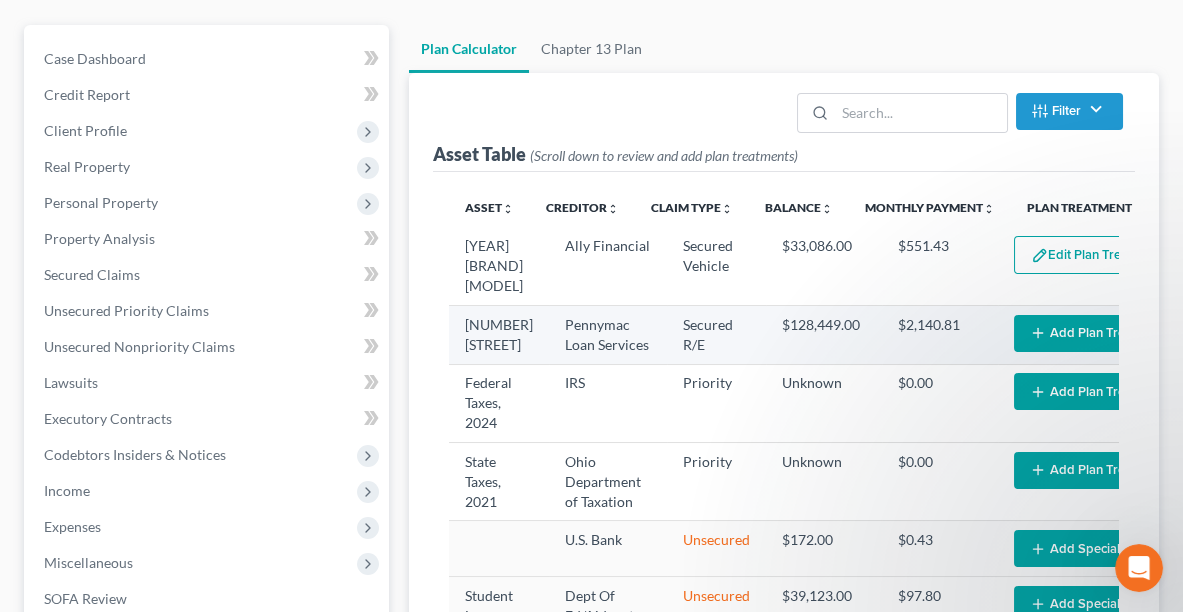 select on "59" 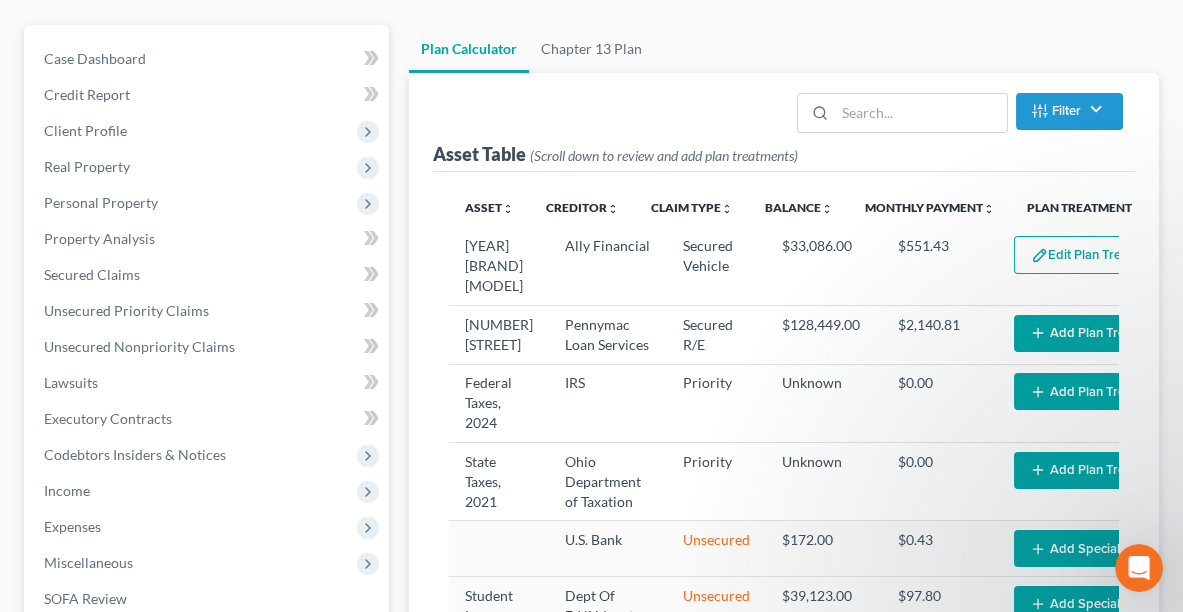click on "Add Plan Treatment" at bounding box center (1097, 333) 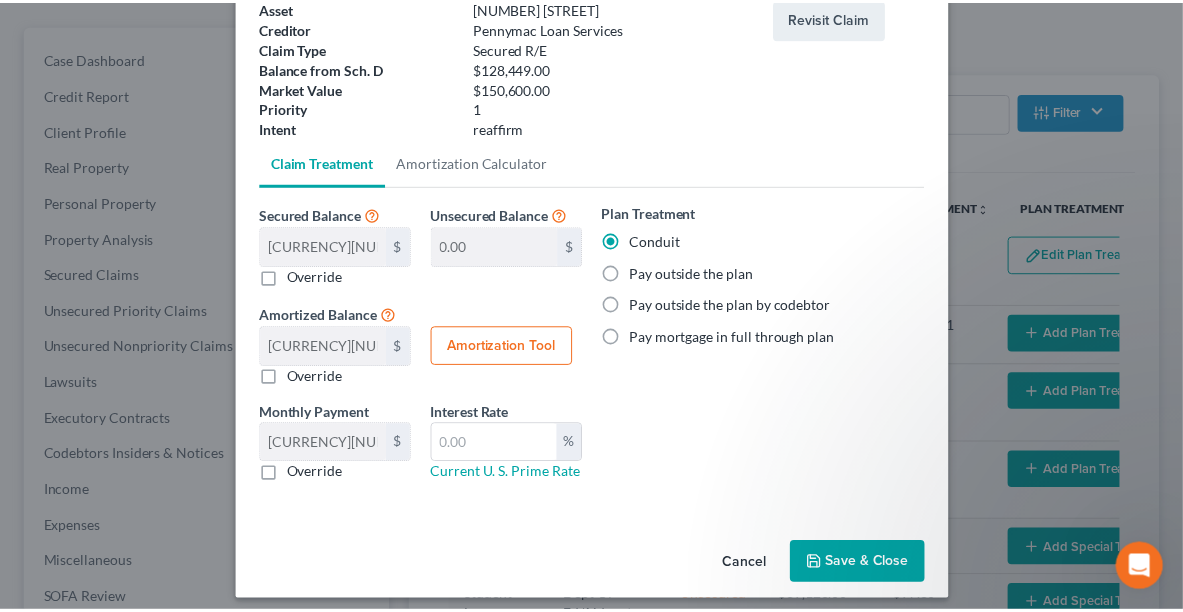 scroll, scrollTop: 143, scrollLeft: 0, axis: vertical 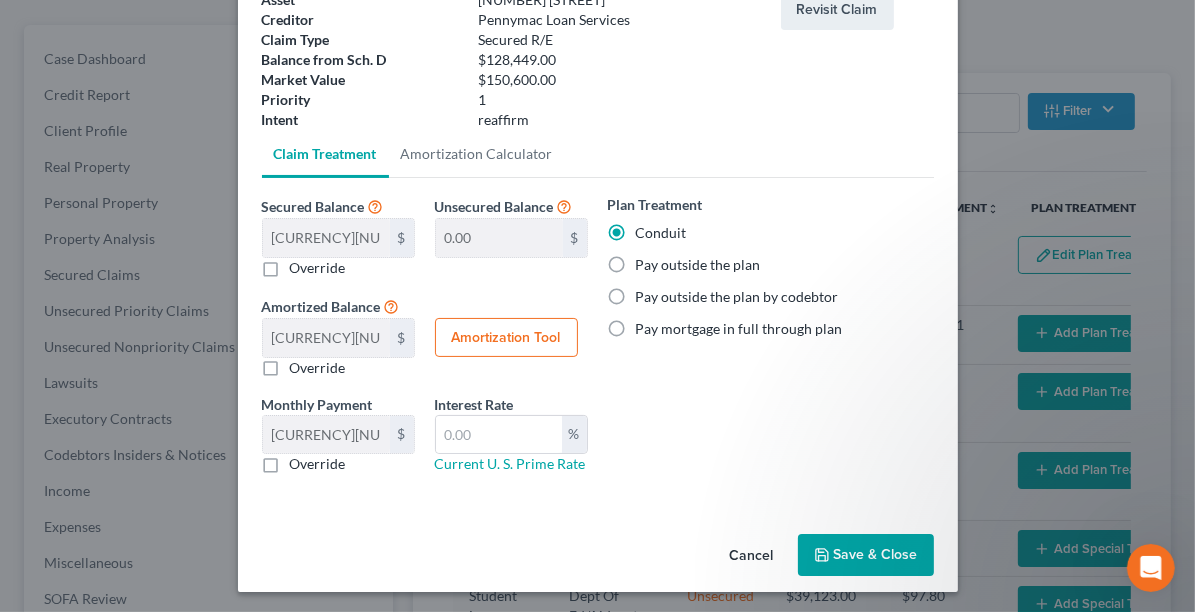 click on "Pay outside the plan" at bounding box center [698, 265] 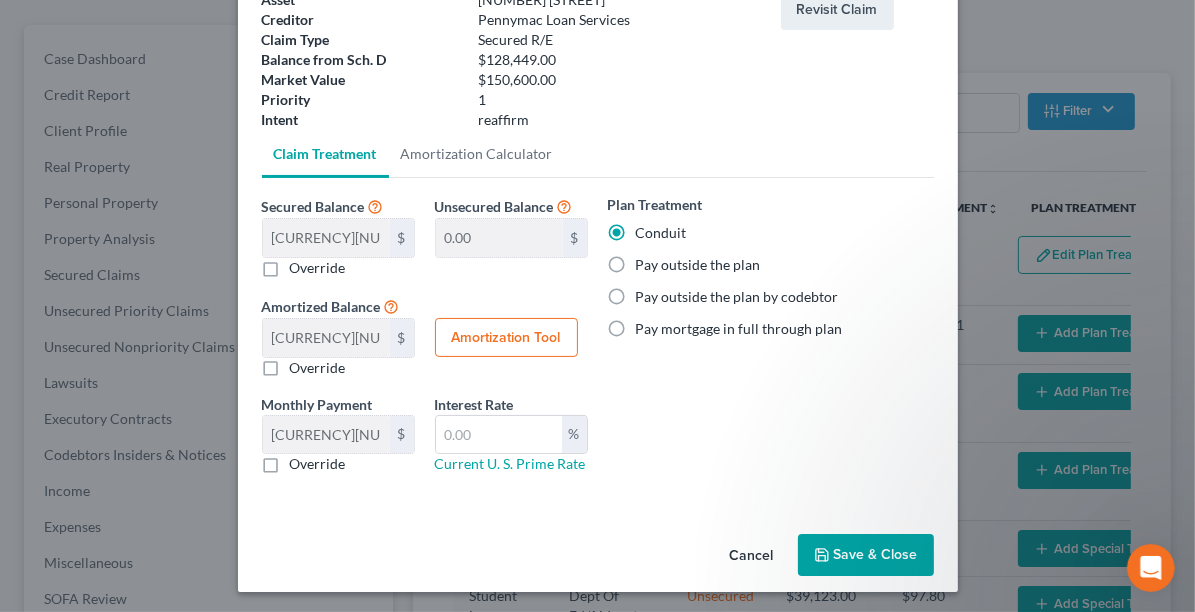 click on "Pay outside the plan" at bounding box center (650, 261) 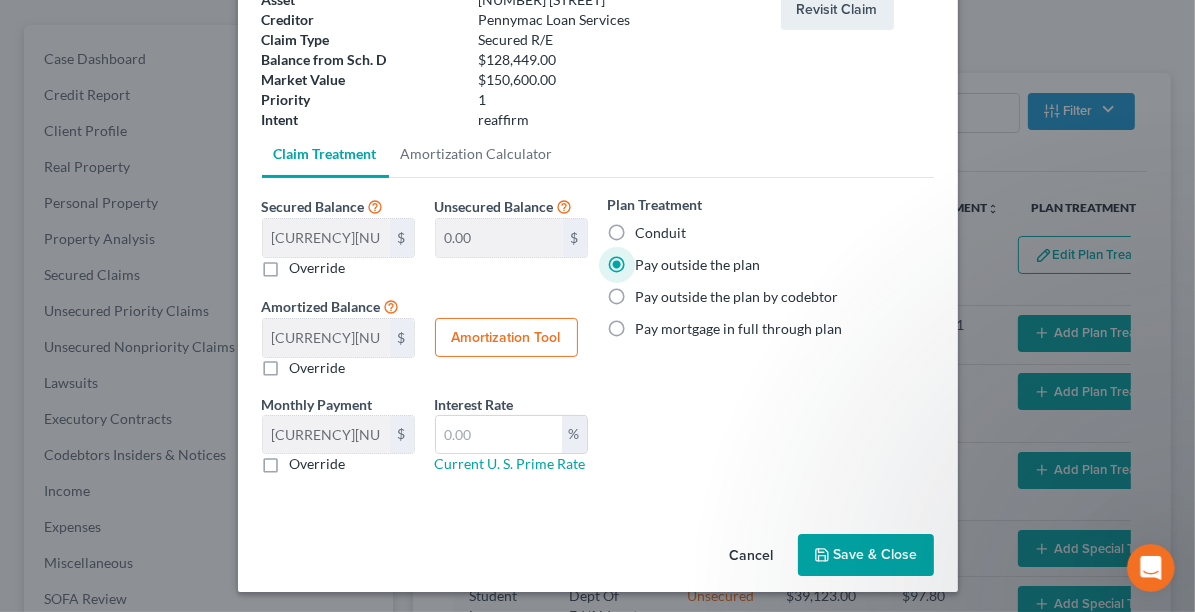 click on "Save & Close" at bounding box center (866, 555) 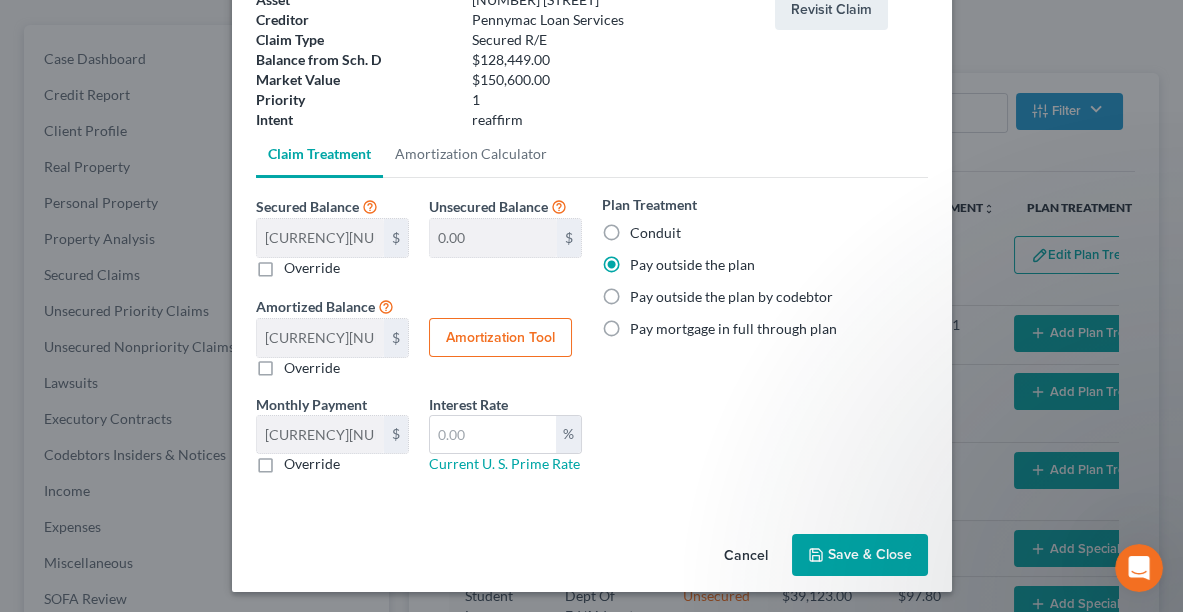select on "59" 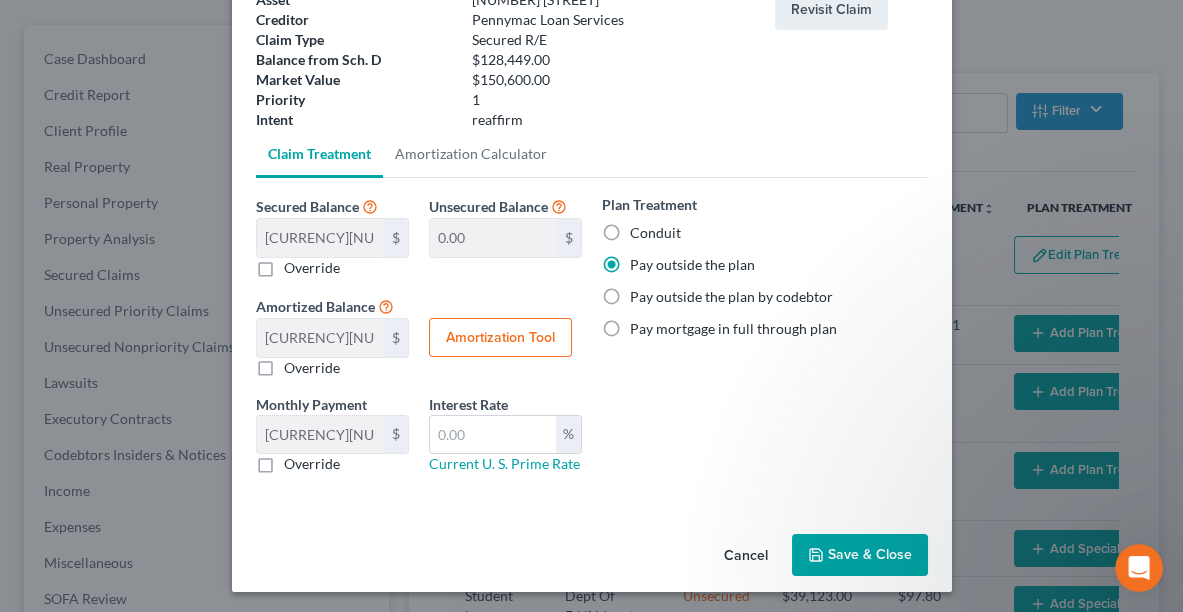 select on "59" 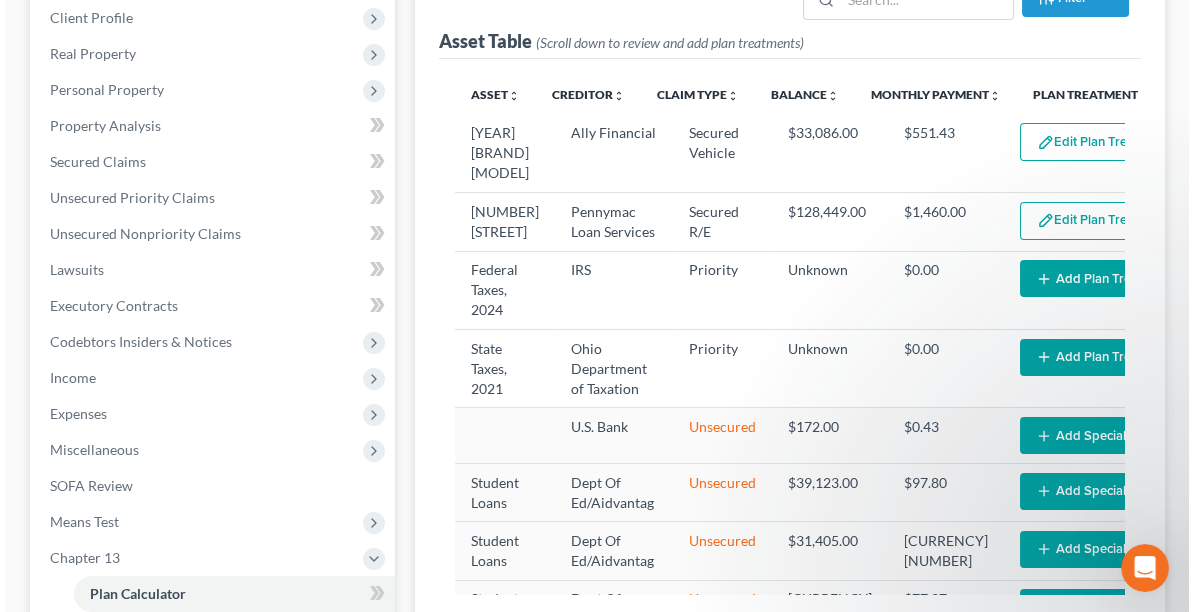 scroll, scrollTop: 318, scrollLeft: 0, axis: vertical 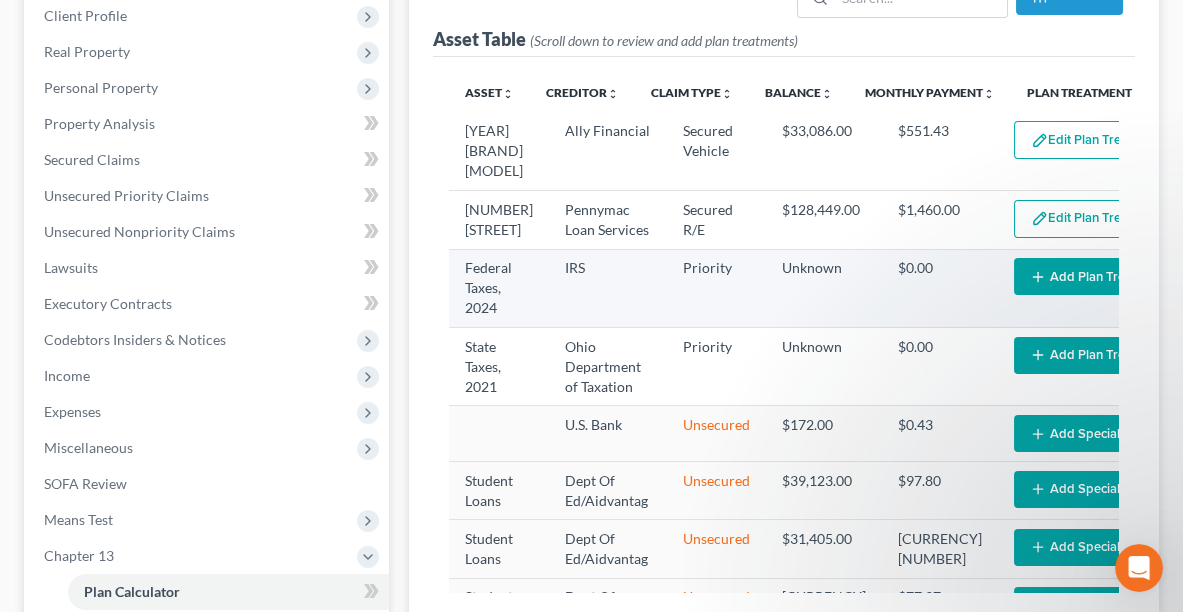 click on "Add Plan Treatment" at bounding box center (1097, 276) 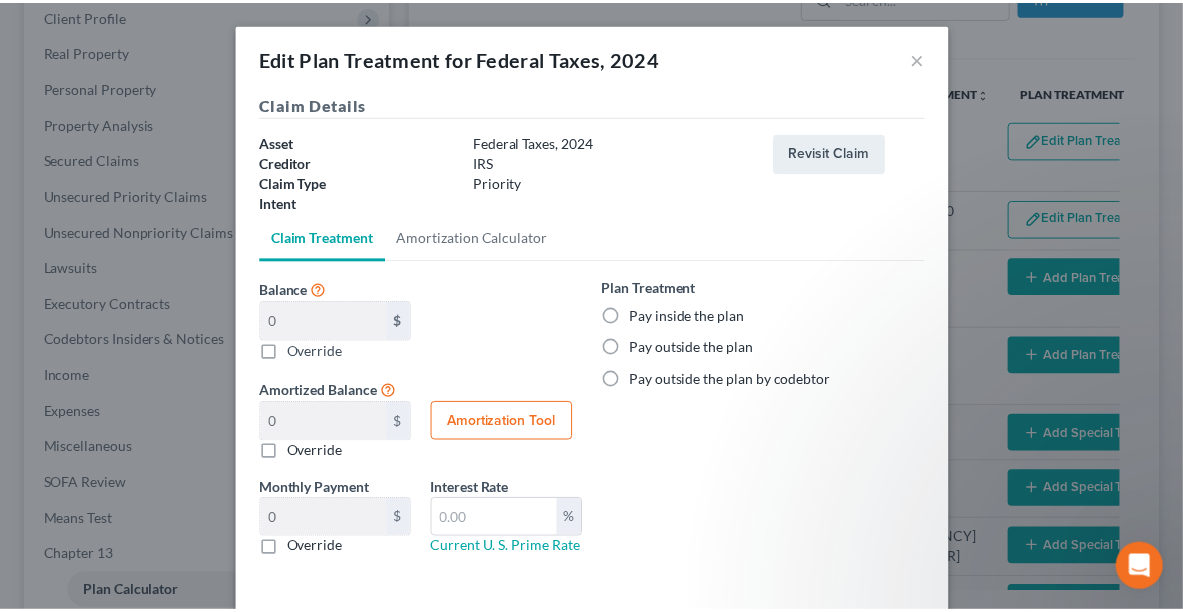 scroll, scrollTop: 84, scrollLeft: 0, axis: vertical 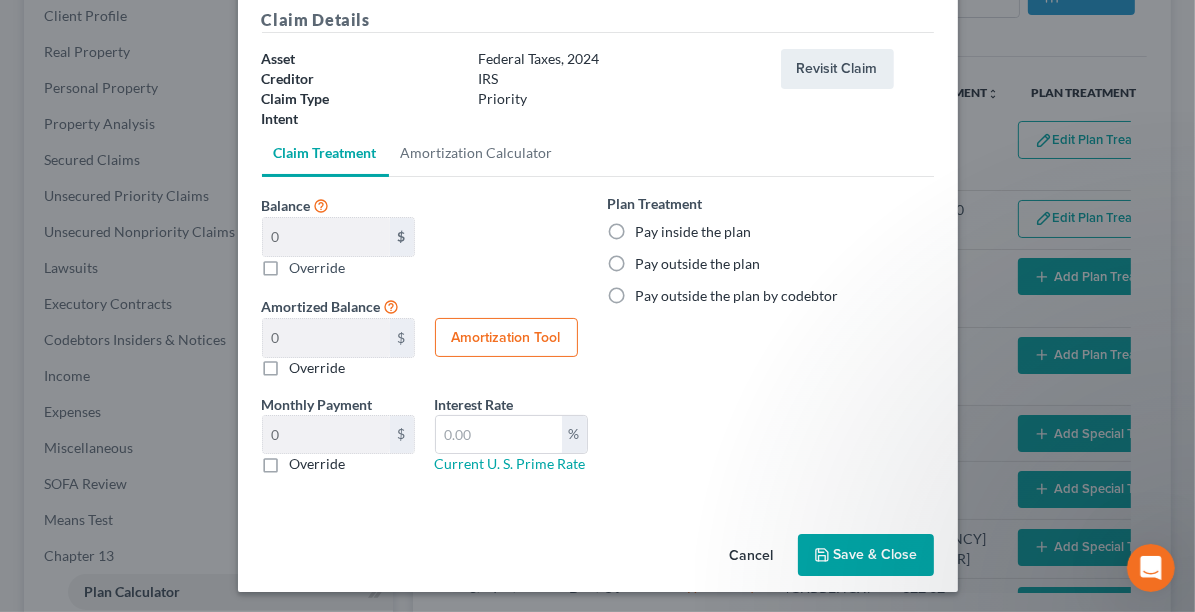 click on "Save & Close" at bounding box center [866, 555] 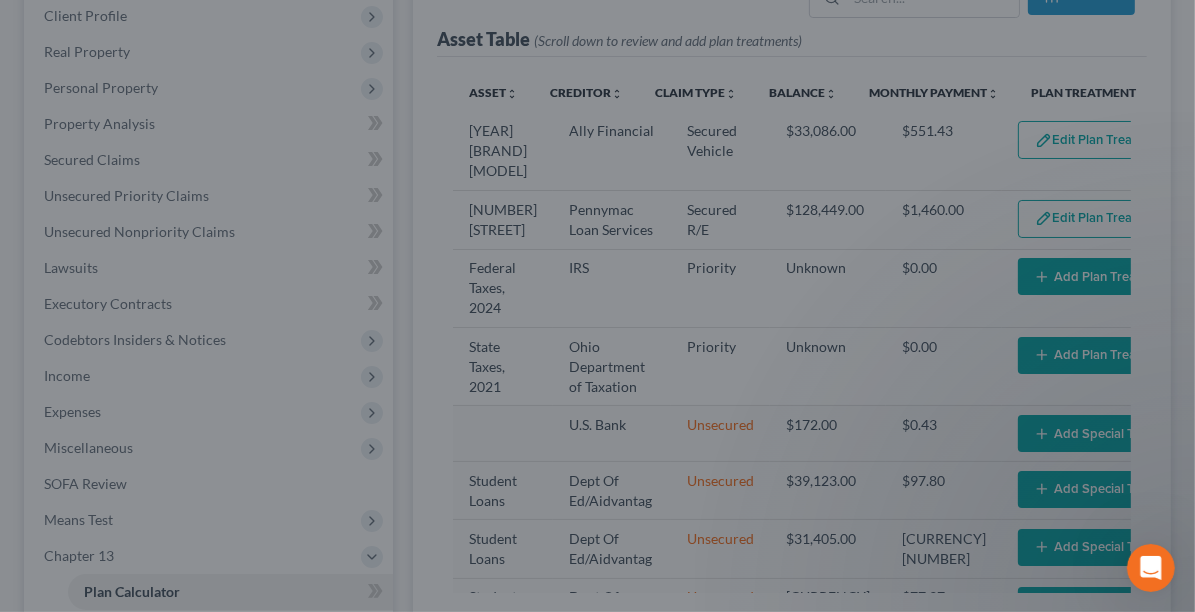 select on "59" 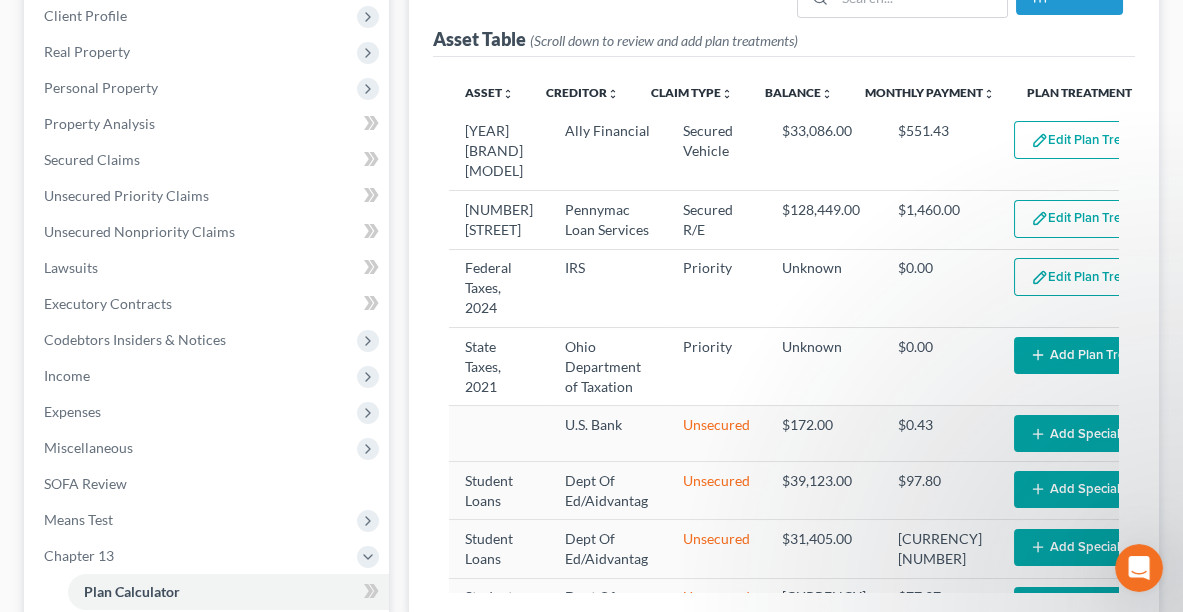 scroll, scrollTop: 0, scrollLeft: 0, axis: both 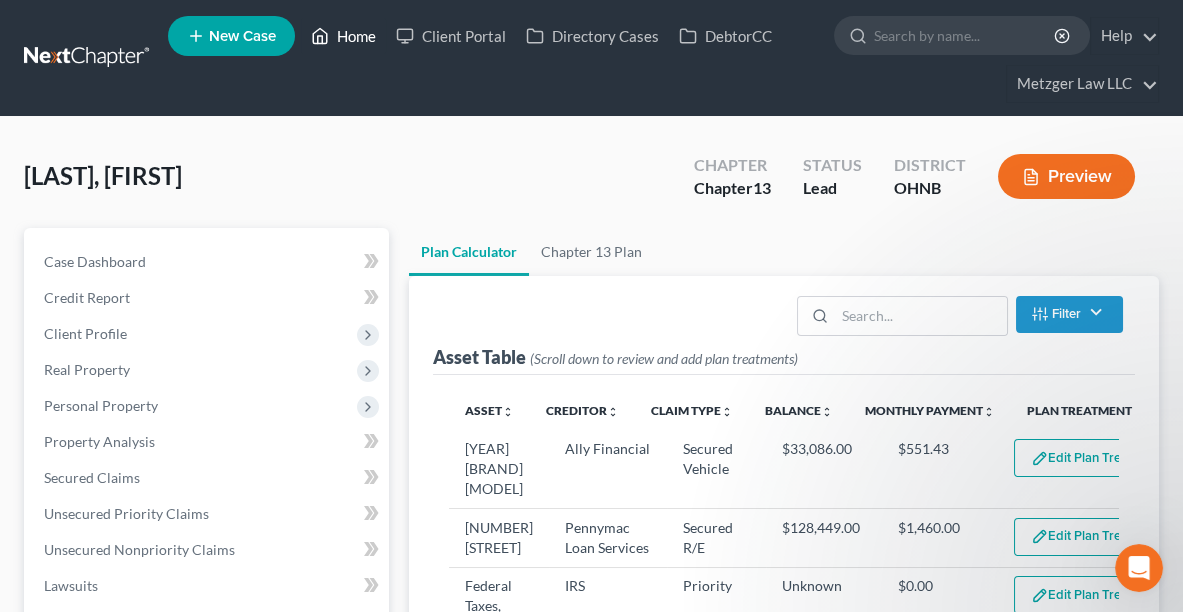 click on "Home" at bounding box center (343, 36) 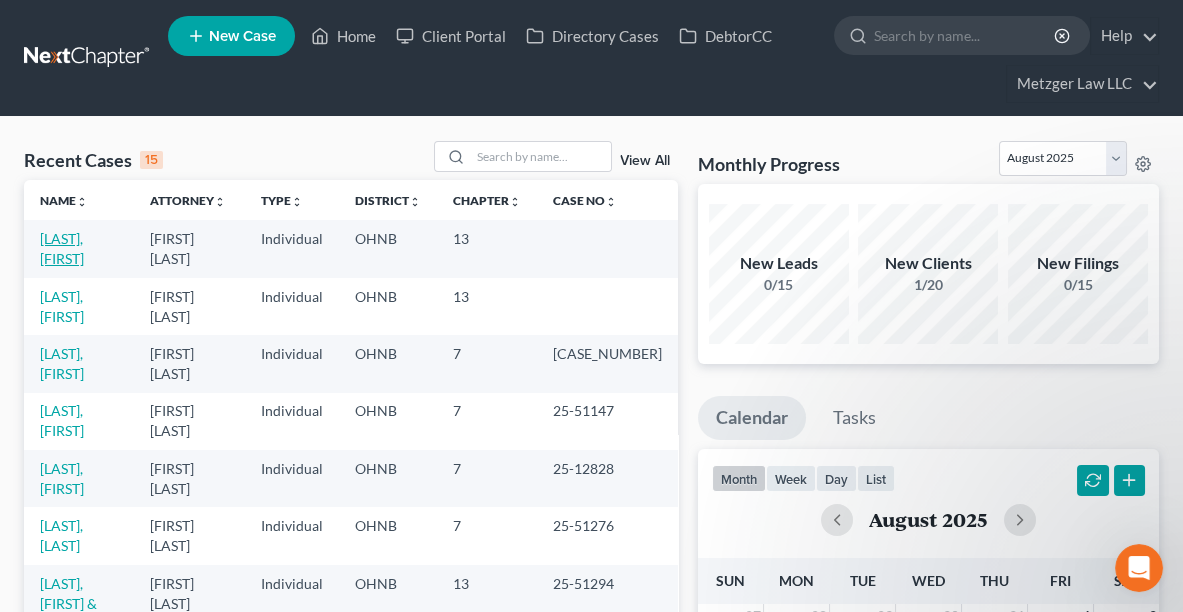 click on "[LAST], [FIRST]" at bounding box center [62, 248] 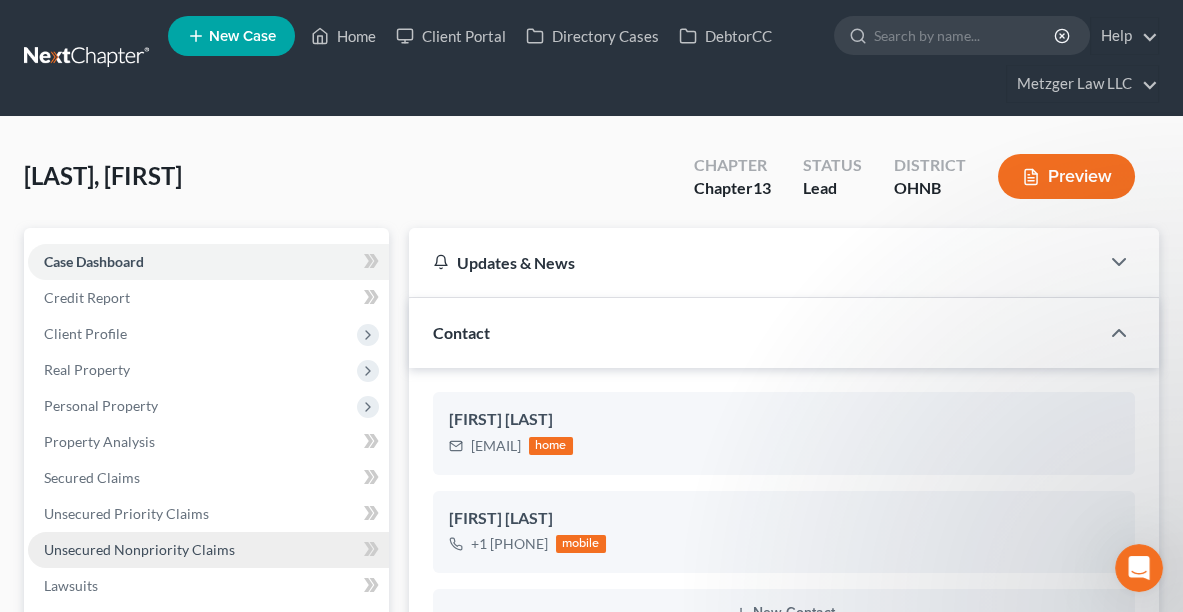 click on "Unsecured Nonpriority Claims" at bounding box center (139, 549) 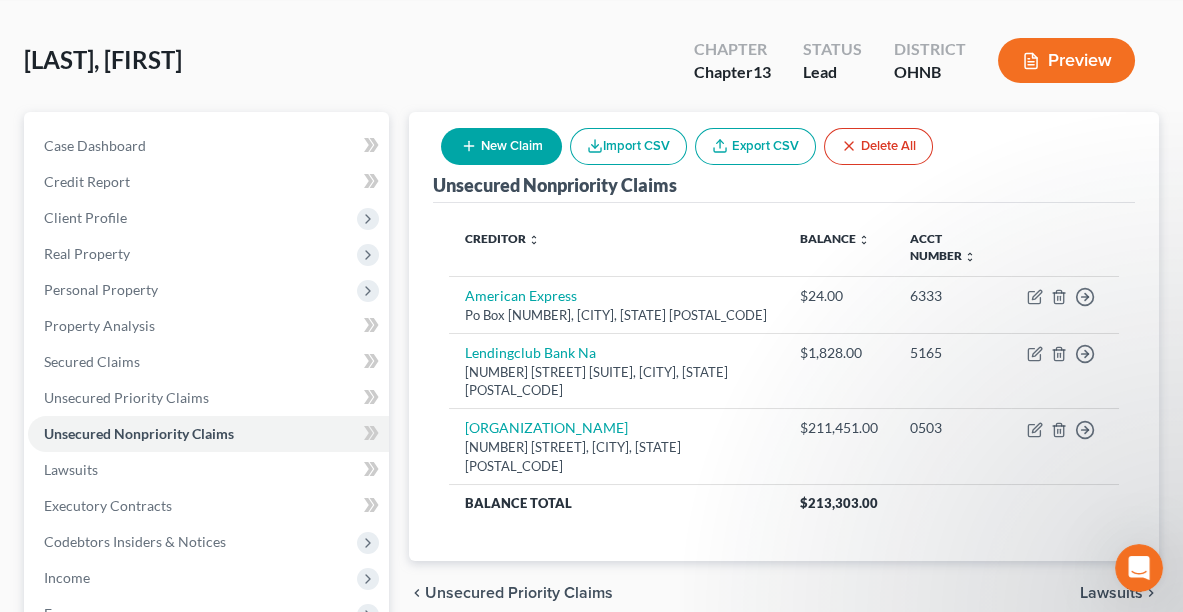 scroll, scrollTop: 100, scrollLeft: 0, axis: vertical 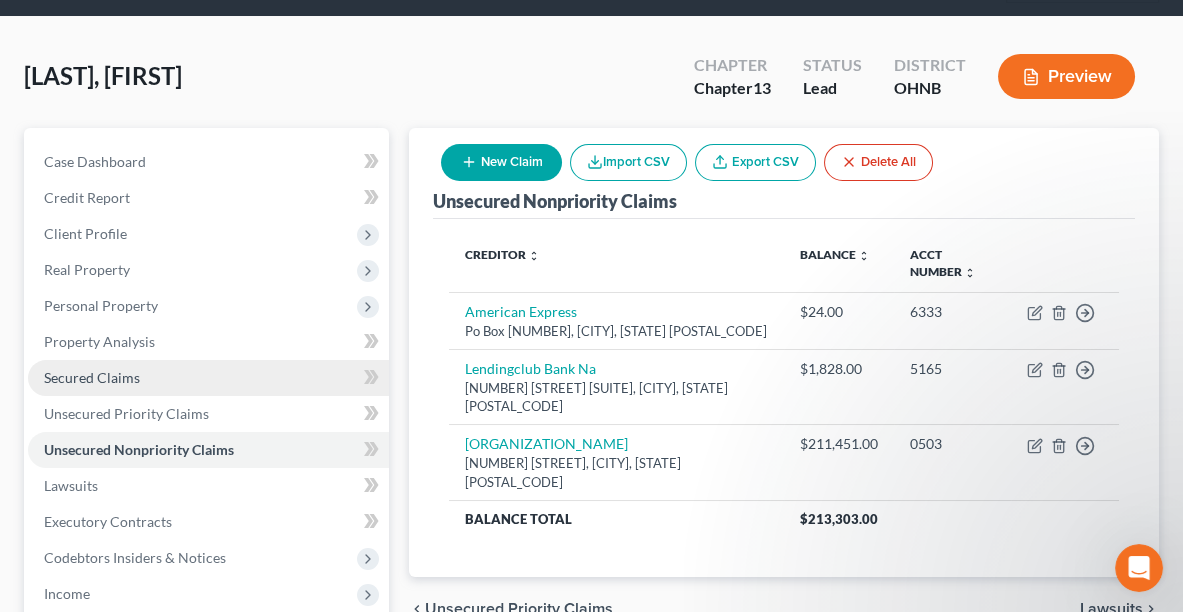 click on "Secured Claims" at bounding box center (208, 378) 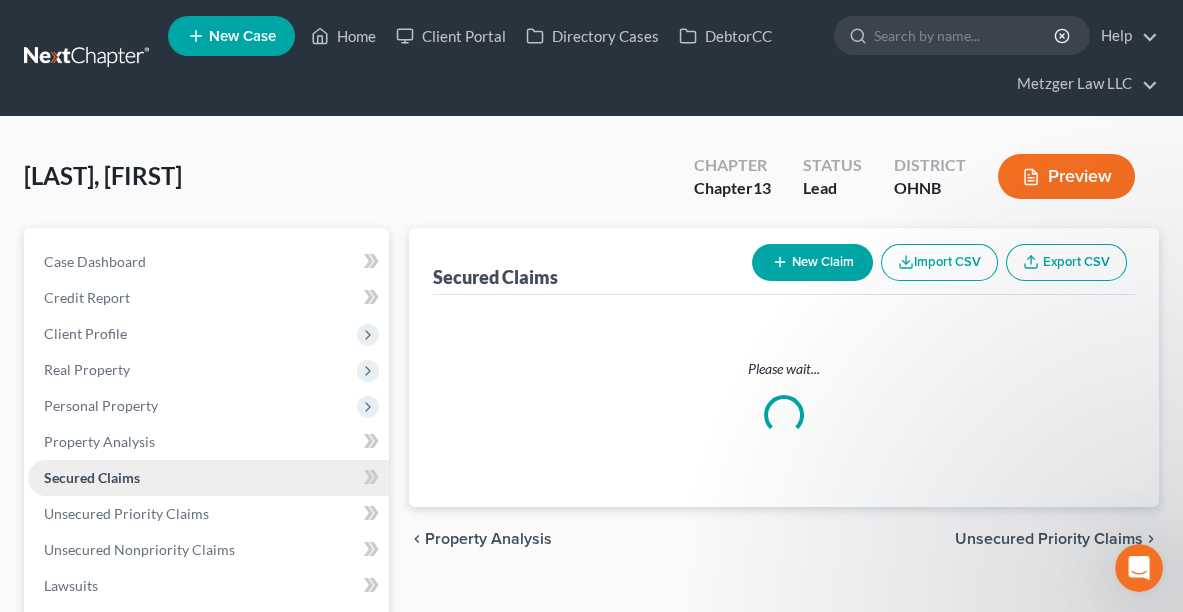 scroll, scrollTop: 0, scrollLeft: 0, axis: both 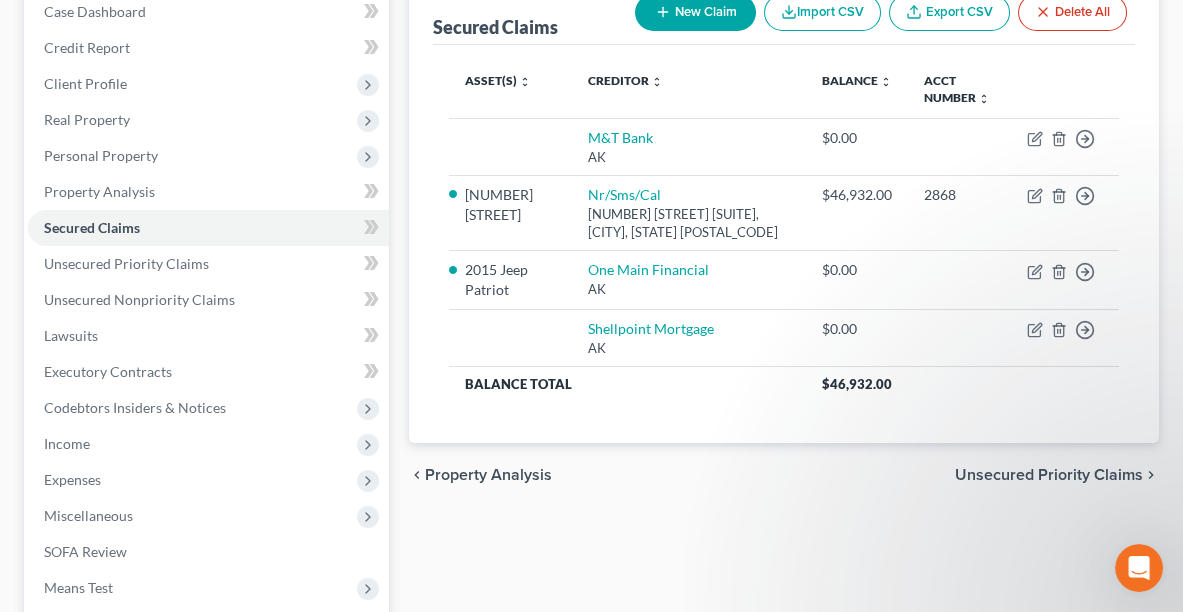 click on "Unsecured Priority Claims" at bounding box center (1049, 475) 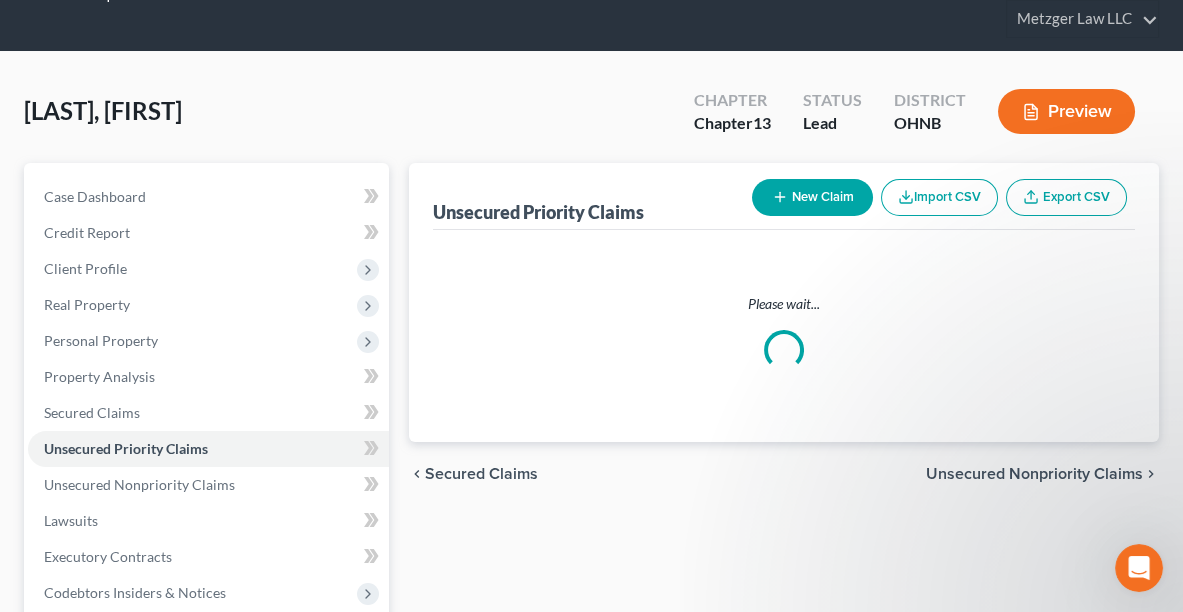 scroll, scrollTop: 0, scrollLeft: 0, axis: both 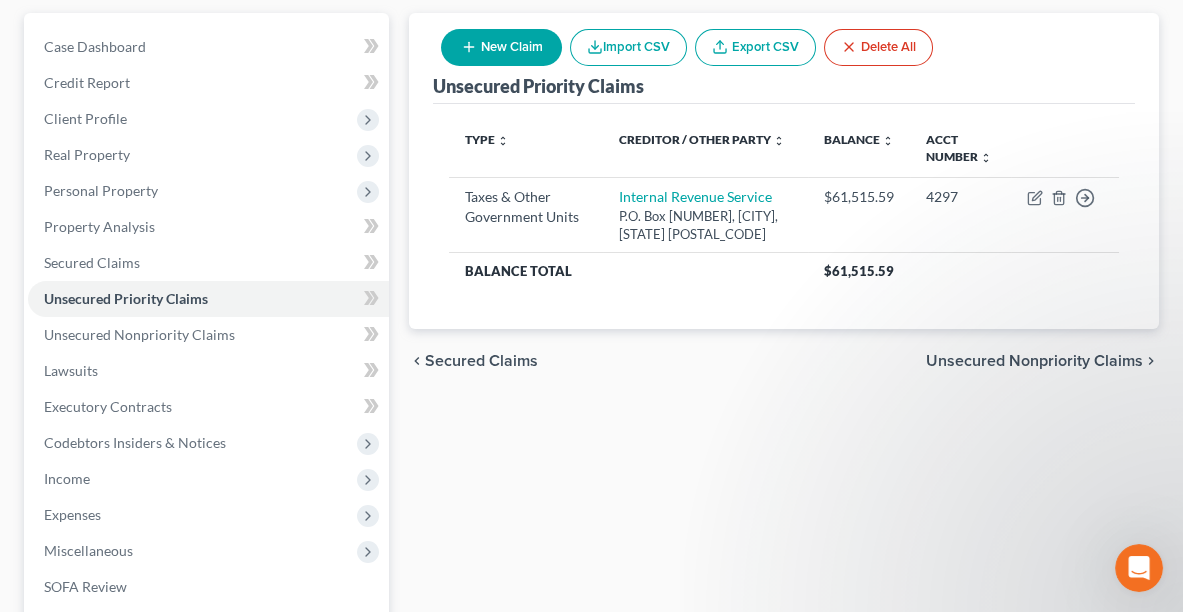click on "Unsecured Nonpriority Claims" at bounding box center (1034, 361) 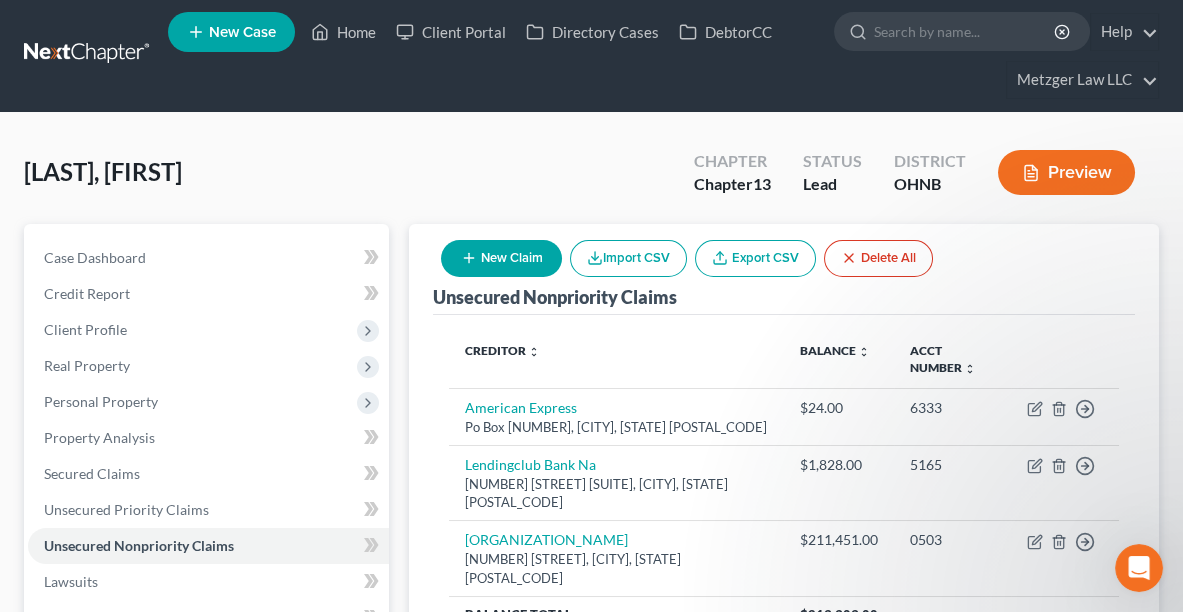scroll, scrollTop: 0, scrollLeft: 0, axis: both 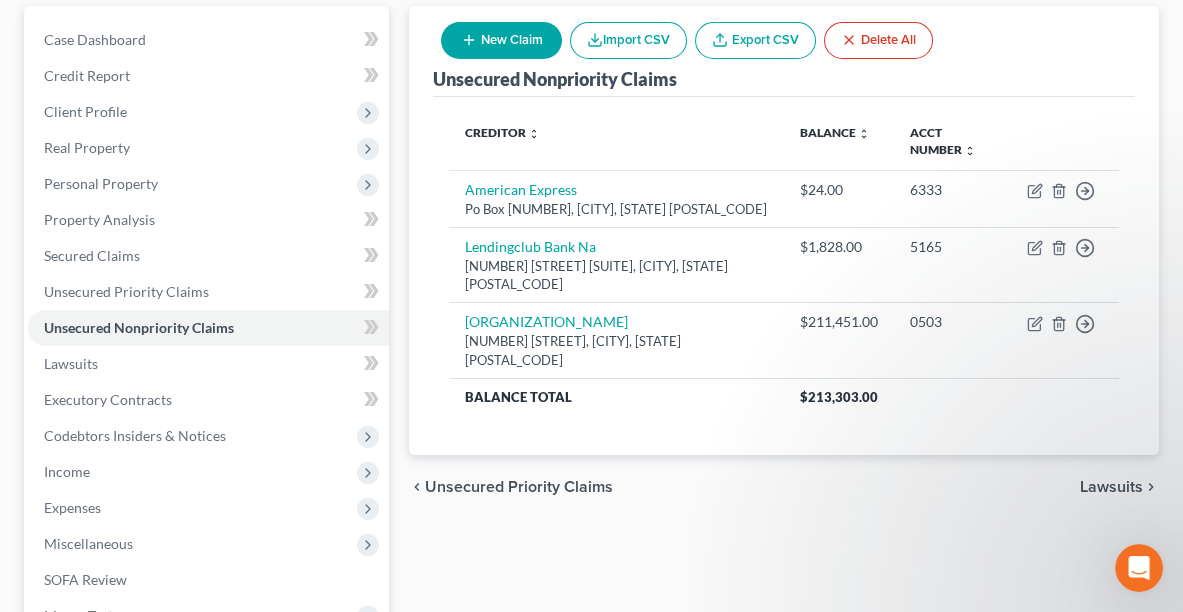 click on "Unsecured Nonpriority Claims New Claim
Import CSV
Export CSV Delete All
Creditor  expand_more   expand_less   unfold_more Balance  expand_more   expand_less   unfold_more Acct Number  expand_more   expand_less   unfold_more [BRAND_NAME] Po Box [NUMBER], [CITY], [STATE] [CURRENCY][NUMBER] [NUMBER] Move to D Move to E Move to G Move to Notice Only [BANK_NAME] [NUMBER] [STREET] [SUITE] [CITY], [STATE] [POSTAL_CODE] [CURRENCY][NUMBER] [NUMBER] Move to D Move to E Move to G Move to Notice Only [ORGANIZATION_NAME] [NUMBER] [STREET], [CITY], [STATE] [POSTAL_CODE] [CURRENCY][NUMBER] [NUMBER] Move to D Move to E Move to G Move to Notice Only Balance Total [CURRENCY][NUMBER]
Previous
1
Next
chevron_left
Unsecured Priority Claims
Lawsuits
chevron_right" at bounding box center (784, 421) 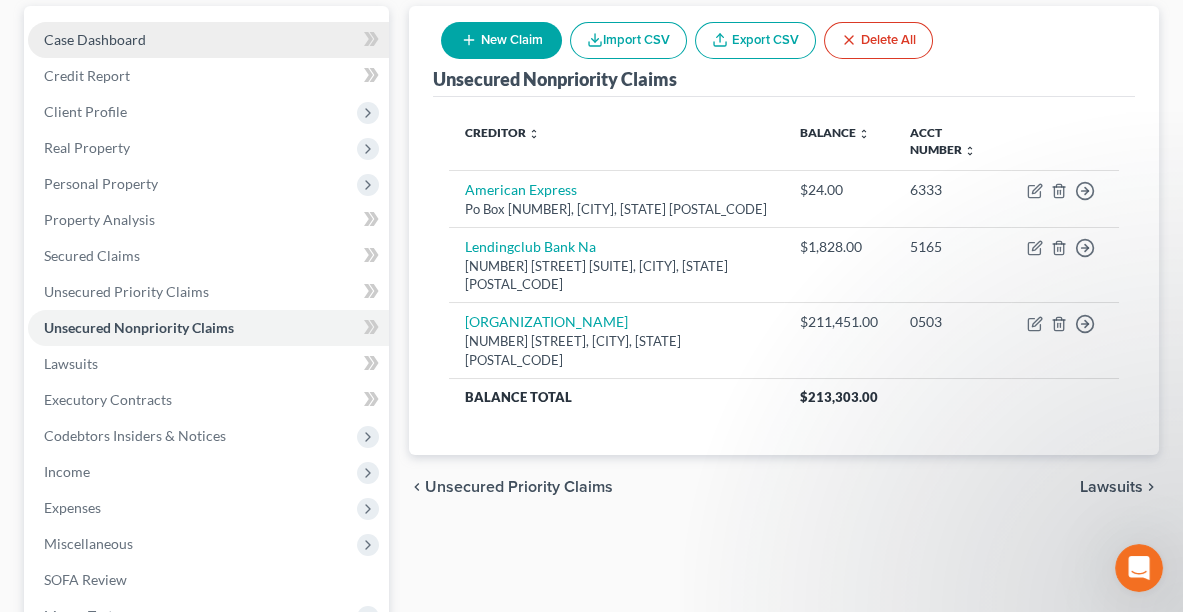 click on "Case Dashboard" at bounding box center [208, 40] 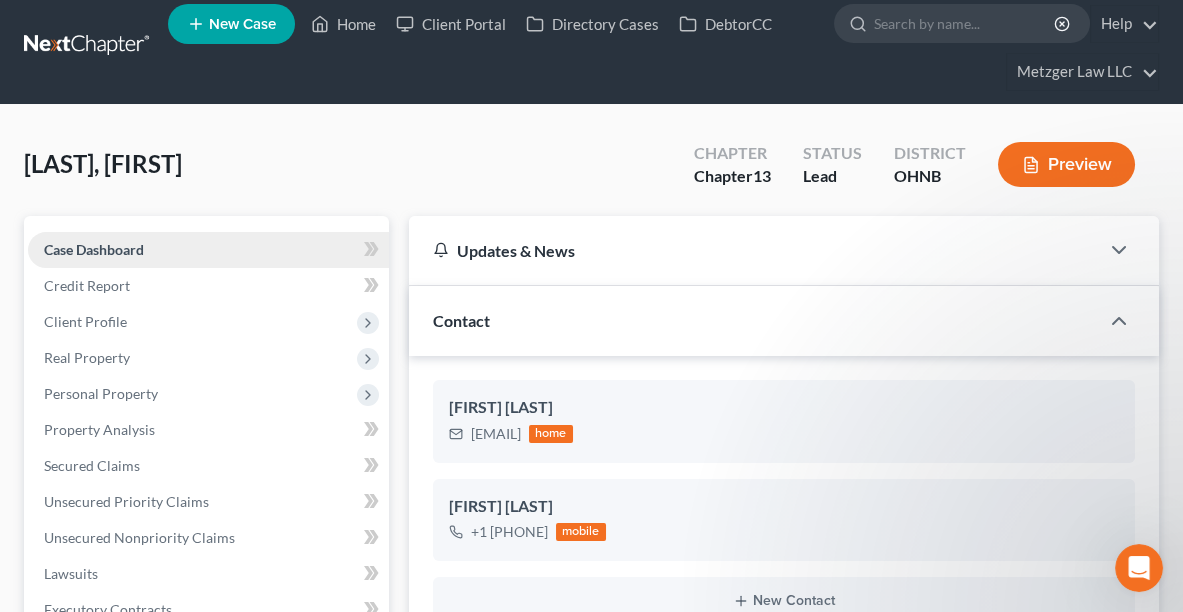 scroll, scrollTop: 0, scrollLeft: 0, axis: both 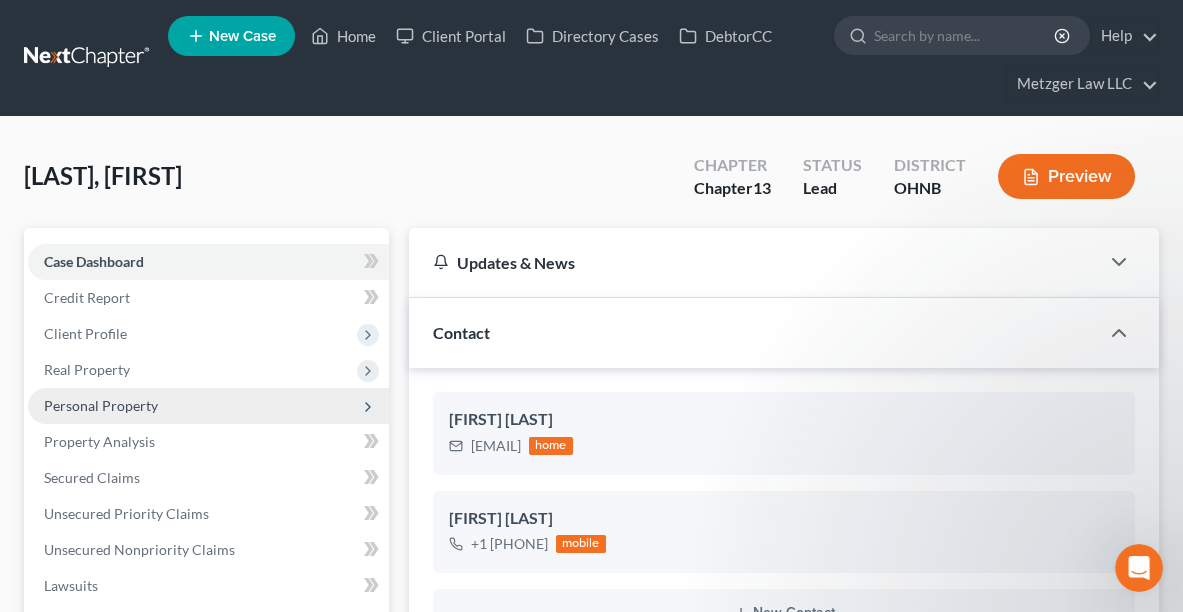 click on "Personal Property" at bounding box center (101, 405) 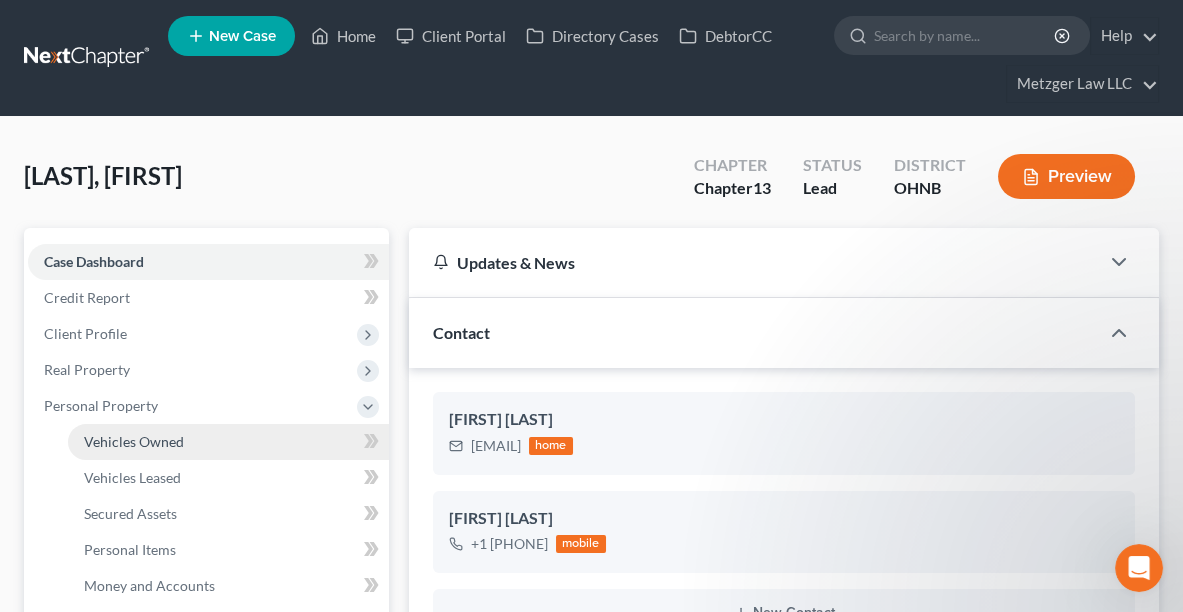 click on "Vehicles Owned" at bounding box center (228, 442) 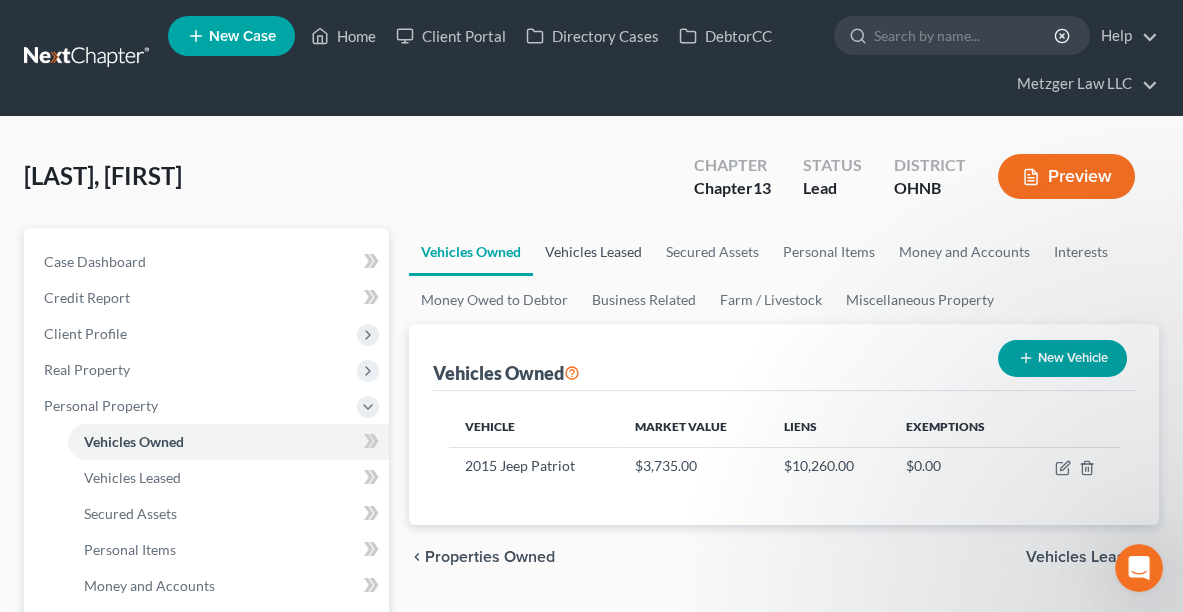 click on "Vehicles Leased" at bounding box center (593, 252) 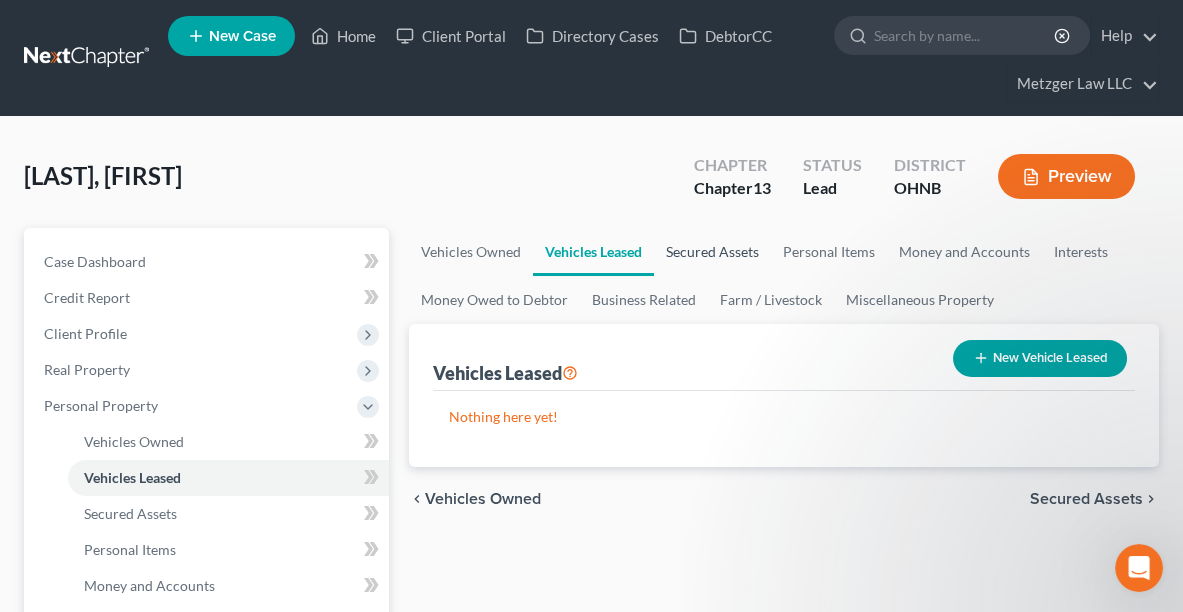 click on "Secured Assets" at bounding box center (712, 252) 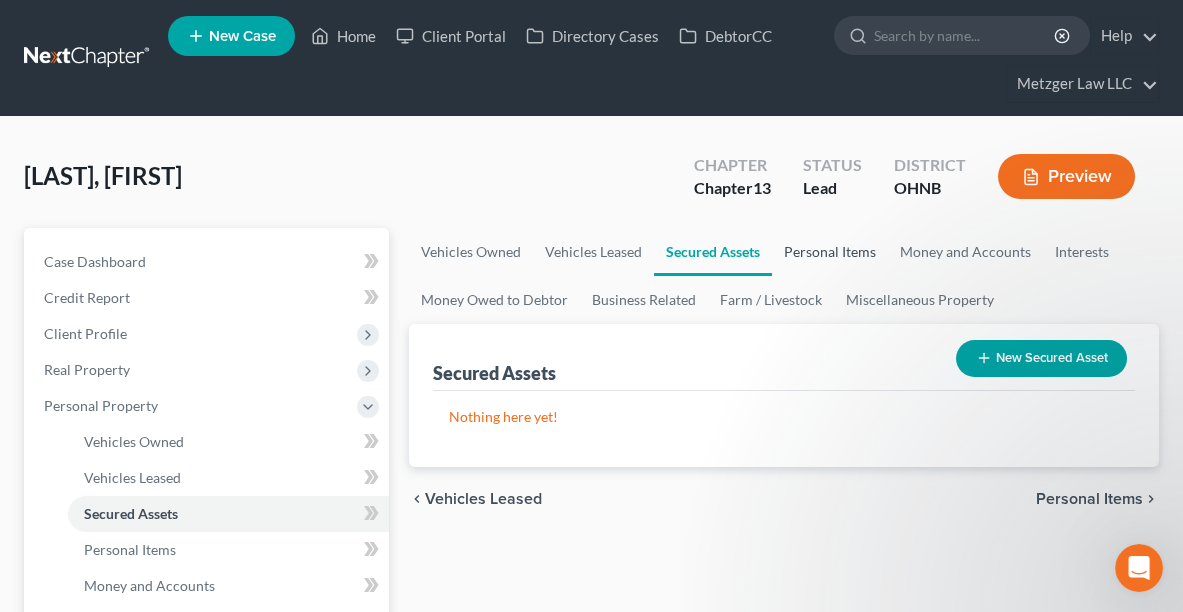 click on "Personal Items" at bounding box center [830, 252] 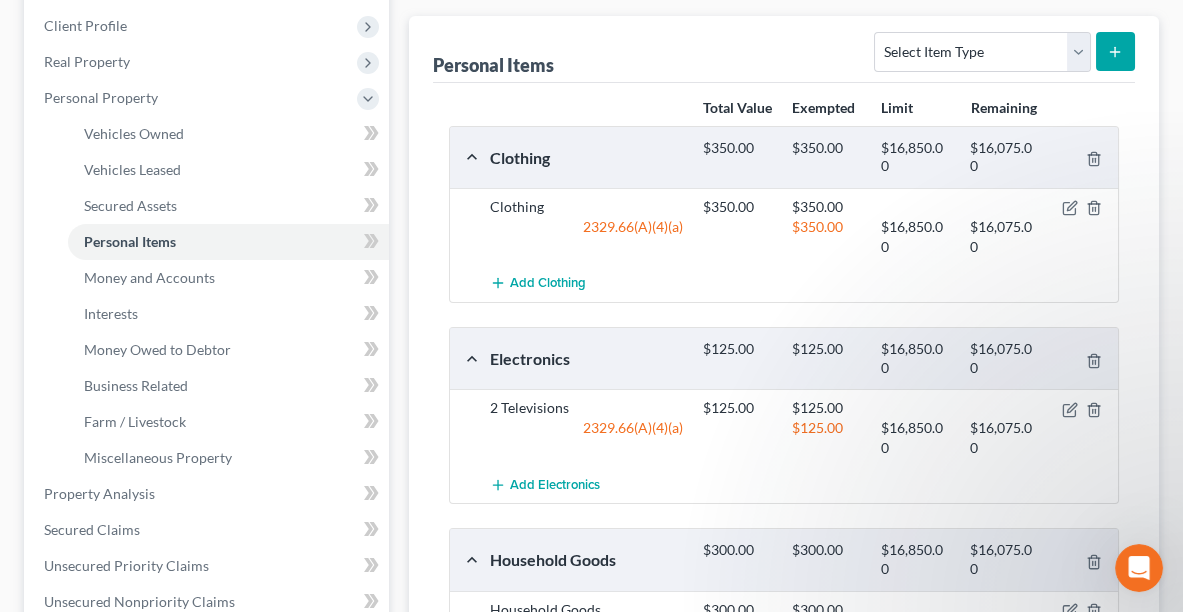 scroll, scrollTop: 370, scrollLeft: 0, axis: vertical 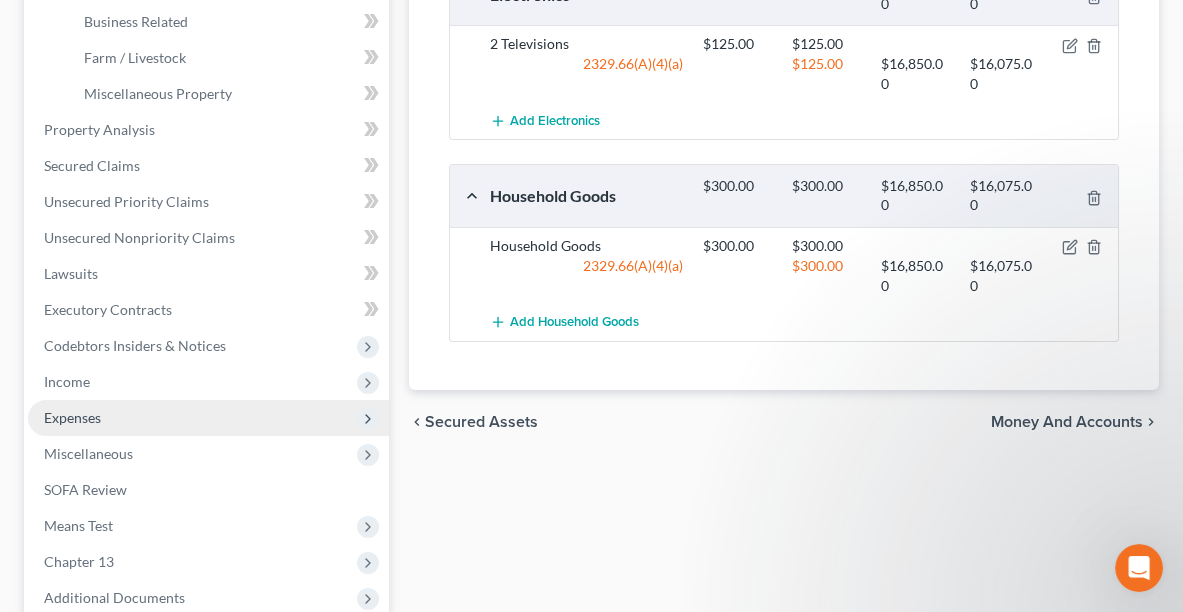click on "Expenses" at bounding box center (208, 418) 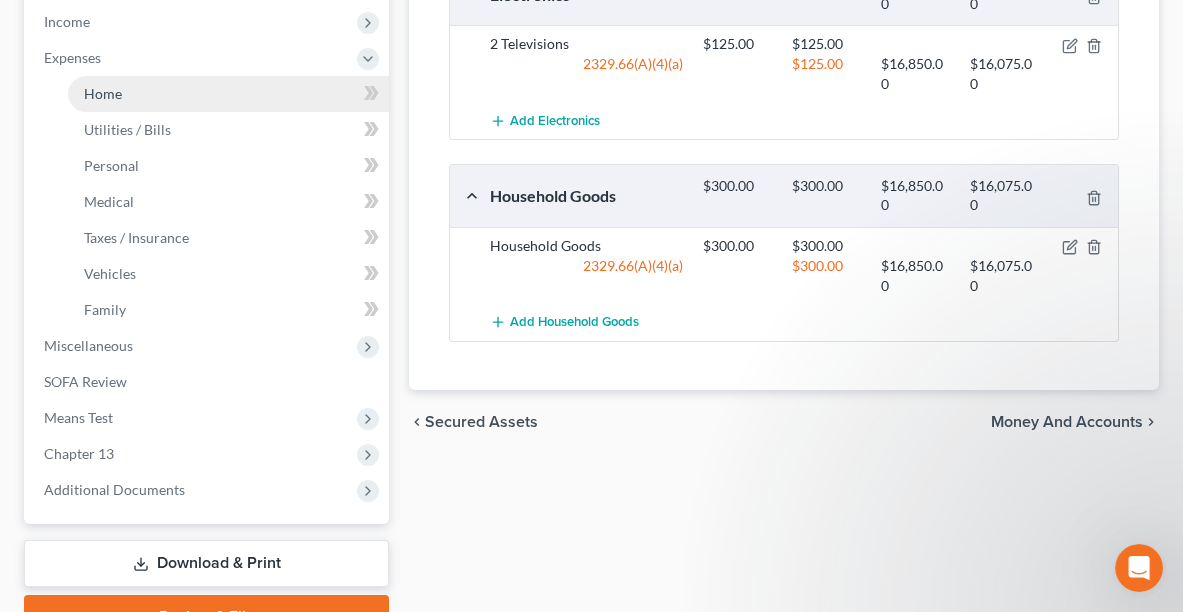 click on "Home" at bounding box center (228, 94) 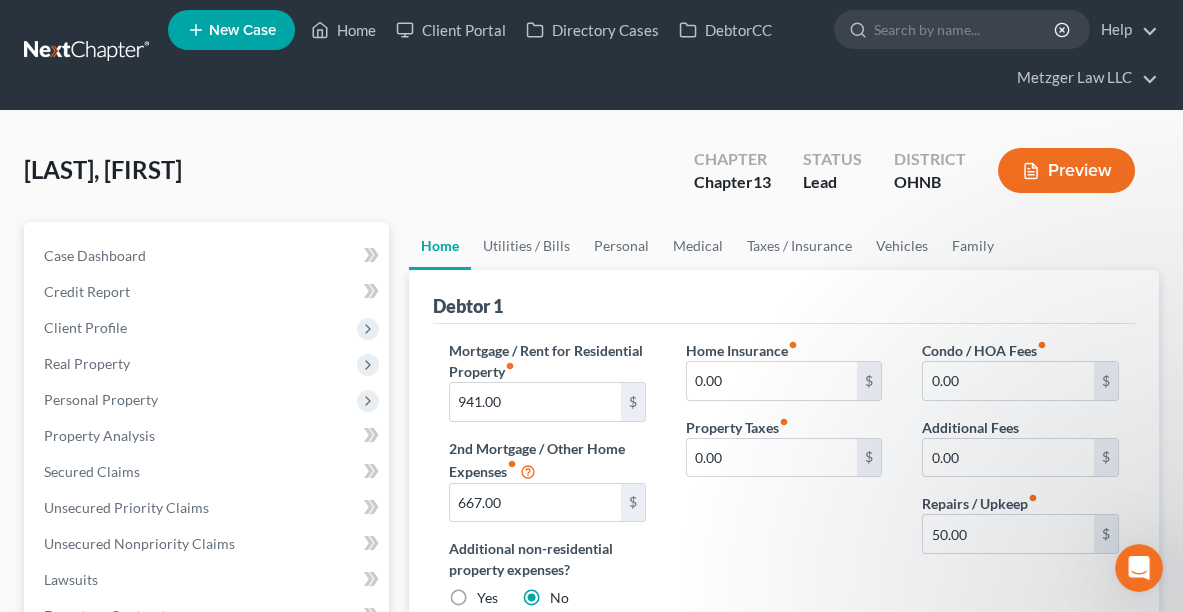 scroll, scrollTop: 0, scrollLeft: 0, axis: both 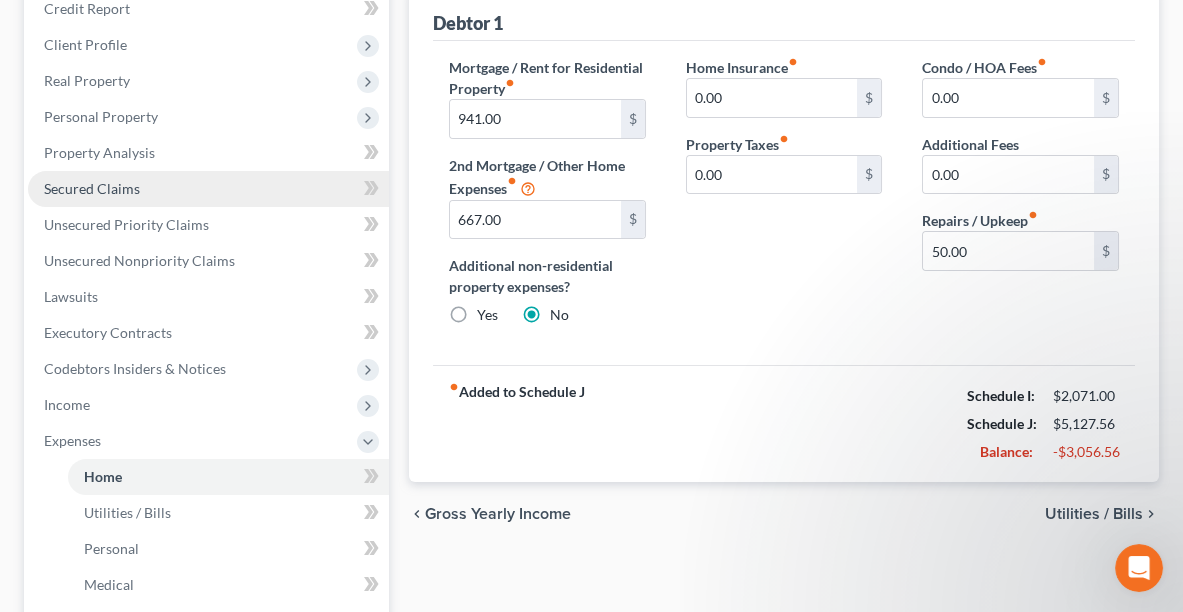click on "Secured Claims" at bounding box center [92, 188] 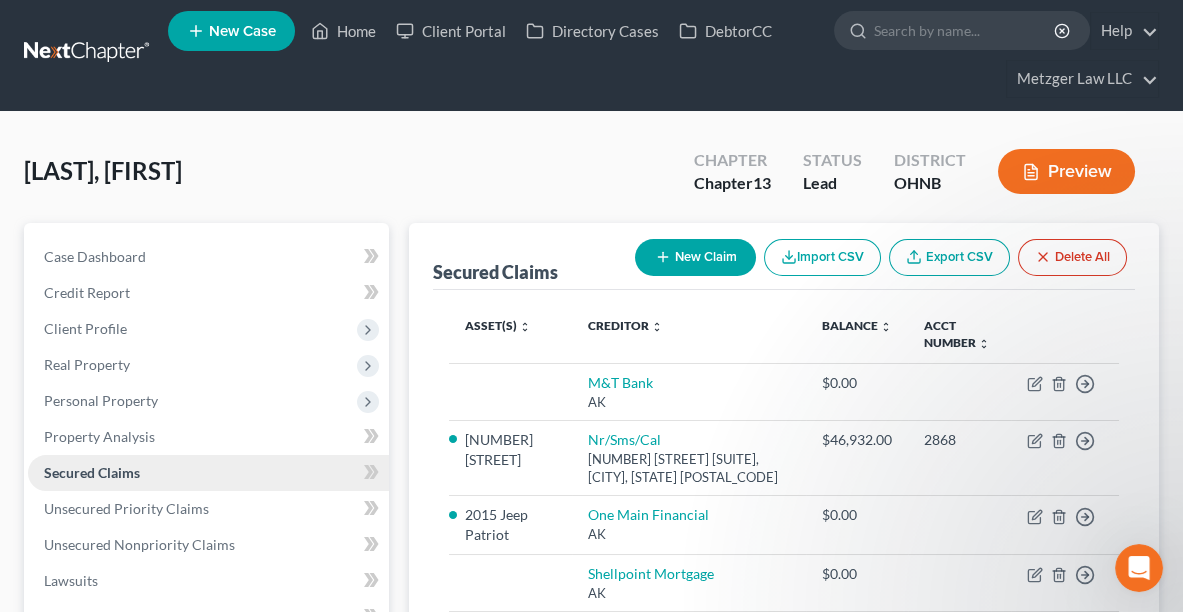 scroll, scrollTop: 0, scrollLeft: 0, axis: both 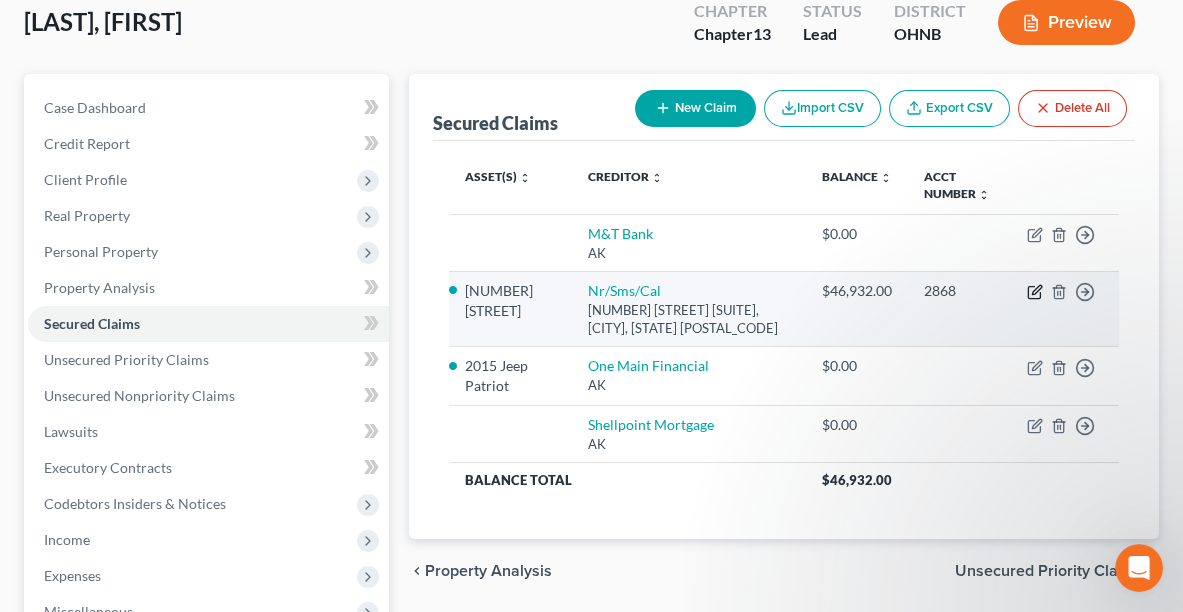 click 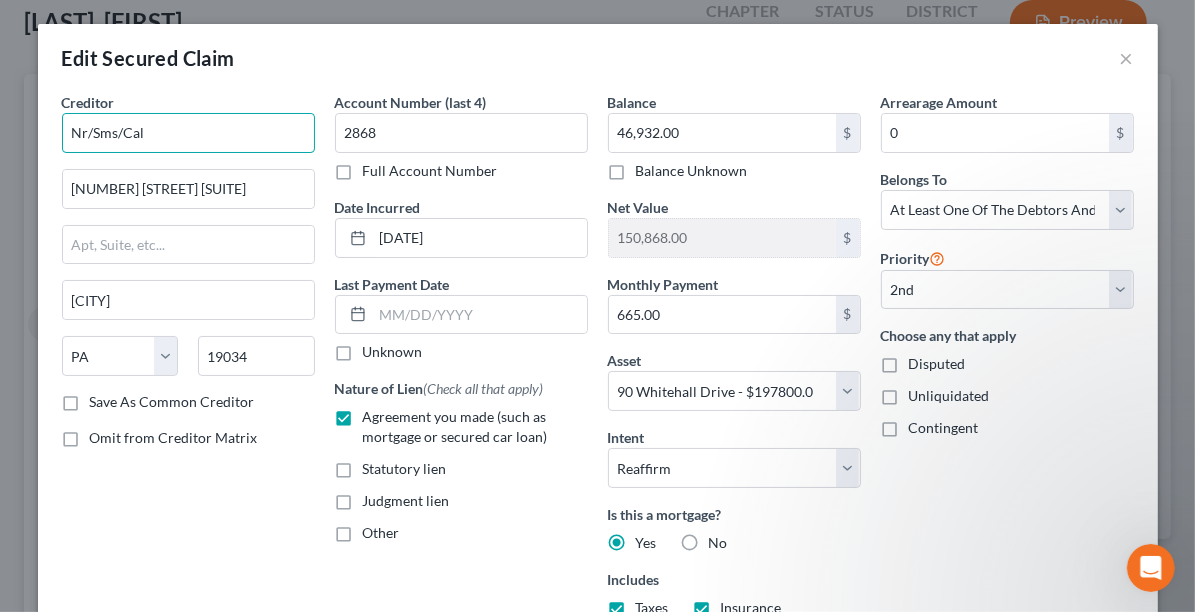 drag, startPoint x: 203, startPoint y: 134, endPoint x: 0, endPoint y: 126, distance: 203.15758 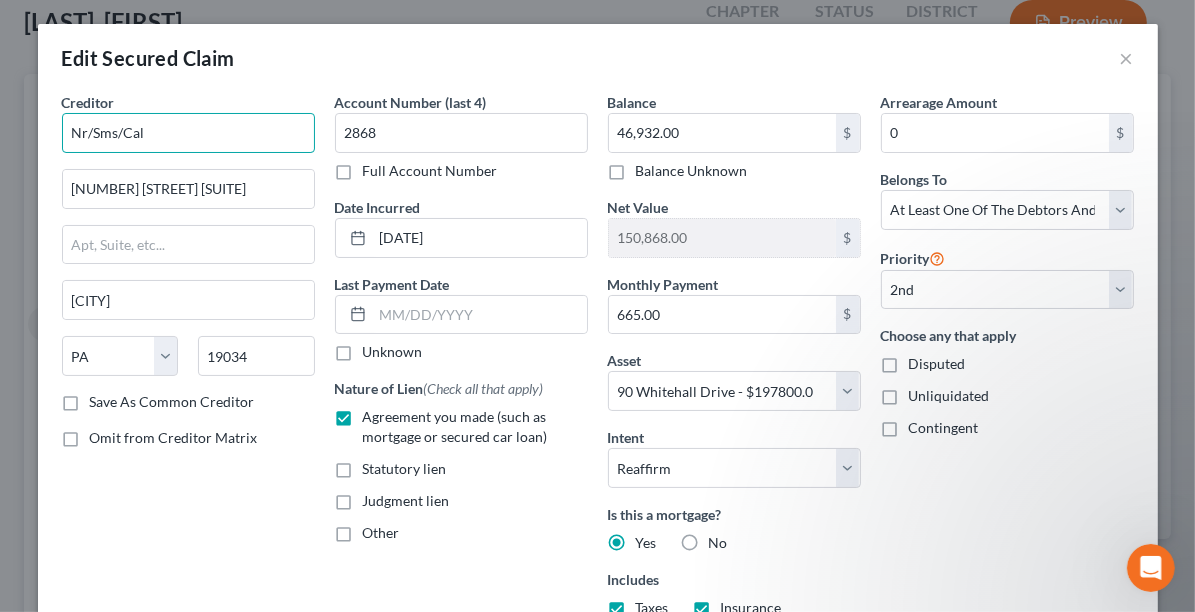 click on "Edit Secured Claim  × Creditor *    [COMPANY]                      [CITY] [STATE] [POSTAL_CODE] Save As Common Creditor Omit from Creditor Matrix
Account Number (last 4)
[NUMBER]
Full Account Number
Date Incurred         [DATE] Last Payment Date         Unknown Nature of Lien  (Check all that apply) Agreement you made (such as mortgage or secured car loan) Statutory lien Judgment lien Other Balance
[CURRENCY][NUMBER]
Balance Unknown
Balance Undetermined
[CURRENCY][NUMBER]
Balance Unknown
Net Value [CURRENCY][NUMBER] Monthly Payment [CURRENCY][NUMBER]
Asset
*
Select Other Multiple Assets [NUMBER] [STREET] - [CURRENCY][NUMBER] 3 Lawsuits . She is suing 3 people (owed to debtor) - [CURRENCY][NUMBER]" at bounding box center (597, 306) 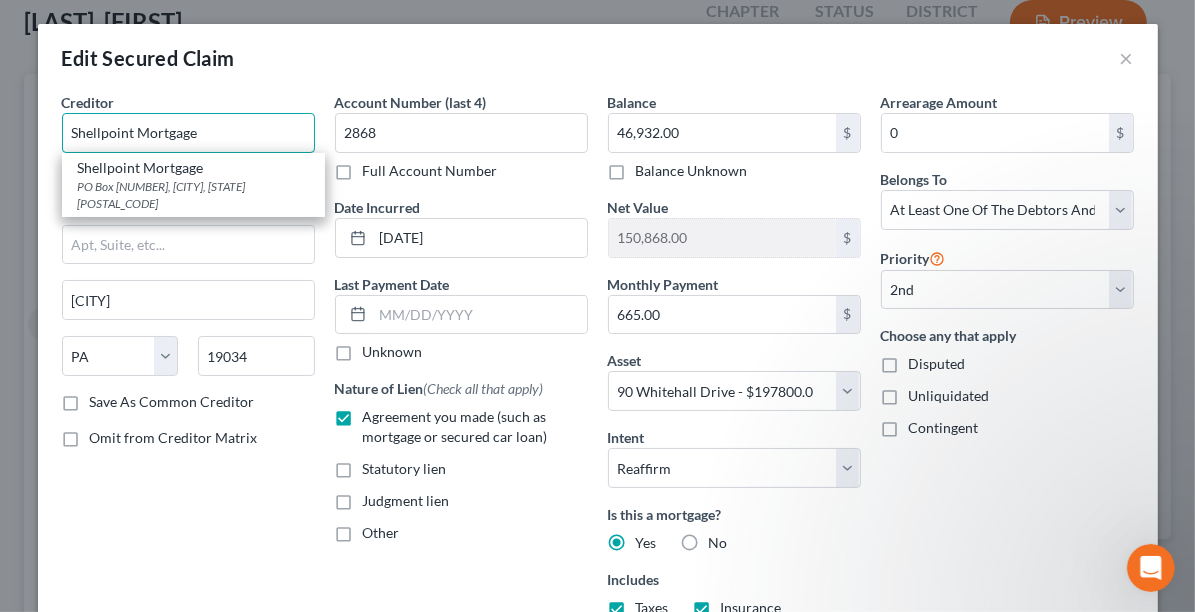 type on "Shellpoint Mortgage" 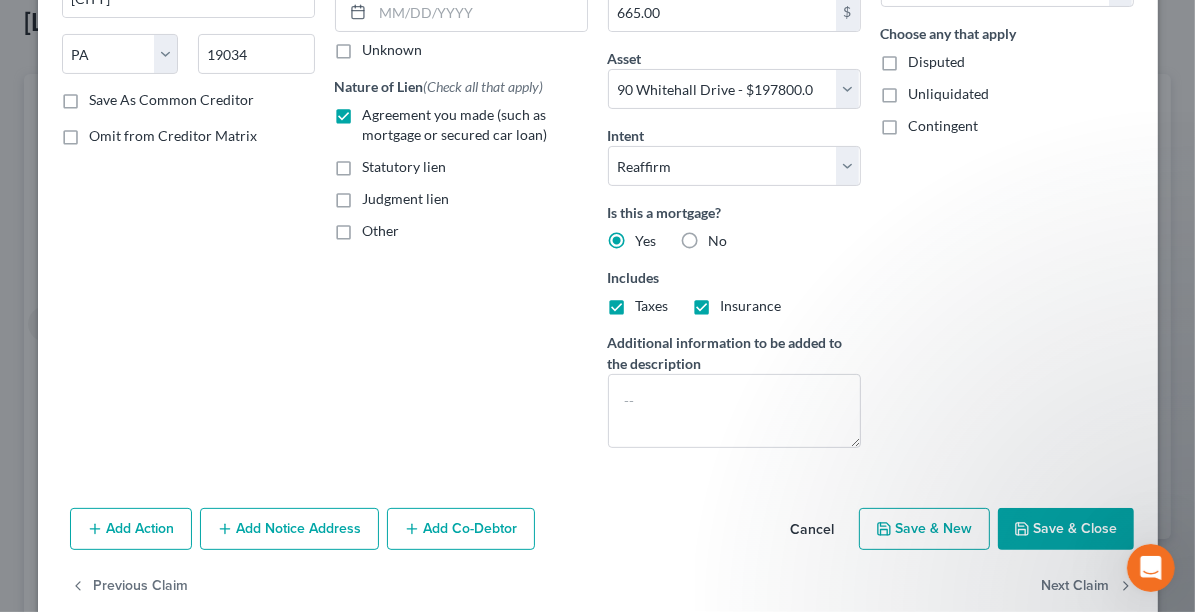 scroll, scrollTop: 331, scrollLeft: 0, axis: vertical 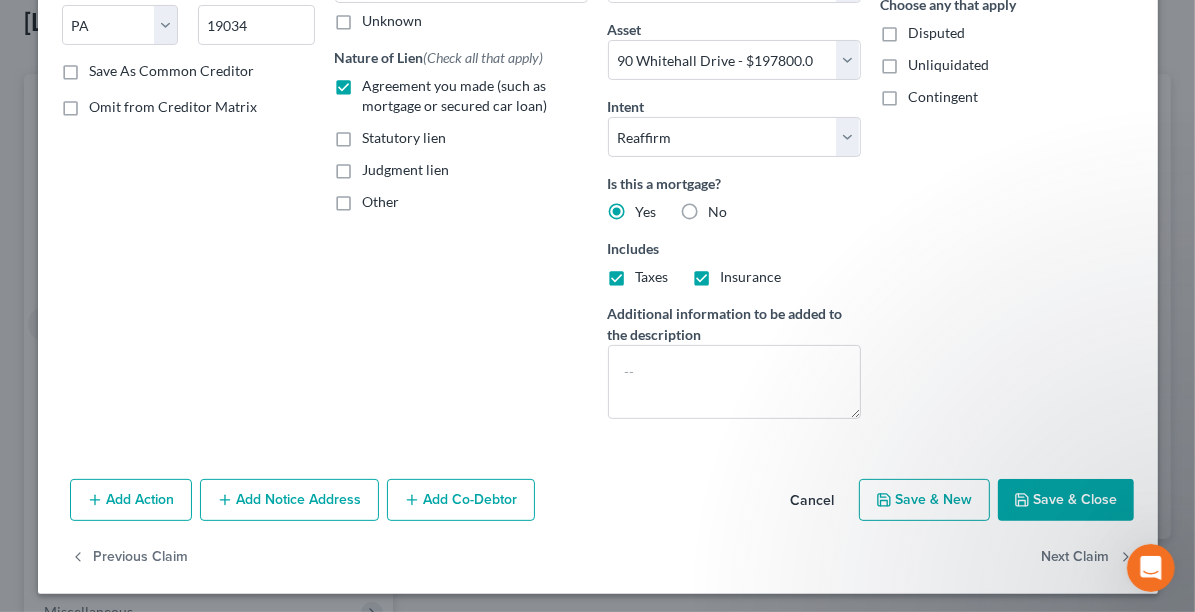 click on "Save & Close" at bounding box center (1066, 500) 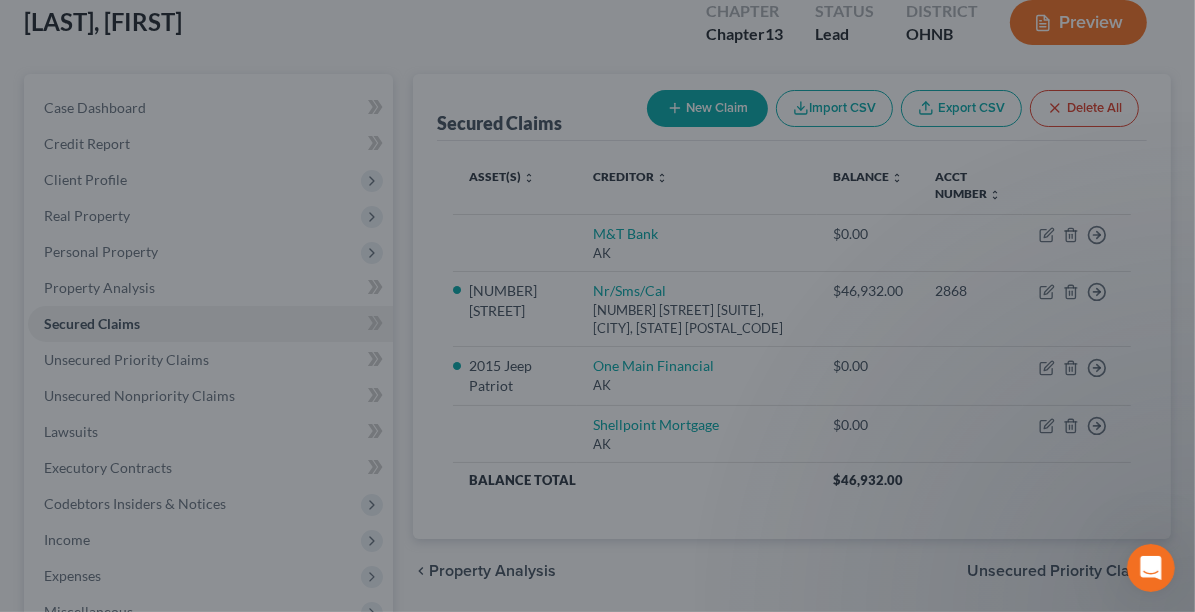 select on "2" 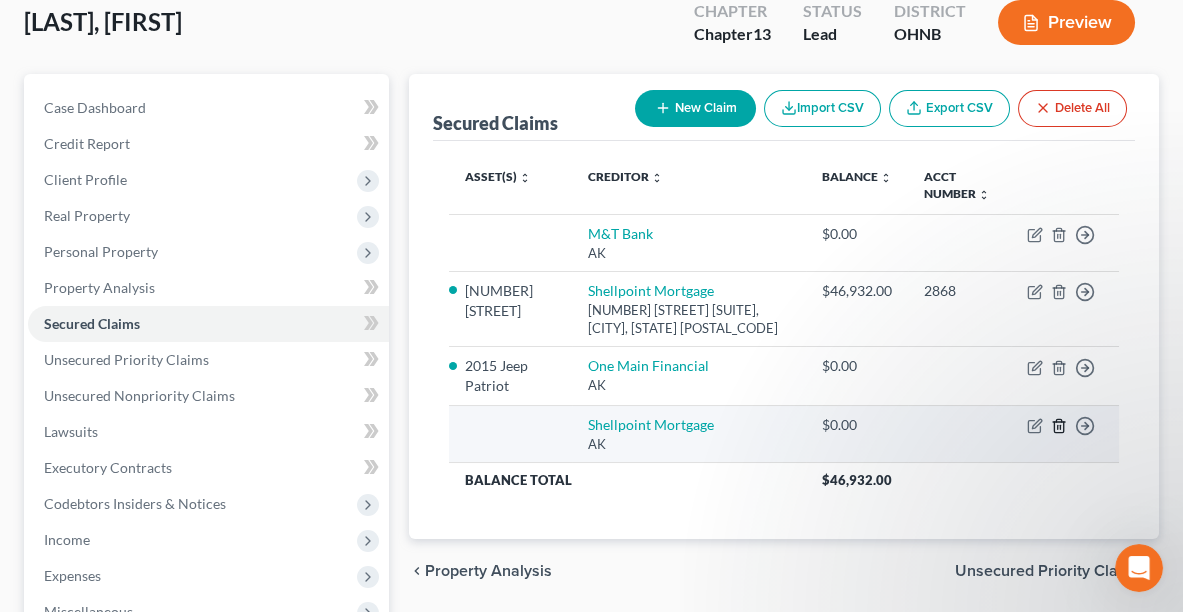 click 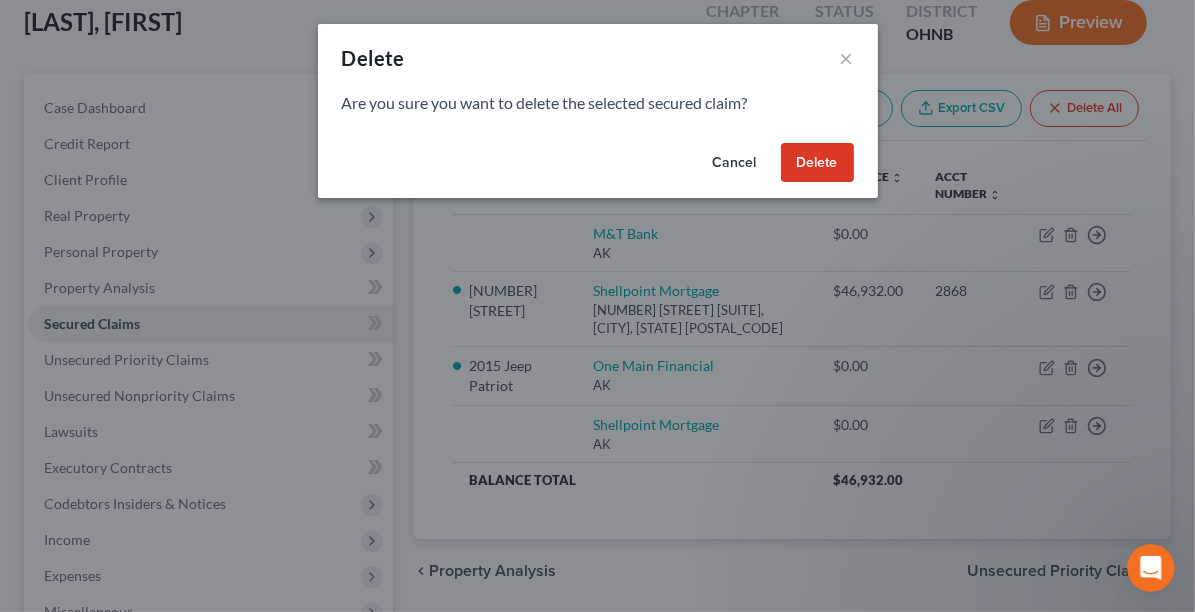 click on "Delete" at bounding box center (817, 163) 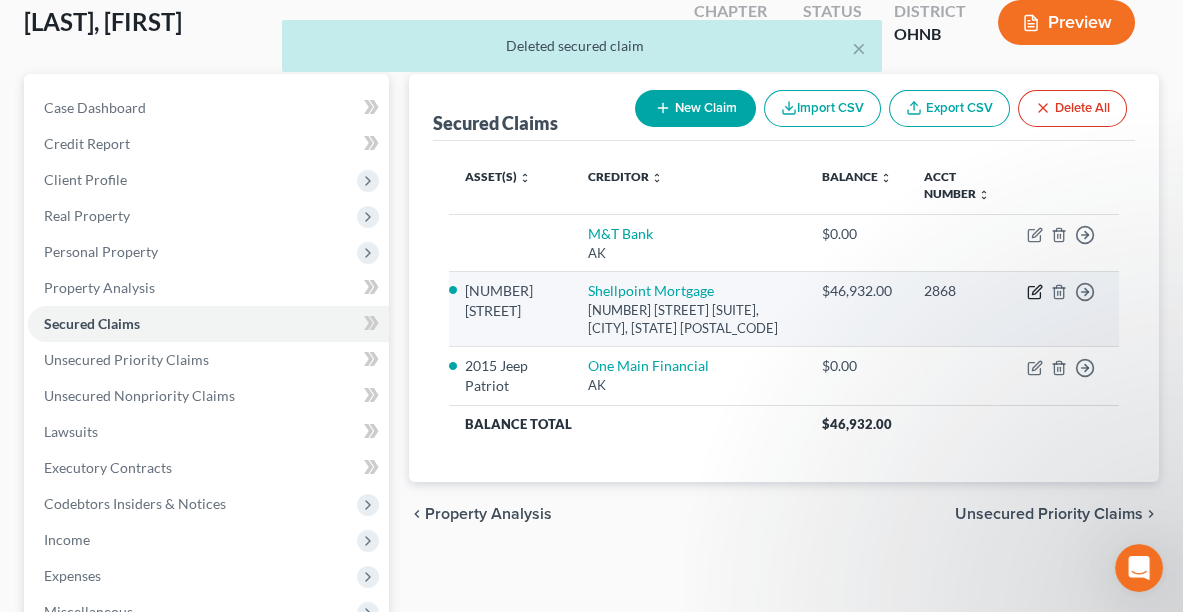 click 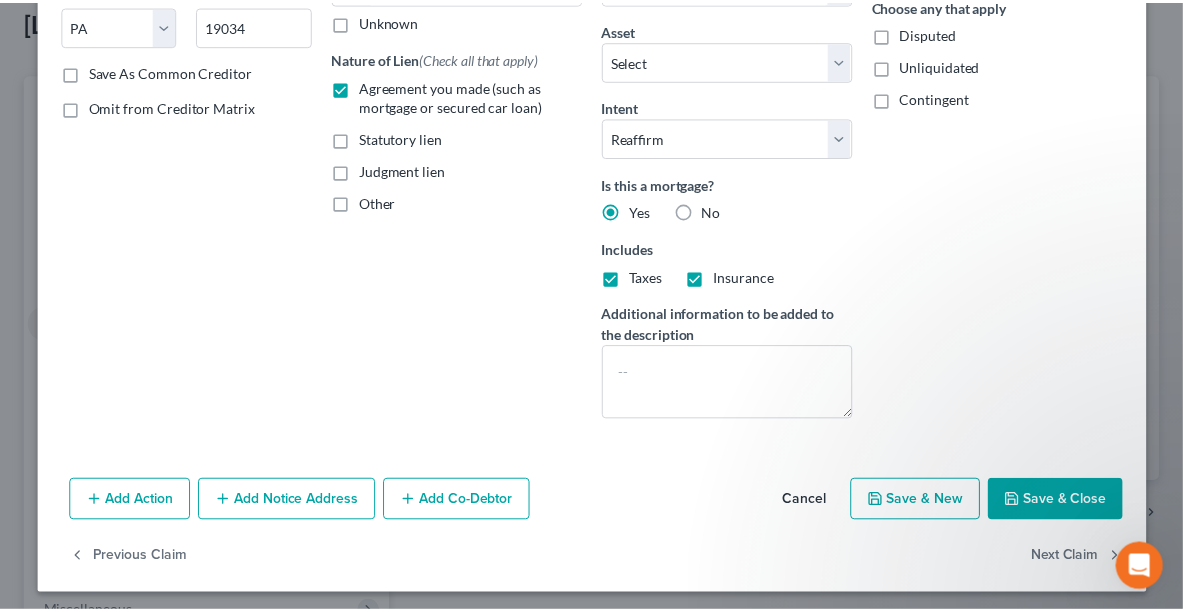 scroll, scrollTop: 331, scrollLeft: 0, axis: vertical 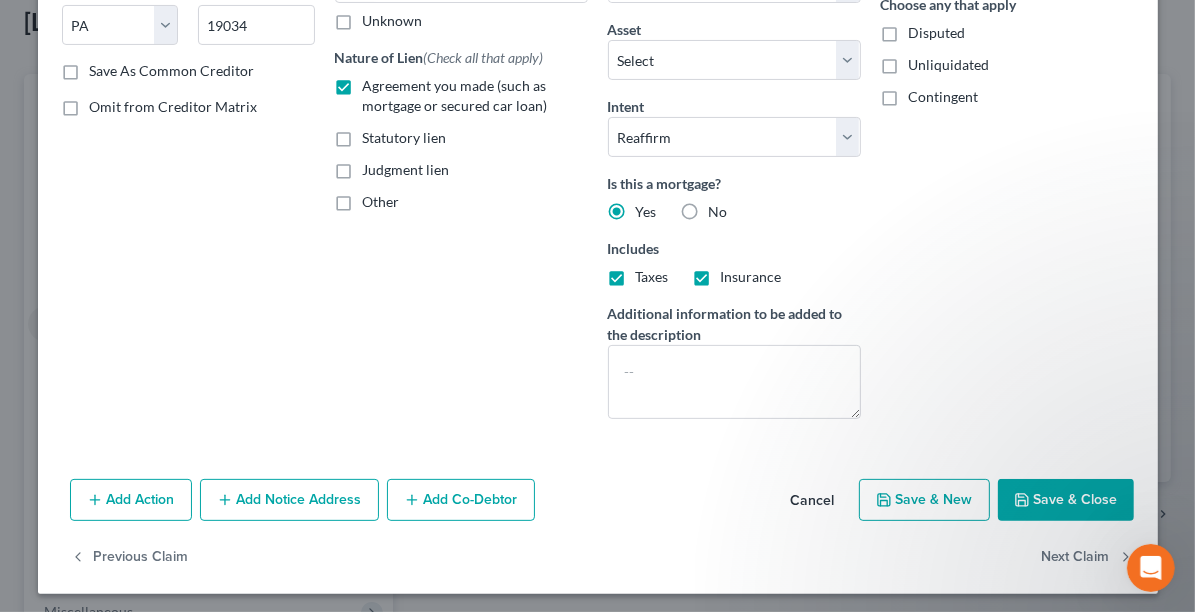 click on "Save & Close" at bounding box center (1066, 500) 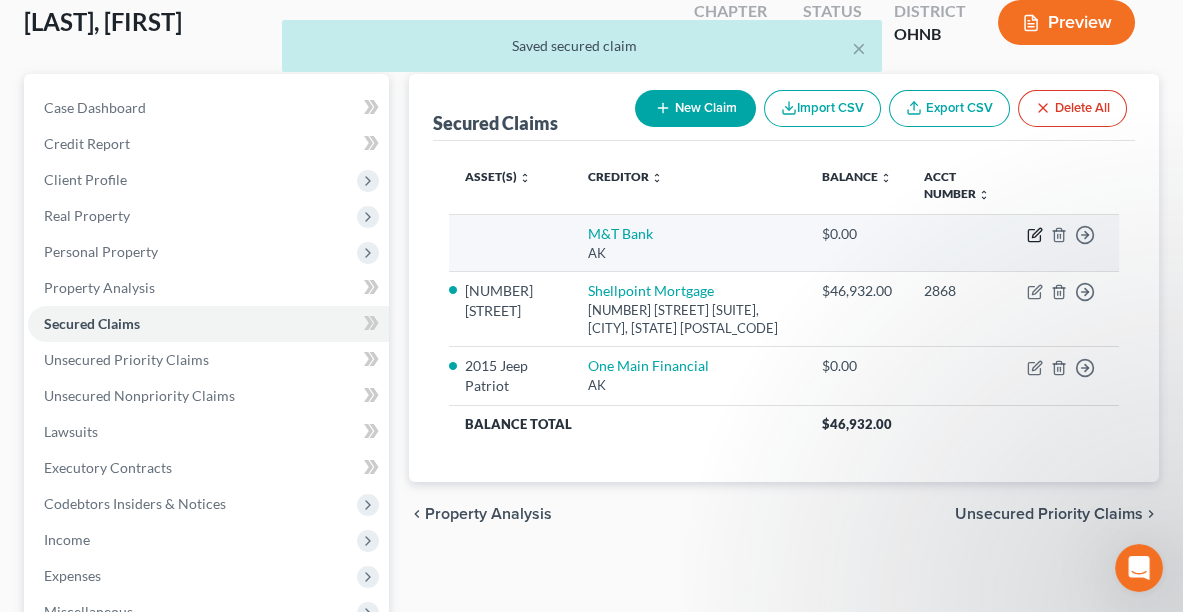 click 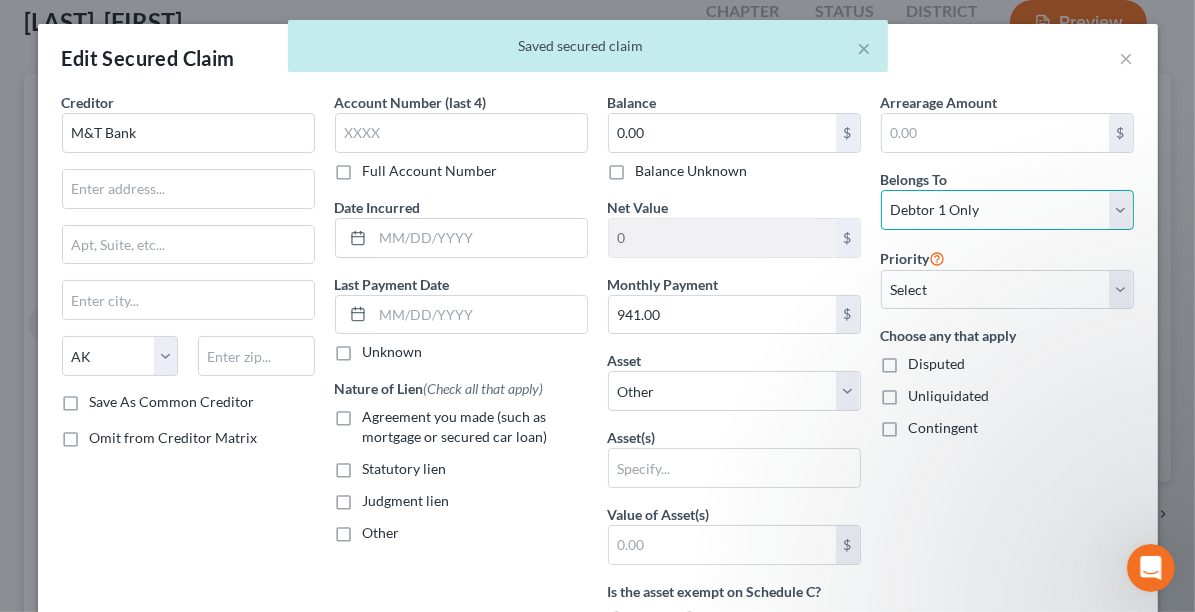 click on "Select Debtor 1 Only Debtor 2 Only Debtor 1 And Debtor 2 Only At Least One Of The Debtors And Another Community Property" at bounding box center [1007, 210] 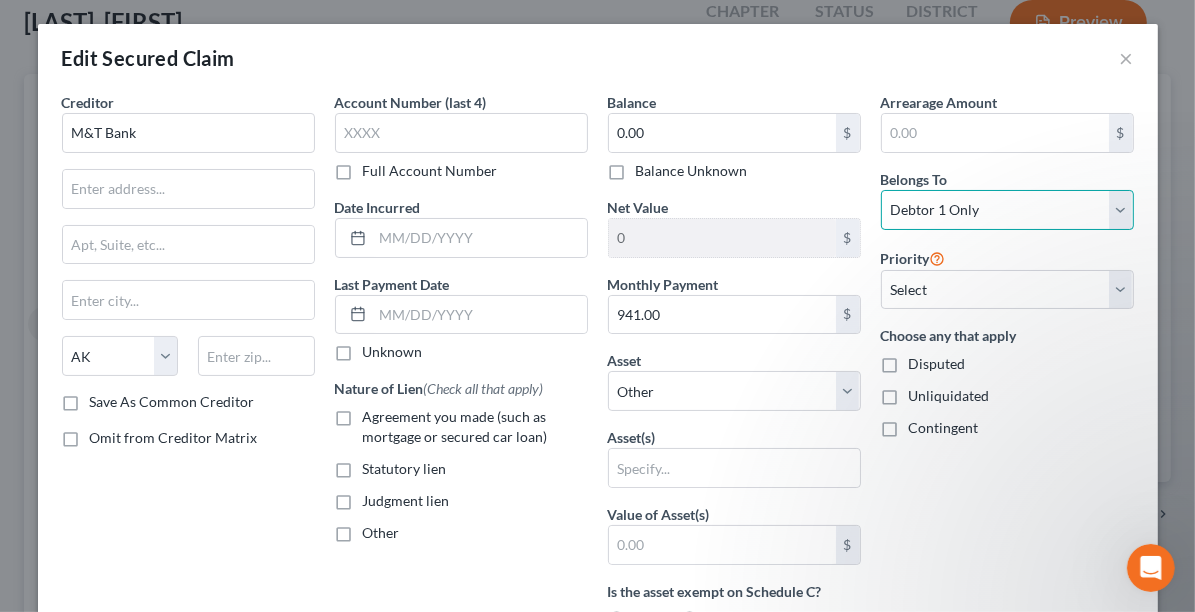 select on "1" 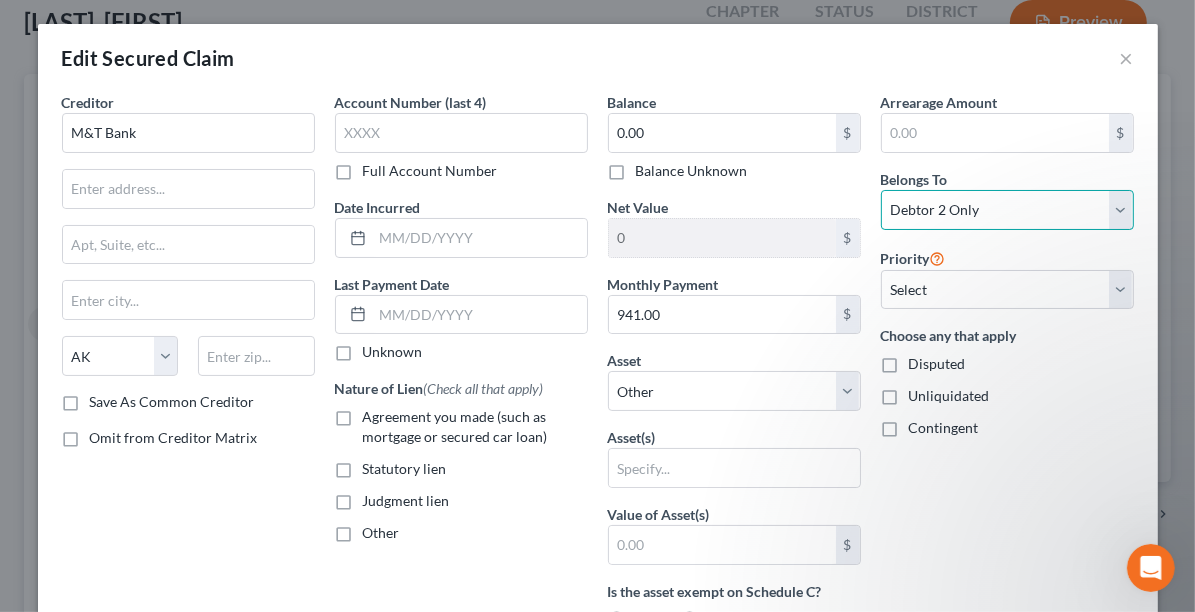 click on "Select Debtor 1 Only Debtor 2 Only Debtor 1 And Debtor 2 Only At Least One Of The Debtors And Another Community Property" at bounding box center [1007, 210] 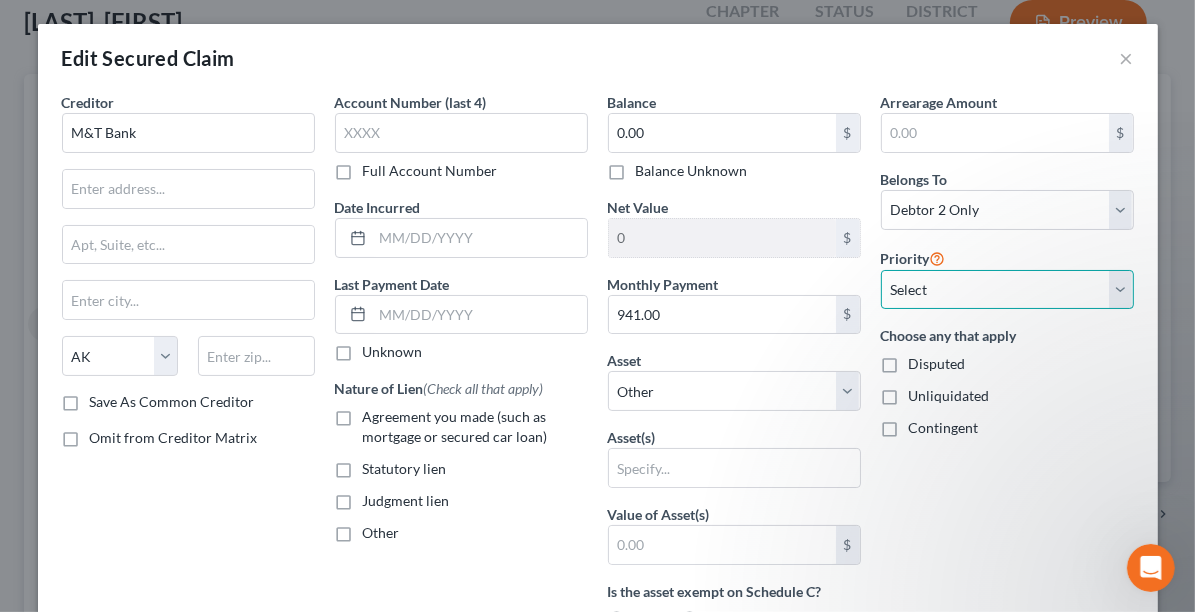 drag, startPoint x: 945, startPoint y: 285, endPoint x: 1014, endPoint y: 303, distance: 71.30919 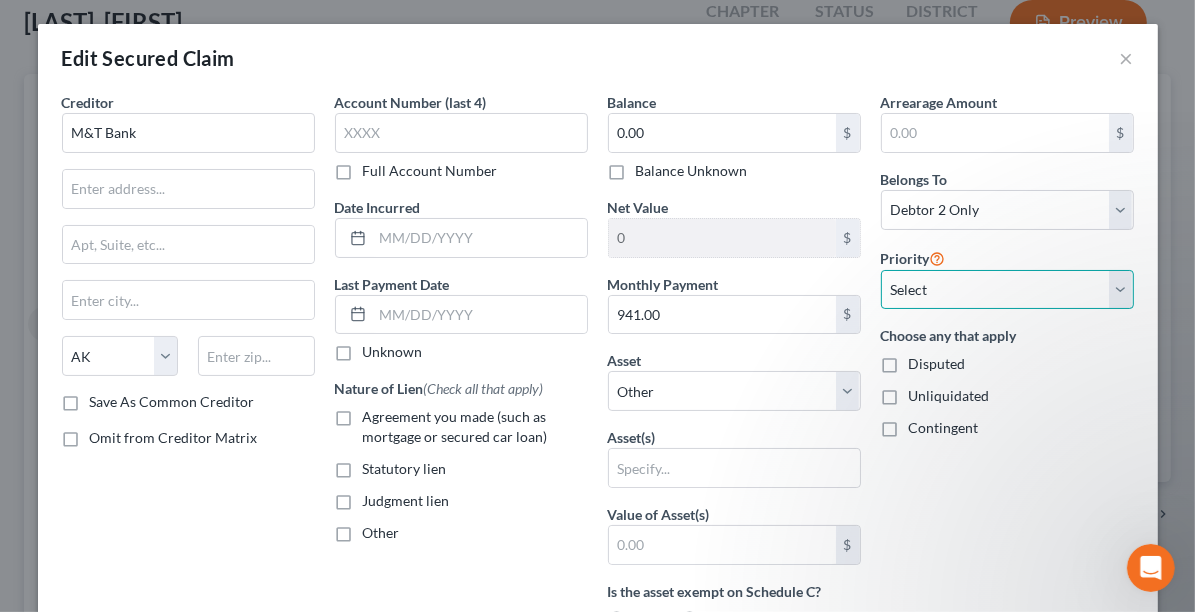 select on "0" 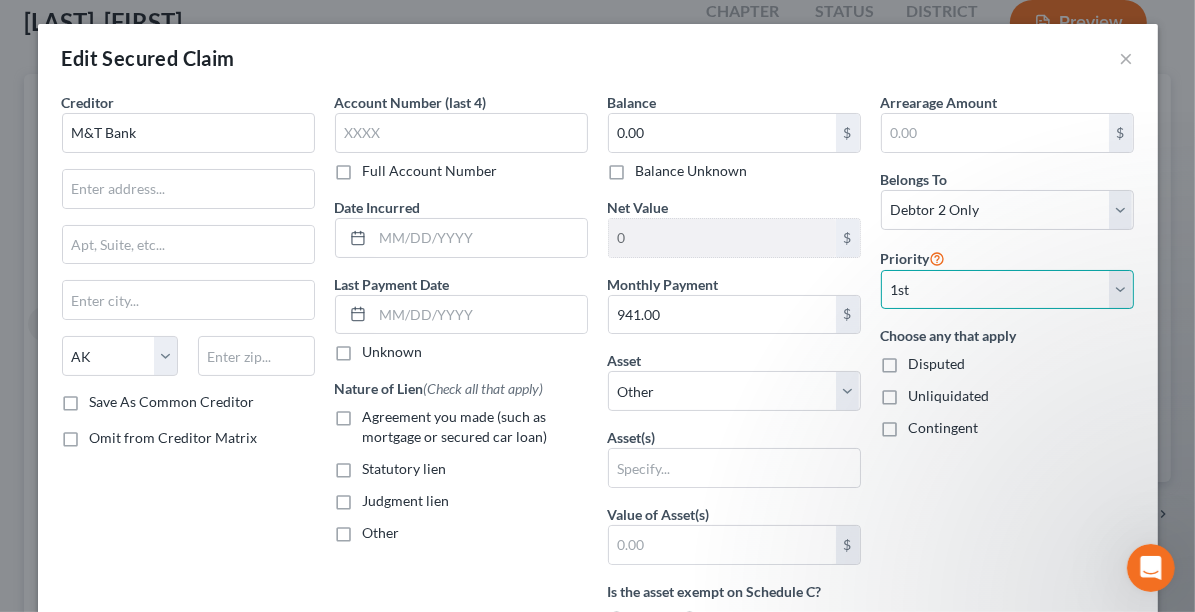 click on "Select 1st 2nd 3rd 4th 5th 6th 7th 8th 9th 10th 11th 12th 13th 14th 15th 16th 17th 18th 19th 20th 21th 22th 23th 24th 25th 26th 27th 28th 29th 30th" at bounding box center (1007, 290) 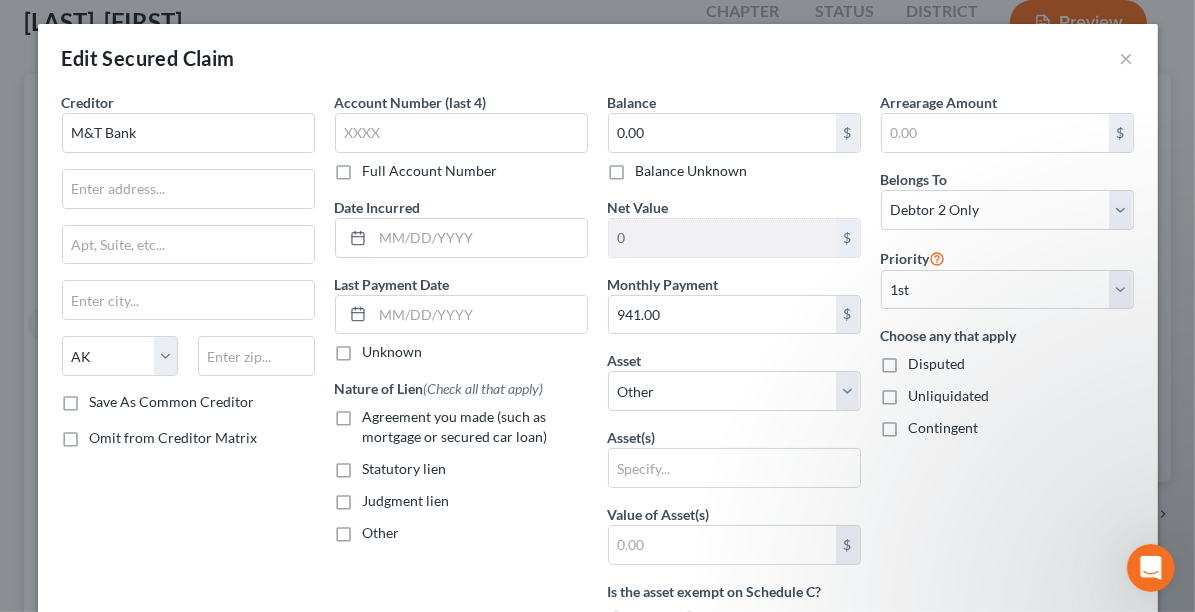 click on "Edit Secured Claim  ×" at bounding box center [598, 58] 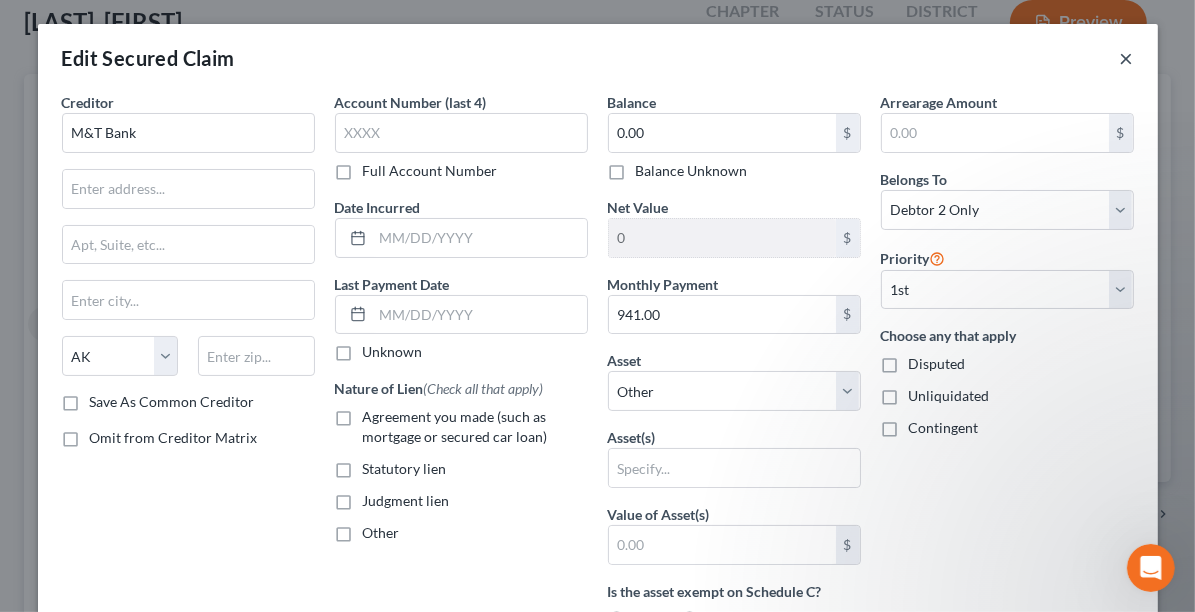 click on "×" at bounding box center (1127, 58) 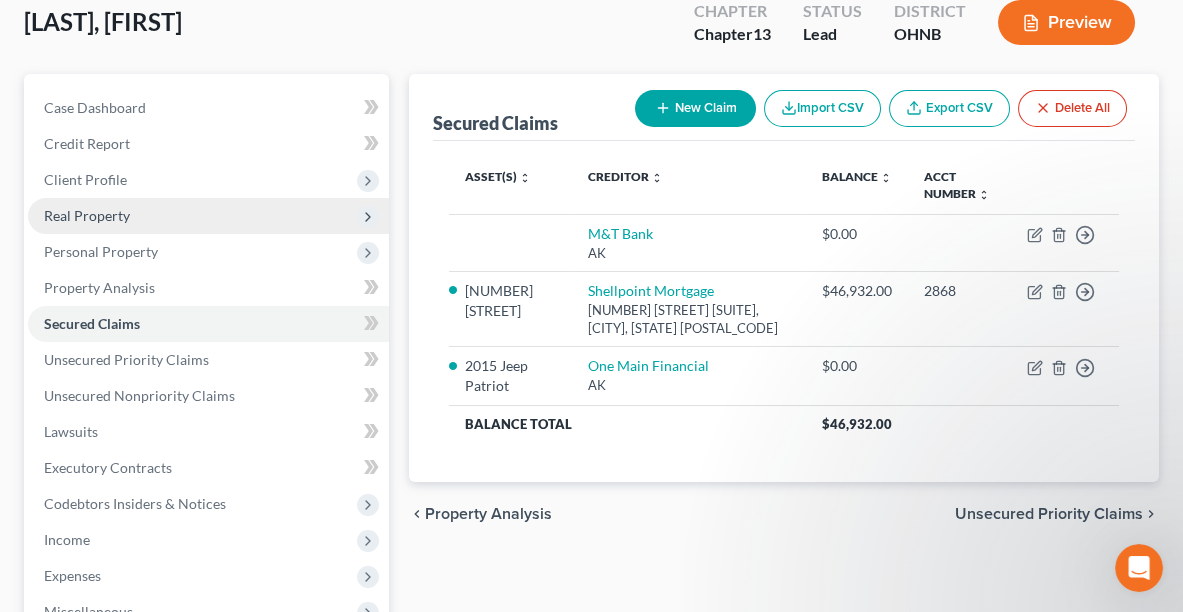 click on "Real Property" at bounding box center (208, 216) 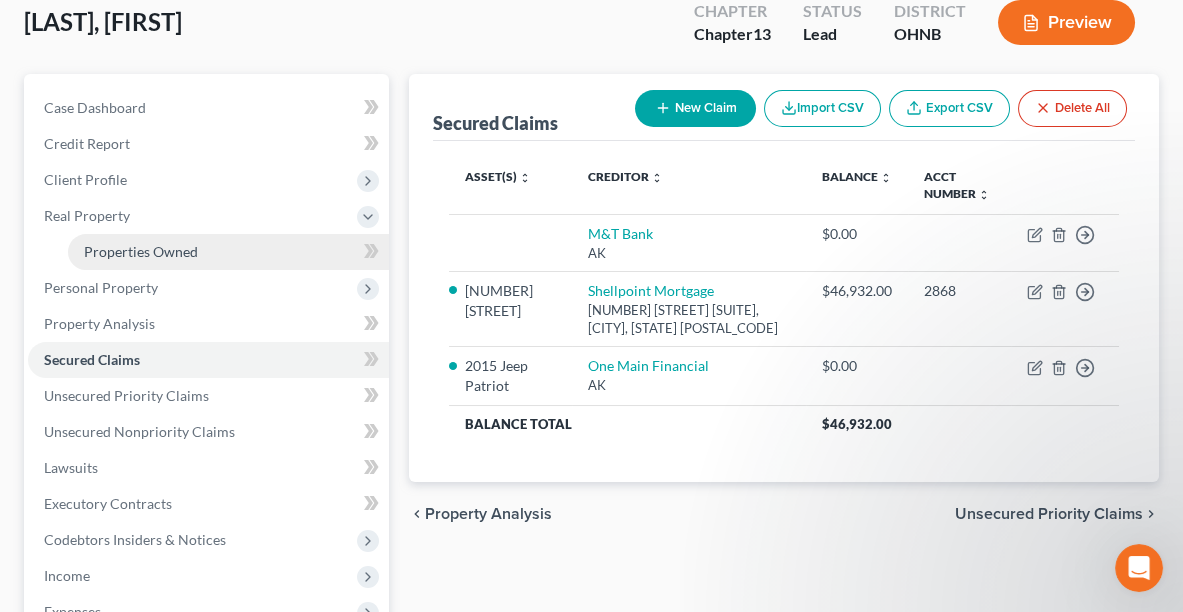 click on "Properties Owned" at bounding box center (141, 251) 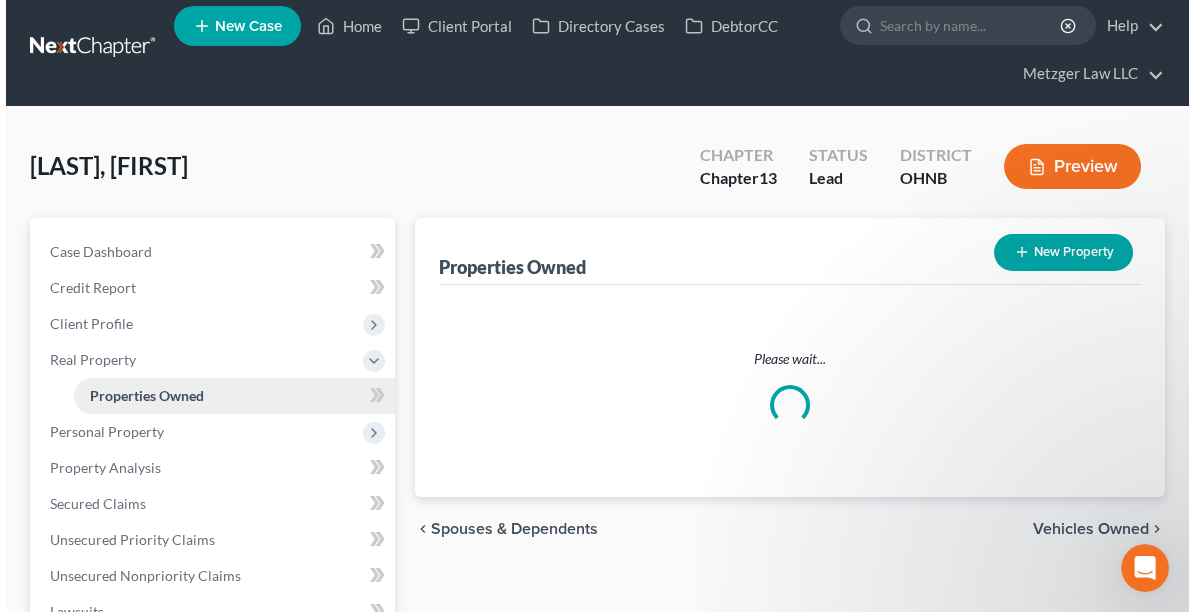 scroll, scrollTop: 0, scrollLeft: 0, axis: both 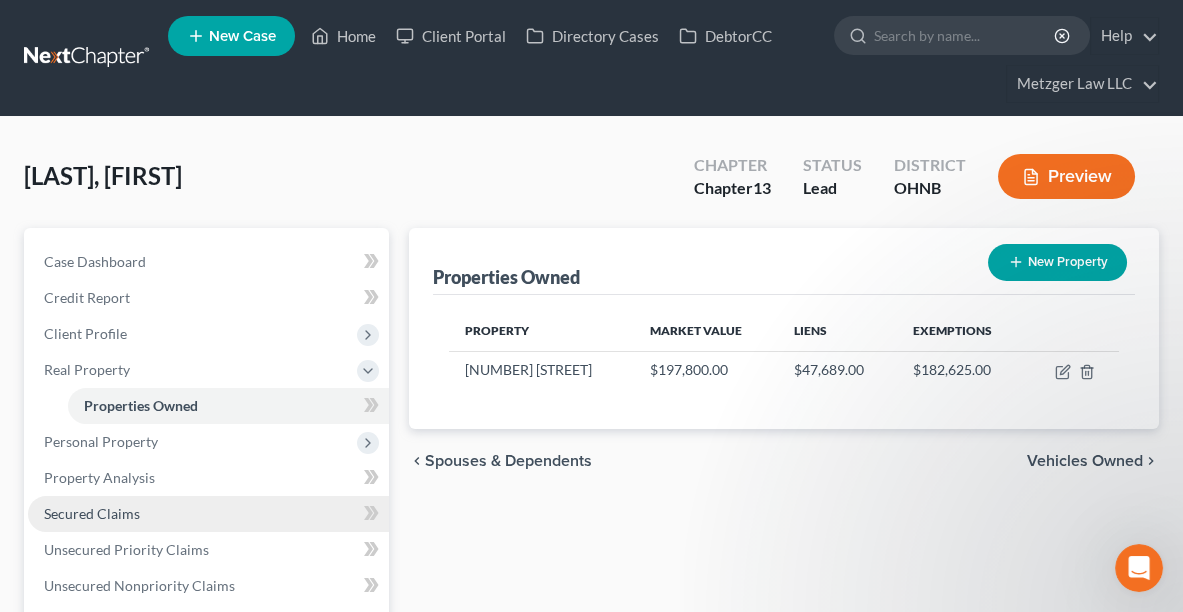 click on "Secured Claims" at bounding box center [208, 514] 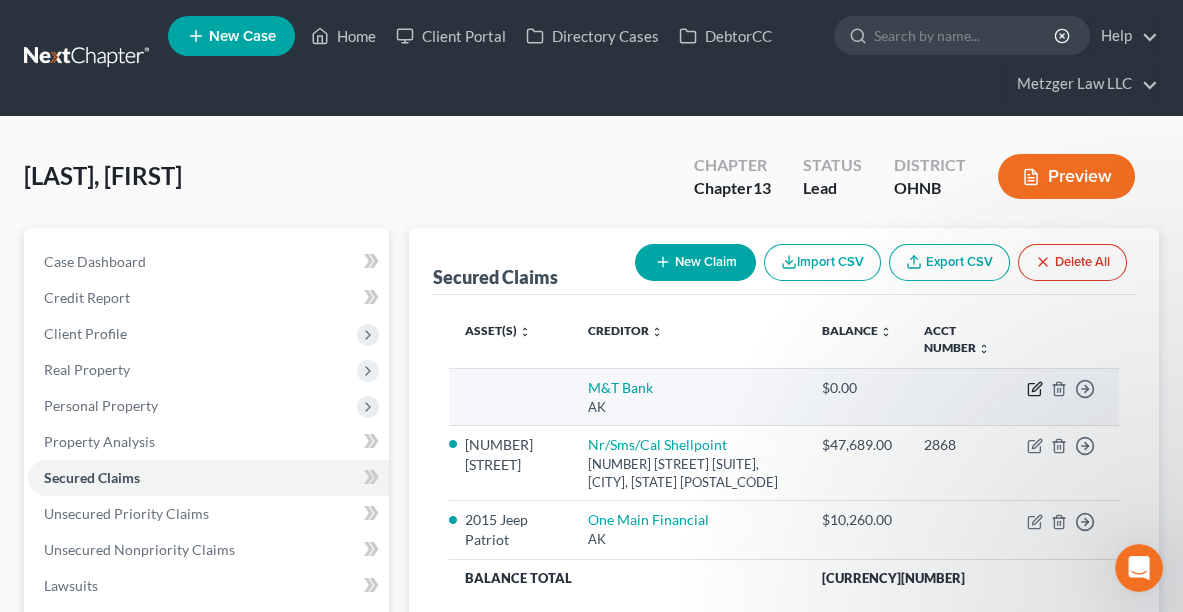 click 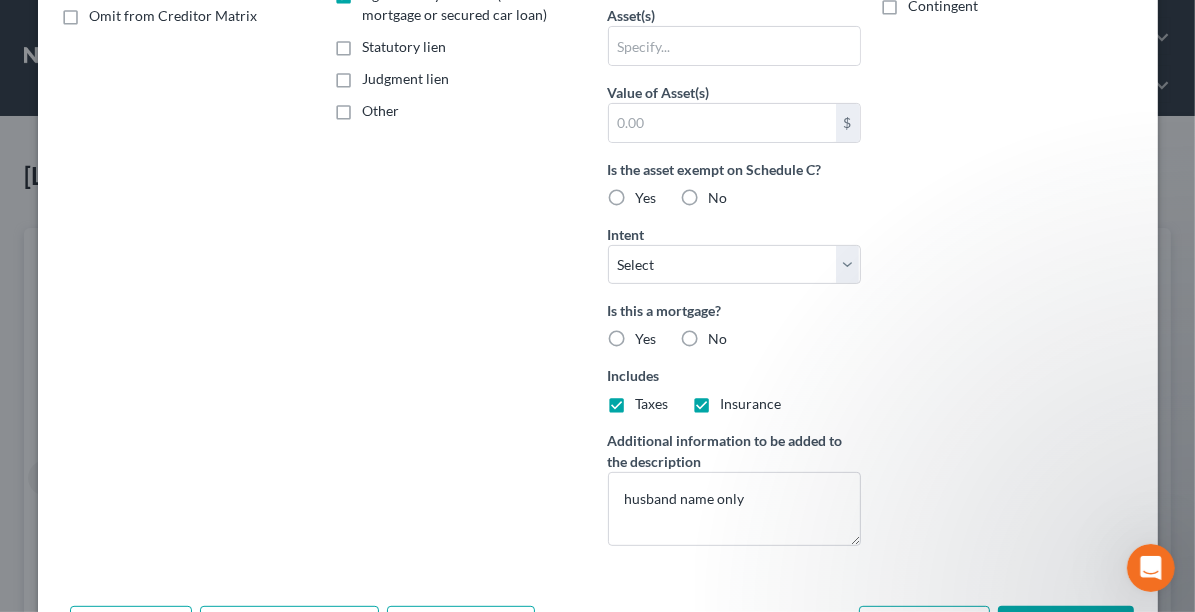scroll, scrollTop: 507, scrollLeft: 0, axis: vertical 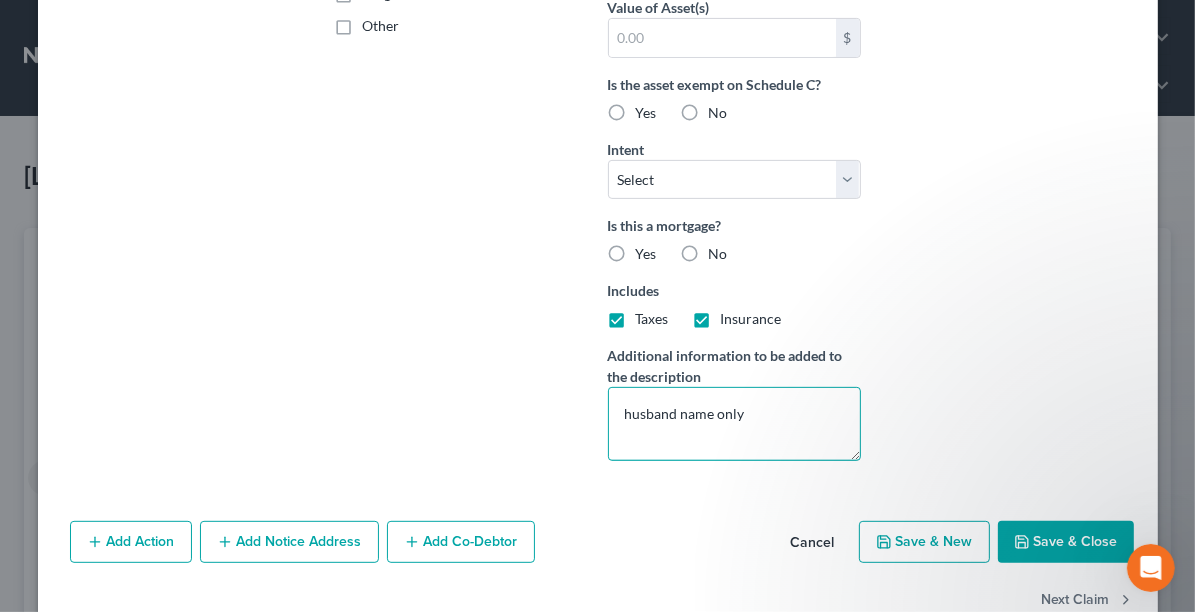 click on "husband name only" at bounding box center (734, 424) 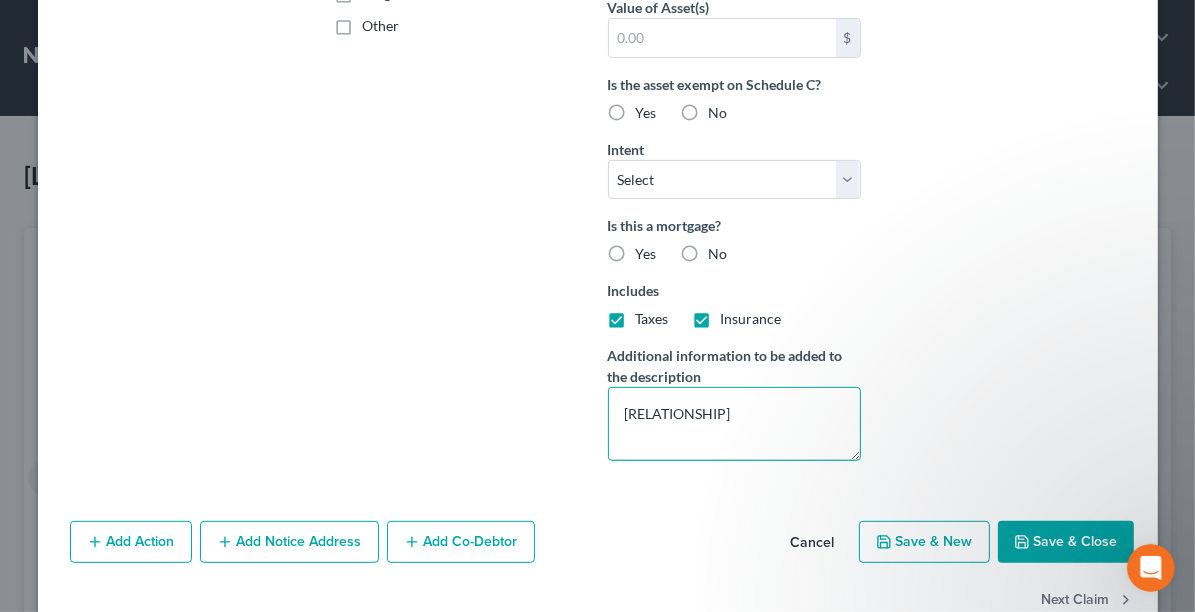 type on "[RELATIONSHIP]" 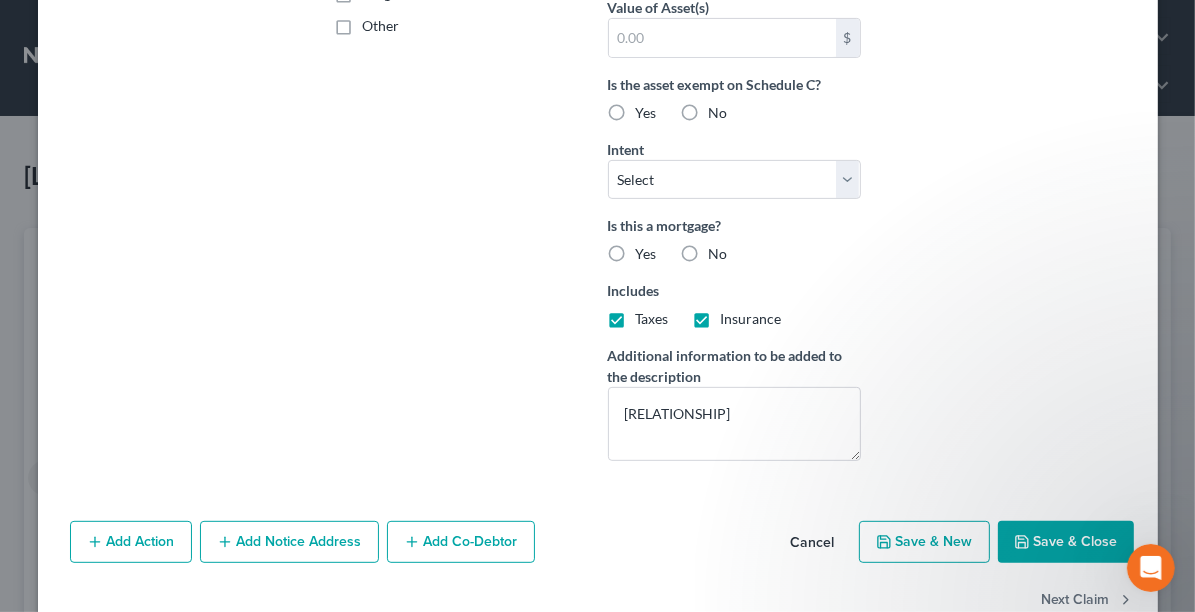 click on "Save & Close" at bounding box center (1066, 542) 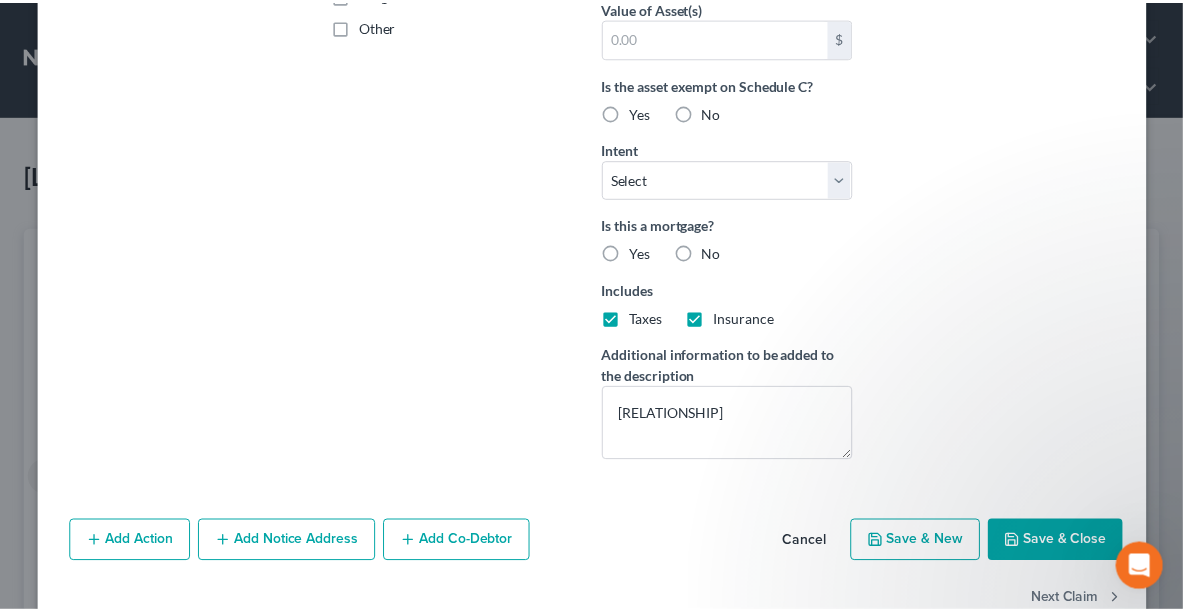 scroll, scrollTop: 331, scrollLeft: 0, axis: vertical 